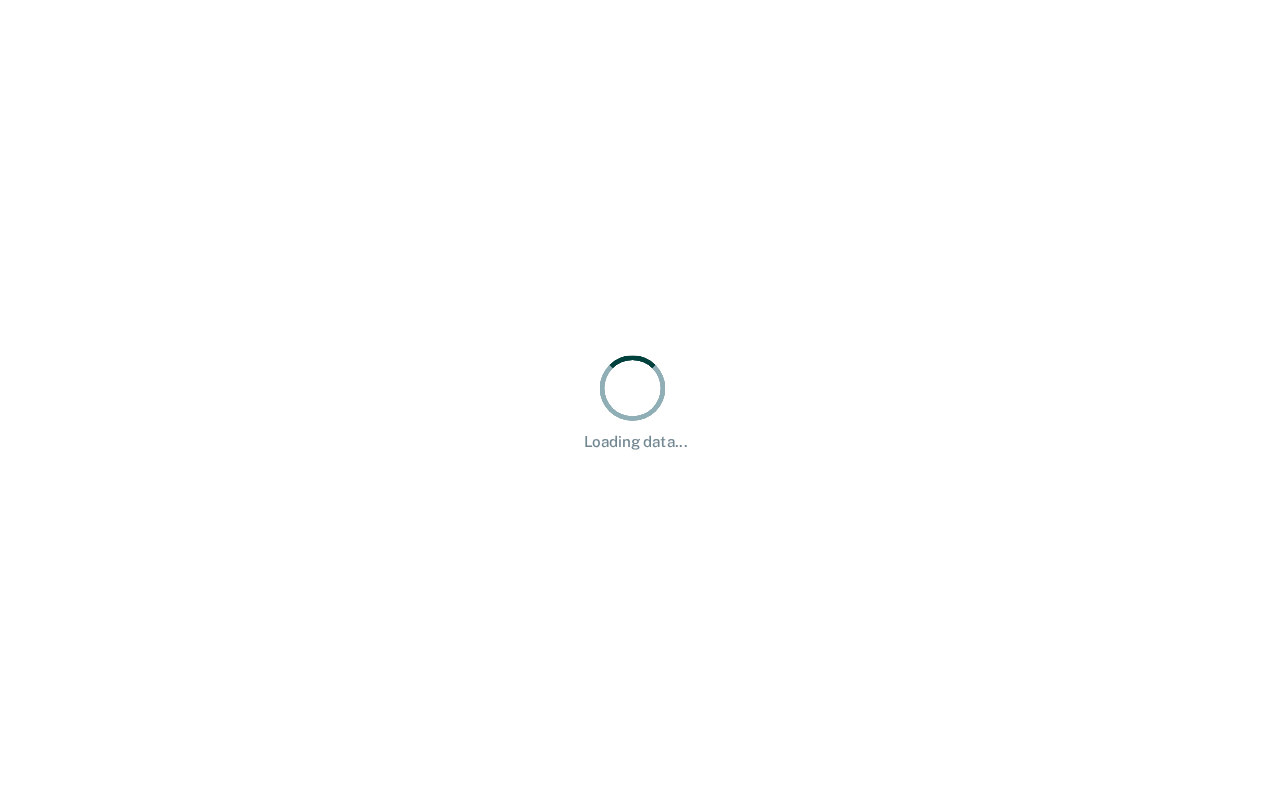 scroll, scrollTop: 0, scrollLeft: 0, axis: both 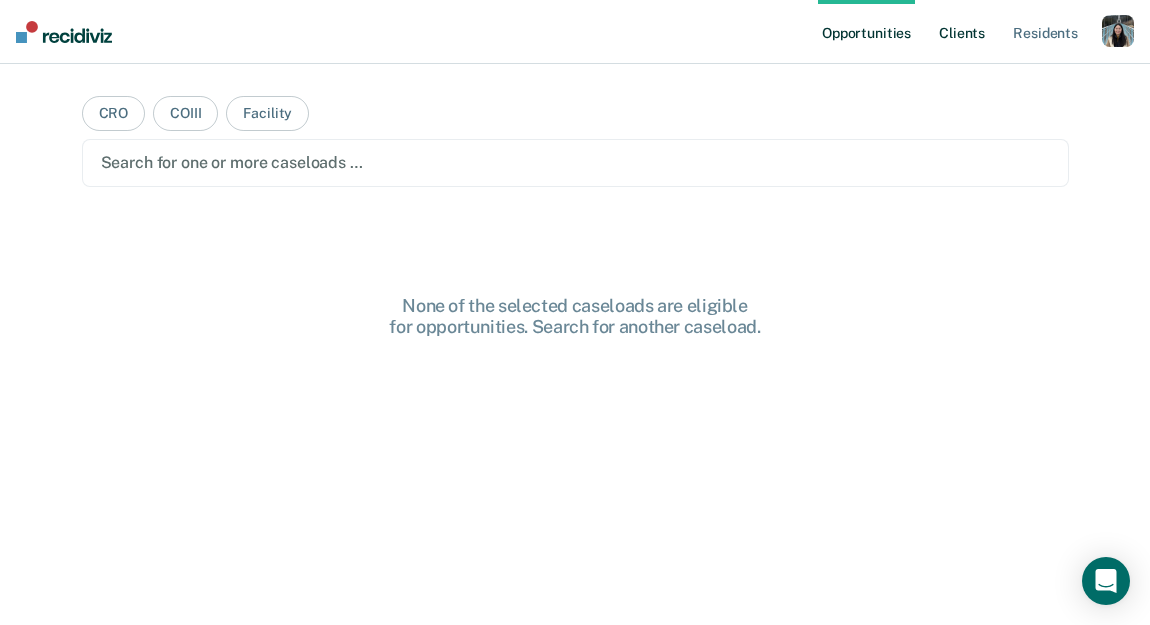 click on "Client s" at bounding box center (962, 32) 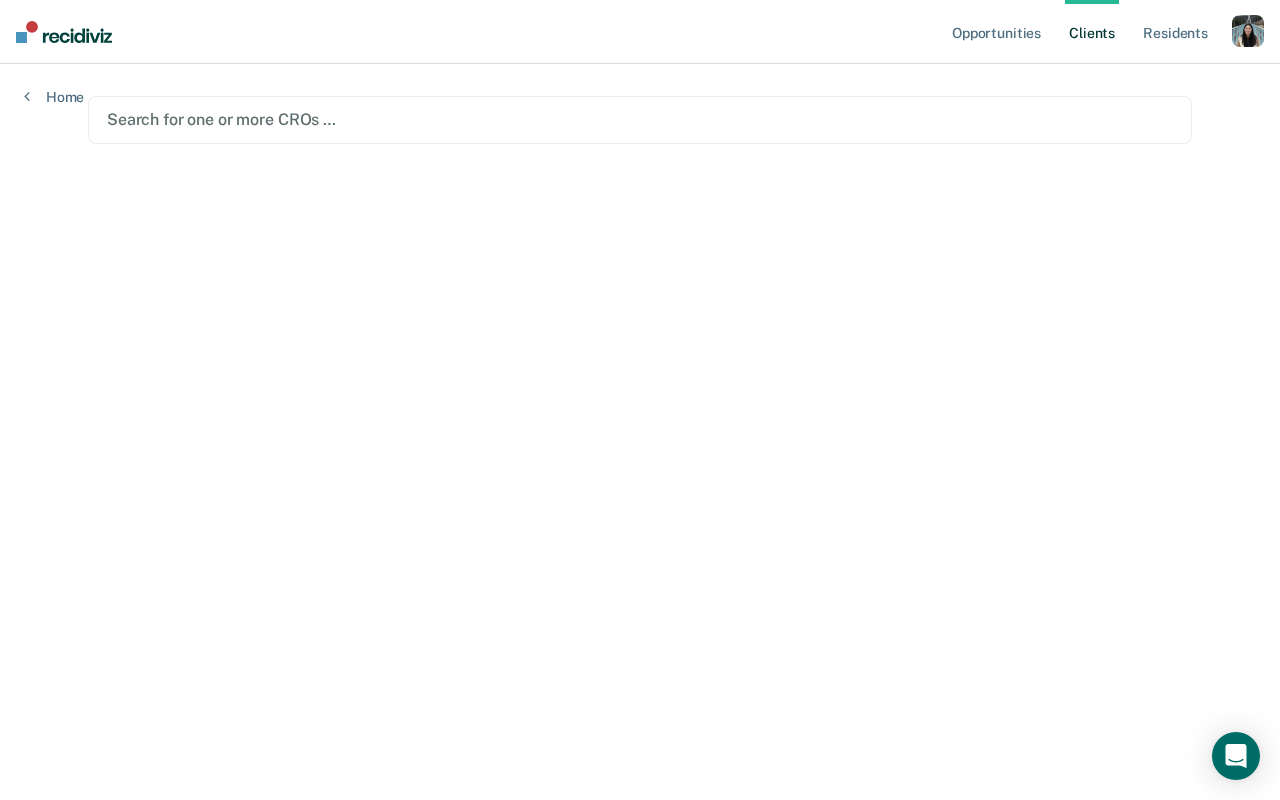 click at bounding box center (1248, 31) 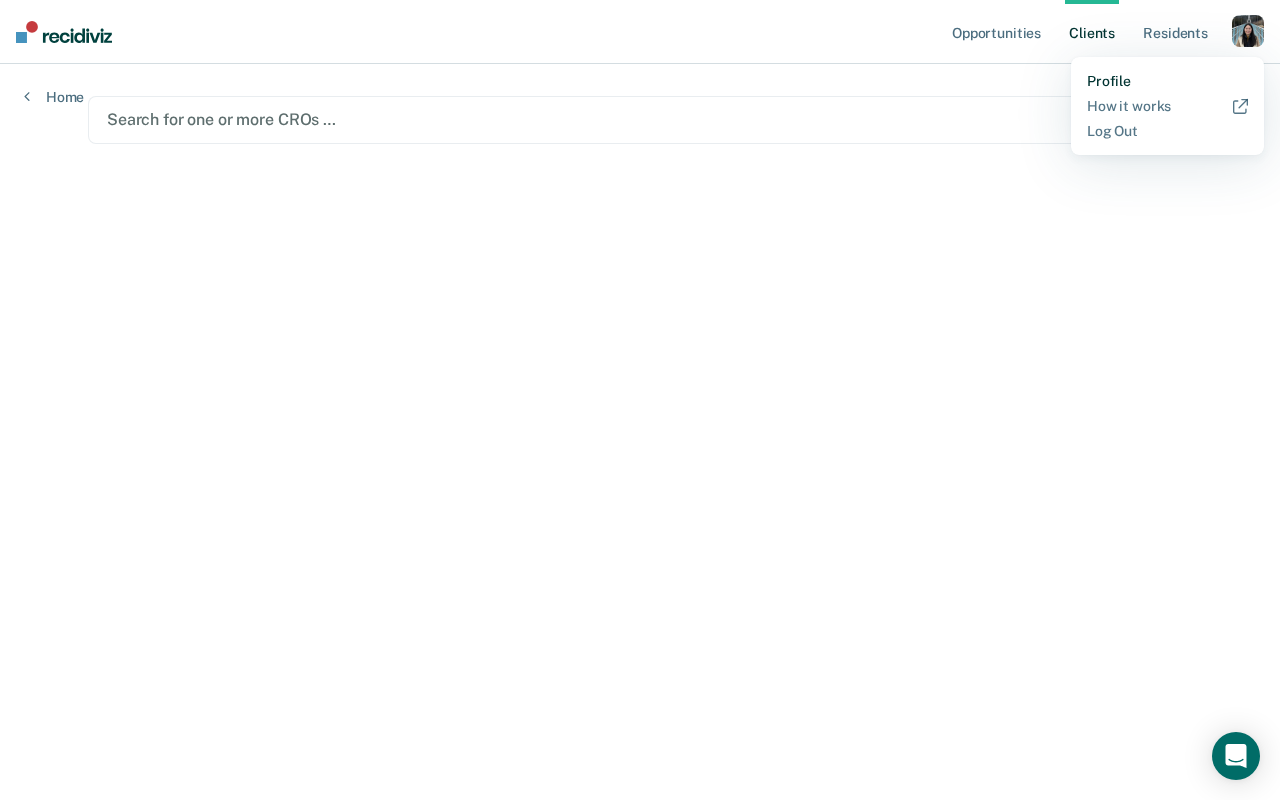click on "Profile" at bounding box center [1167, 81] 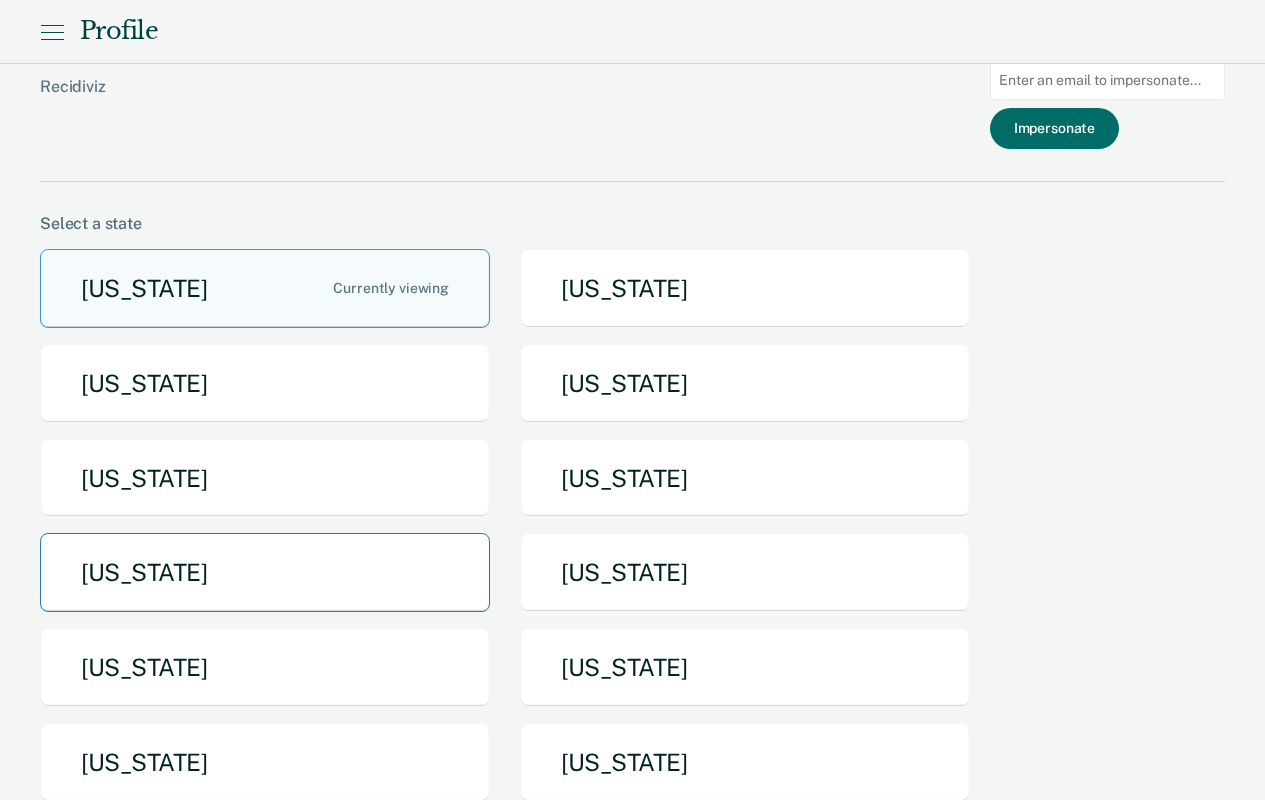 click on "[US_STATE]" at bounding box center [265, 572] 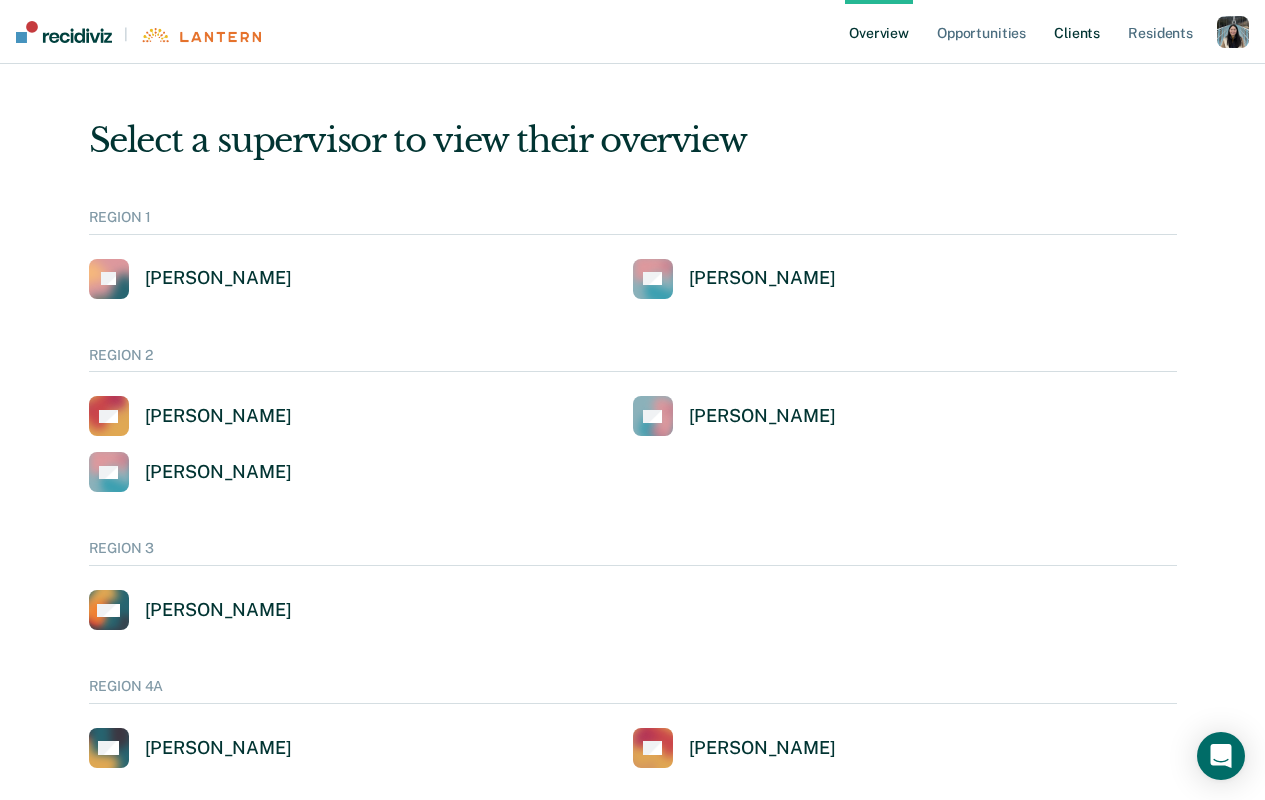 click on "Client s" at bounding box center (1077, 32) 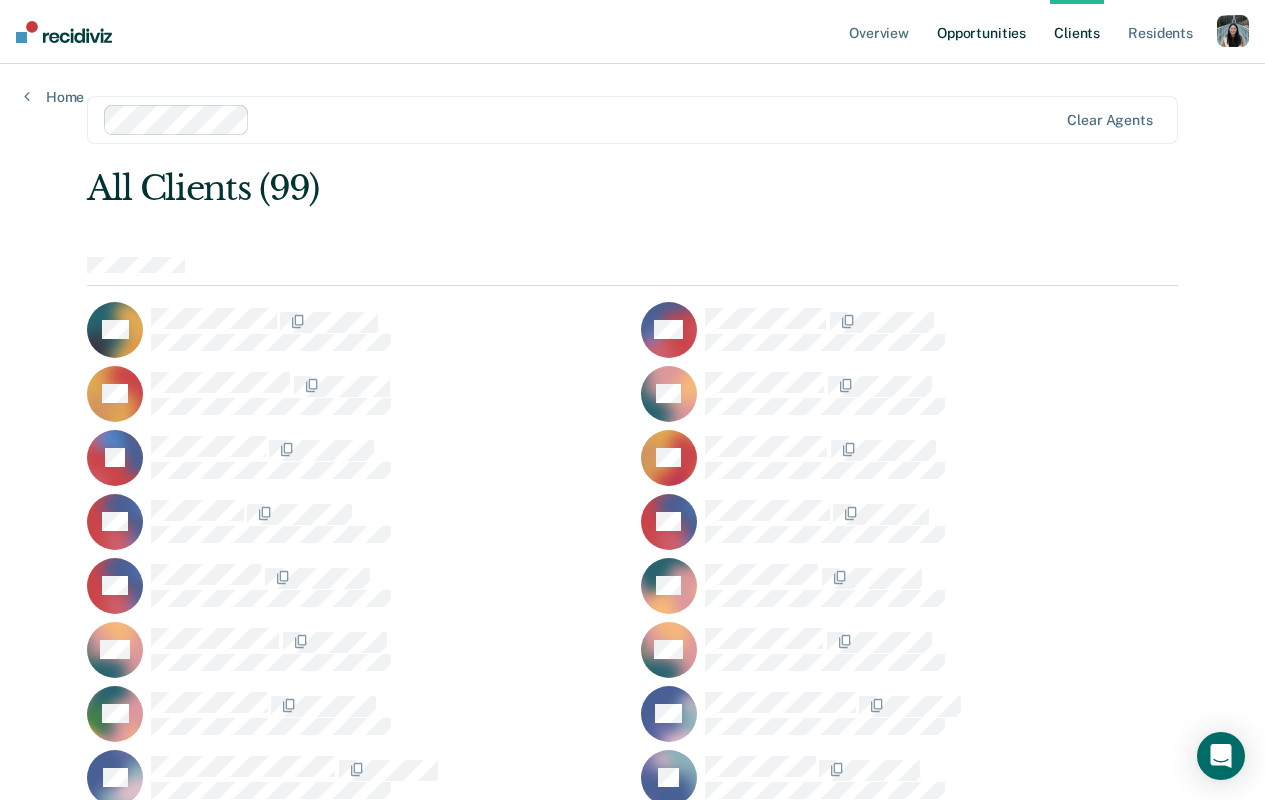 click on "Opportunities" at bounding box center (981, 32) 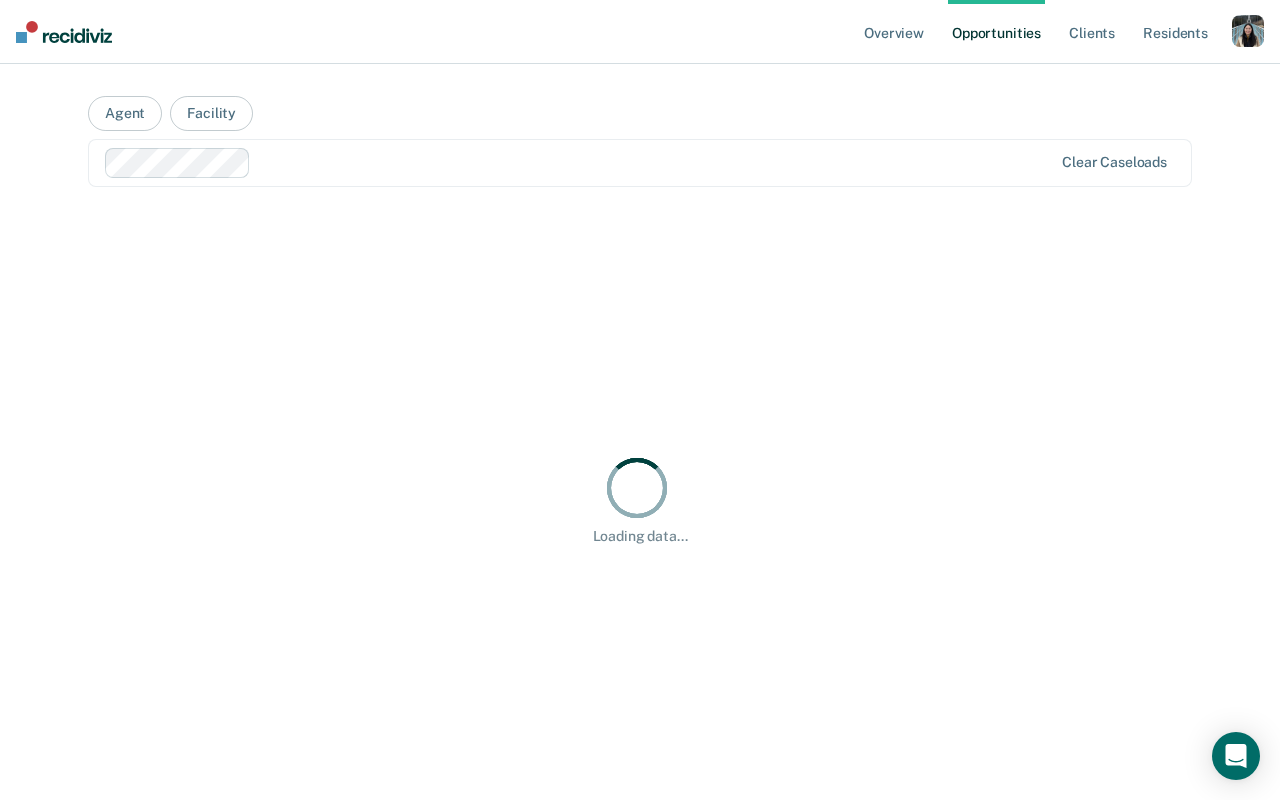 click on "Clear   caseloads" at bounding box center (640, 163) 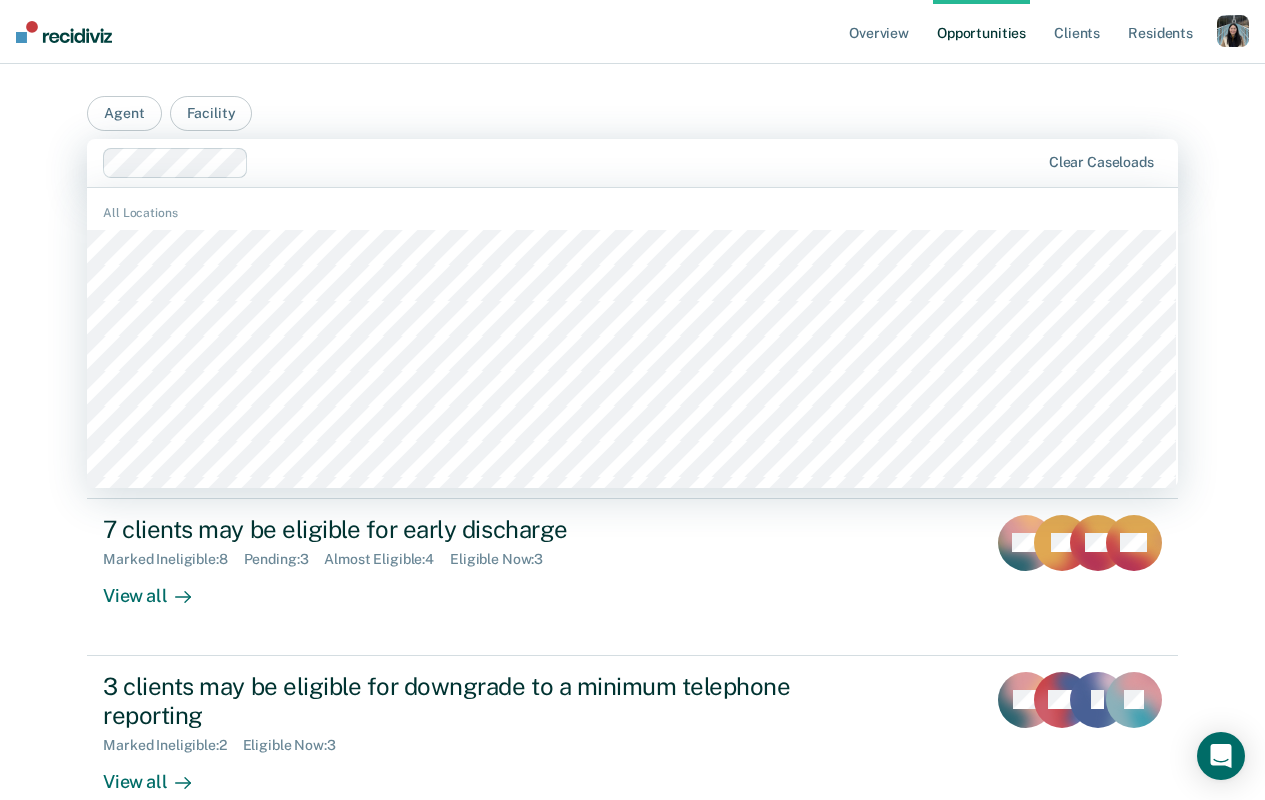 click on "Overview Opportunities Client s Resident s Profile How it works Log Out Agent Facility [PERSON_NAME][GEOGRAPHIC_DATA], 3 of 905. 905 results available. Use Up and Down to choose options, press Enter to select the currently focused option, press Escape to exit the menu, press Tab to select the option and exit the menu. Clear   caseloads All Locations All Officers Hi, [PERSON_NAME]. We’ve found some outstanding items across 1 caseload and/or facility 14 clients may be eligible for a supervision level downgrade Marked Ineligible :  1 Pending :  3 Eligible Now :  8 Almost Eligible :  6 View all   AG DW IJ + 11 7 clients may be eligible for early discharge Marked Ineligible :  8 Pending :  3 Almost Eligible :  4 Eligible Now :  3 View all   AN JG KR + 4 3 clients may be eligible for downgrade to a minimum telephone reporting Marked Ineligible :  2 Eligible Now :  3 View all   AB CO IJ DJ" at bounding box center [632, 461] 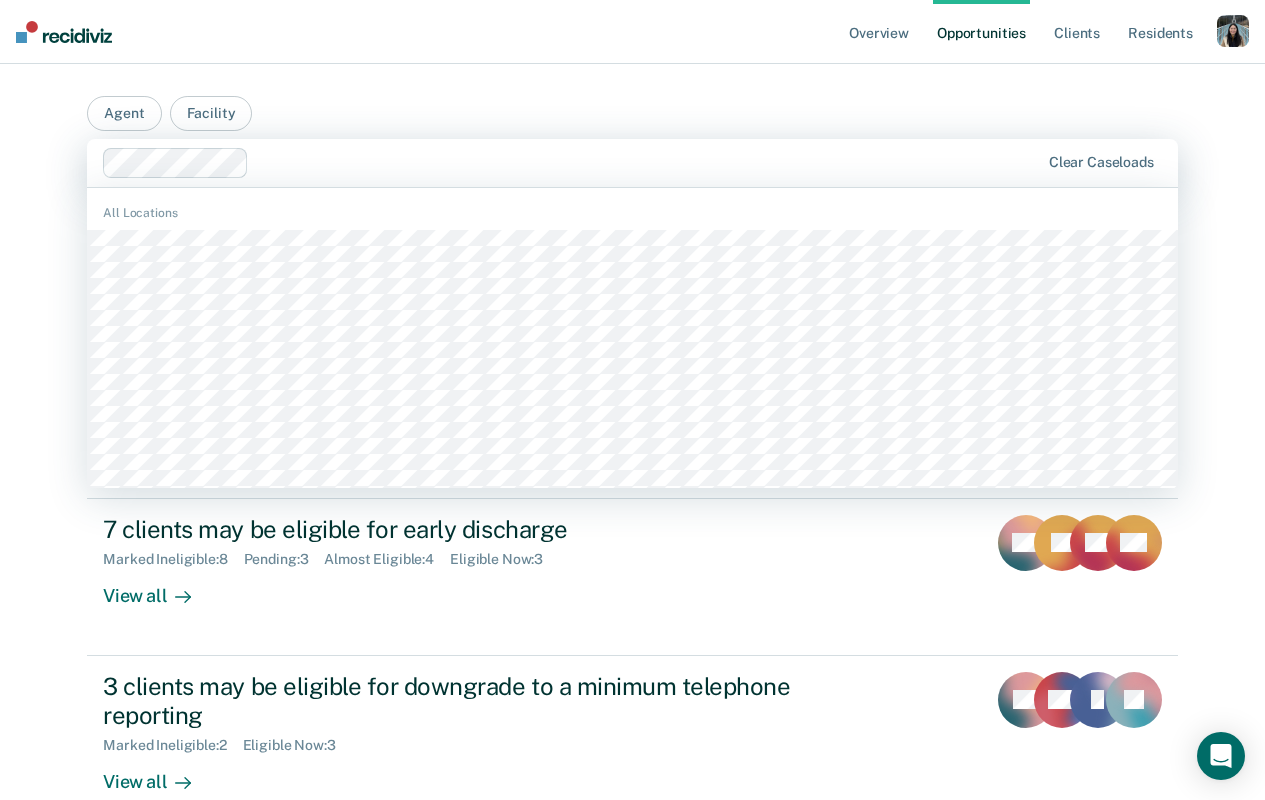 click at bounding box center (648, 162) 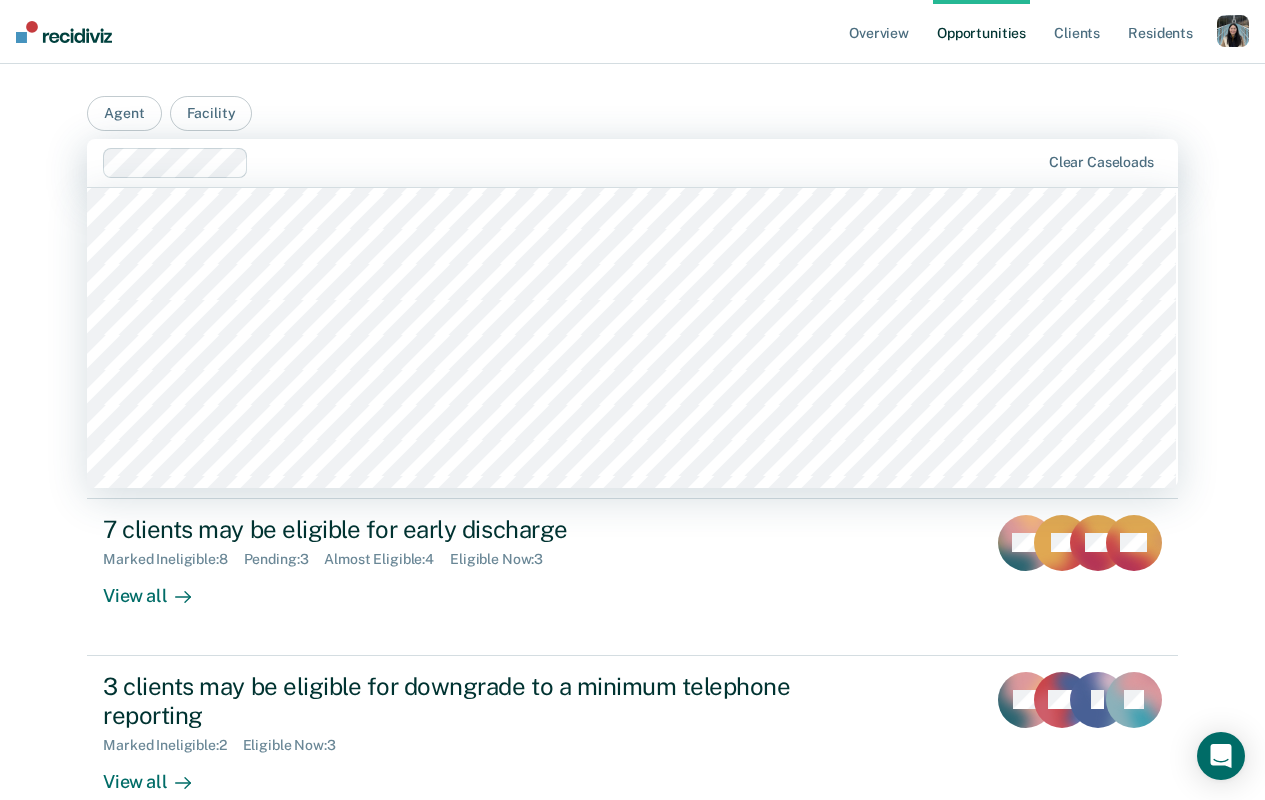 scroll, scrollTop: 3446, scrollLeft: 0, axis: vertical 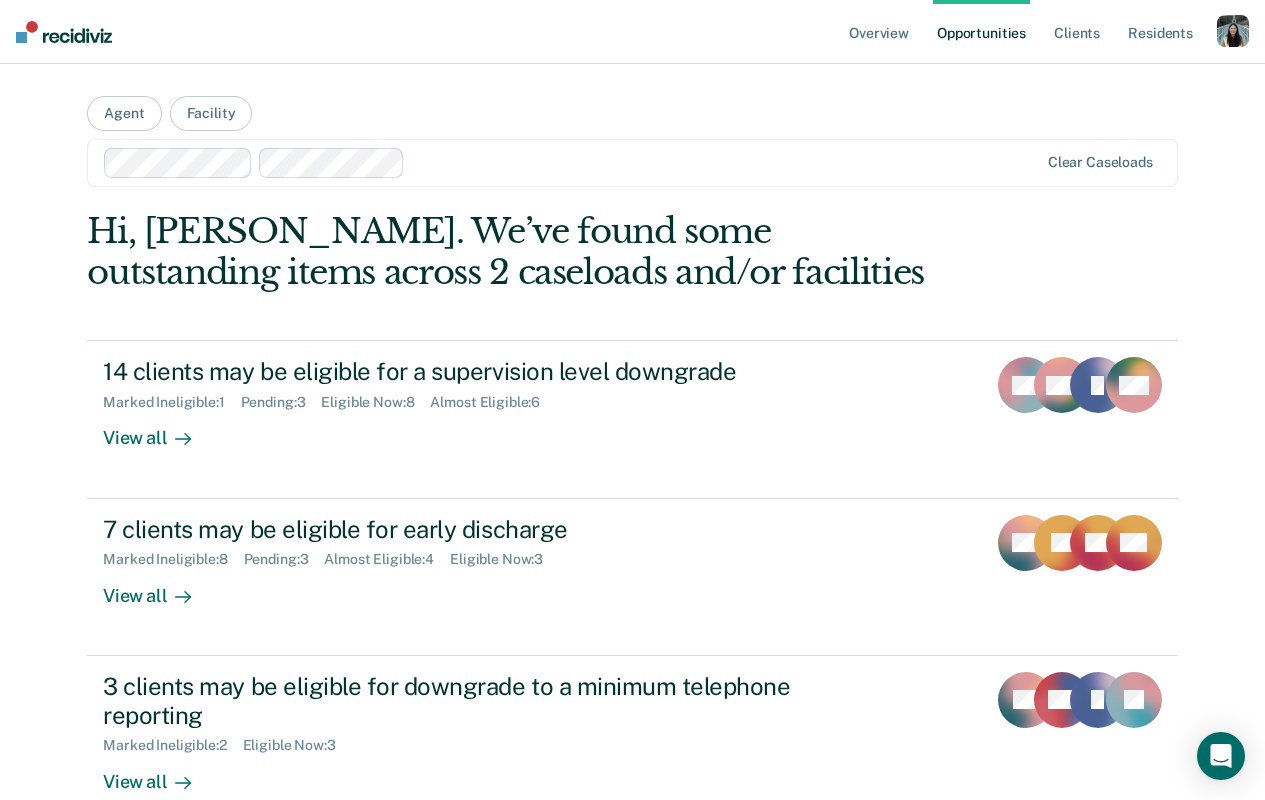 click at bounding box center (725, 162) 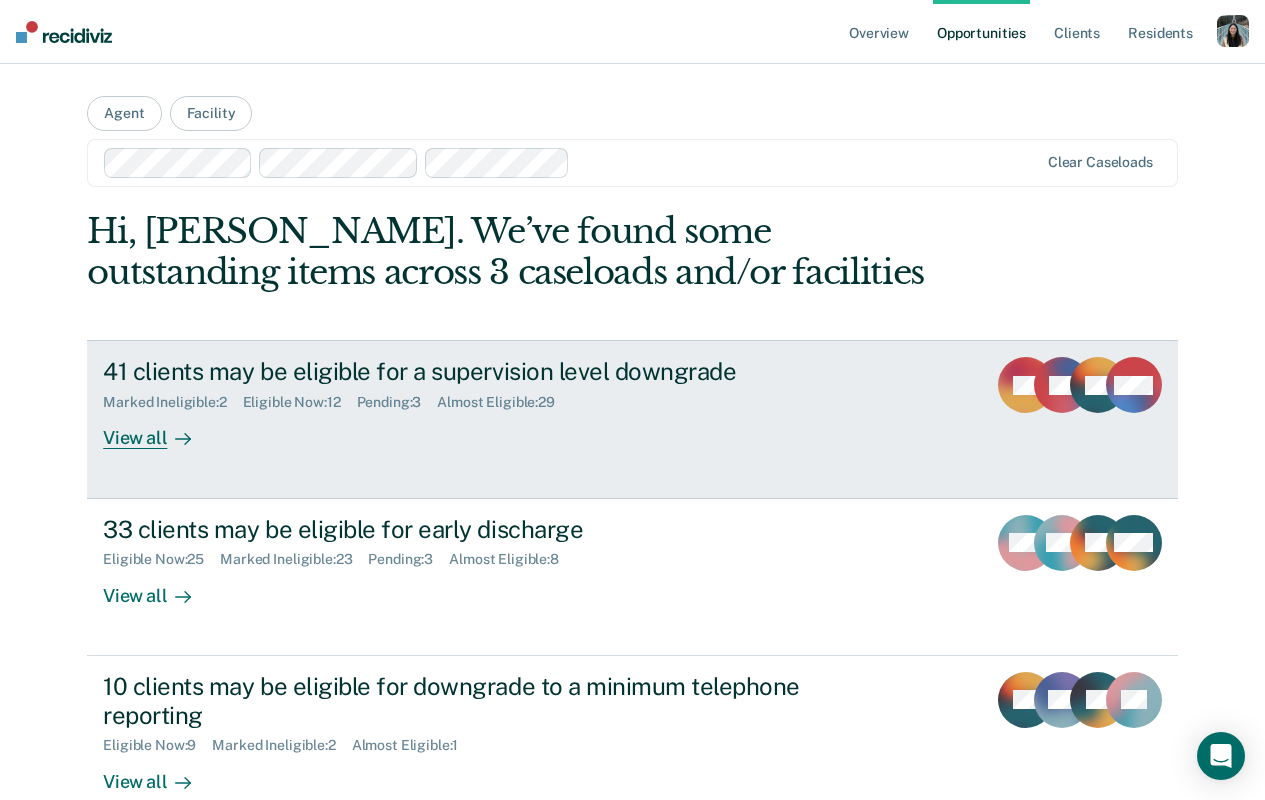 click on "41 clients may be eligible for a supervision level downgrade Marked Ineligible :  2 Eligible Now :  12 Pending :  3 Almost Eligible :  29 View all" at bounding box center [478, 403] 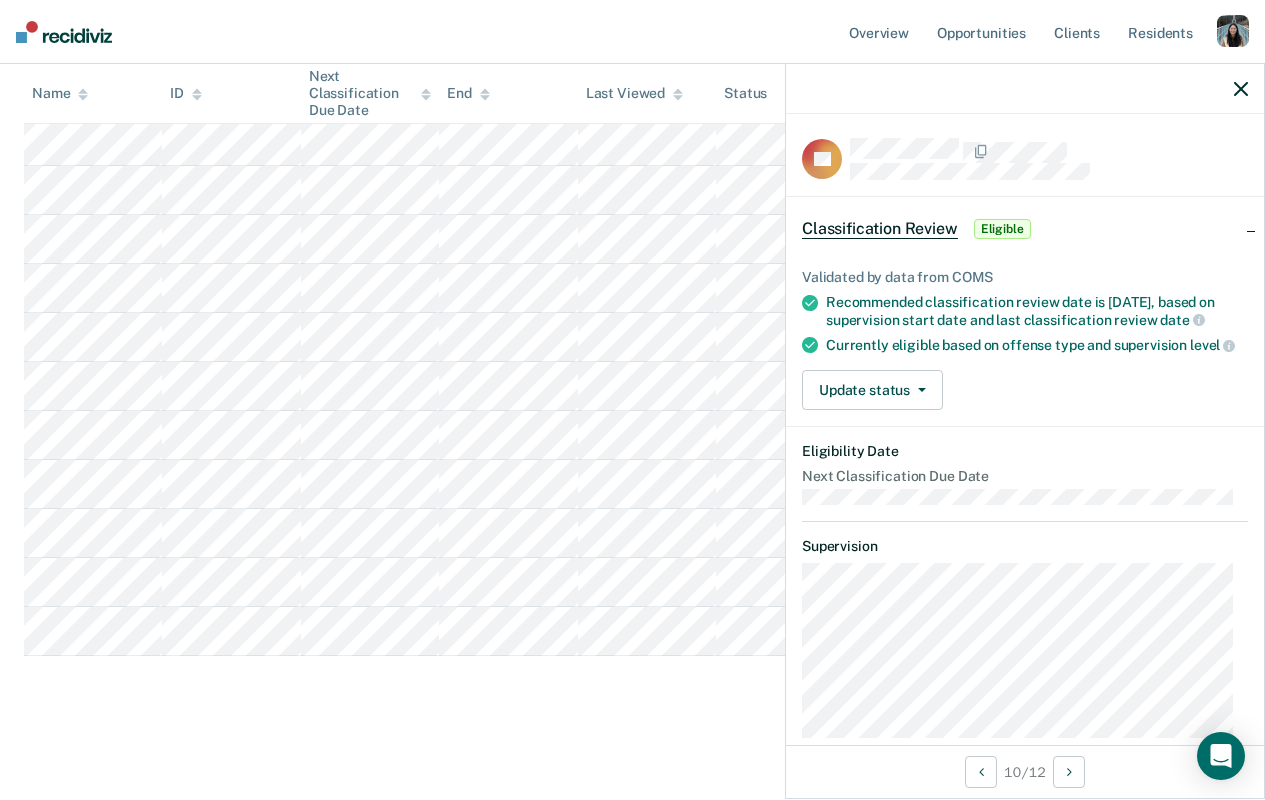 scroll, scrollTop: 0, scrollLeft: 0, axis: both 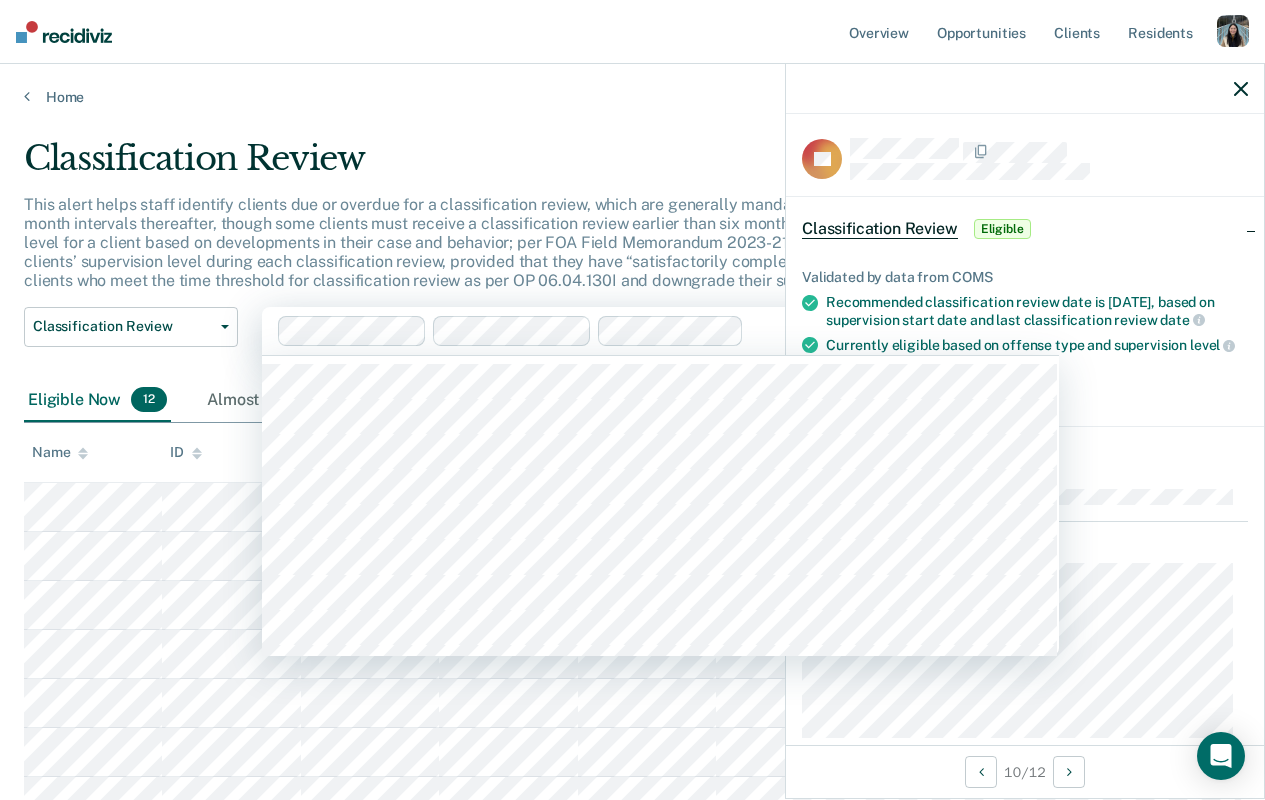 click at bounding box center [845, 330] 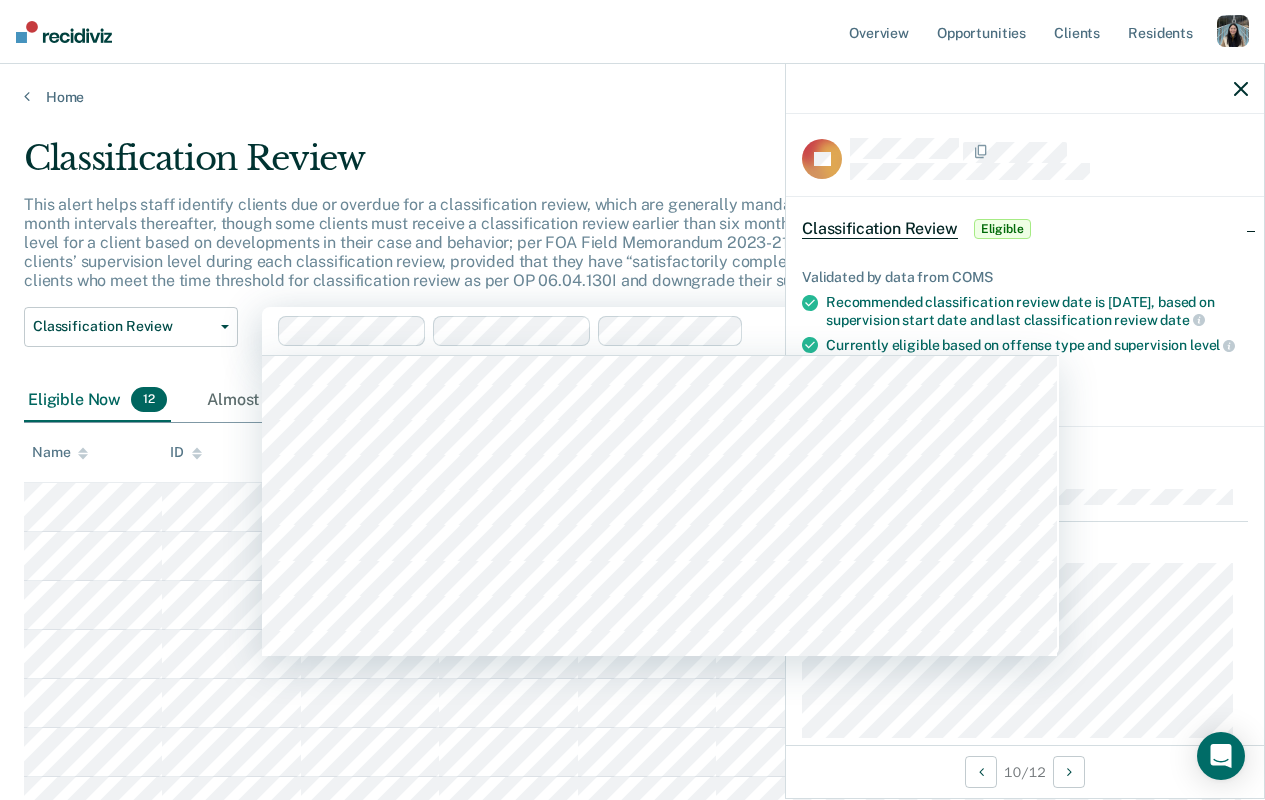 scroll, scrollTop: 2503, scrollLeft: 0, axis: vertical 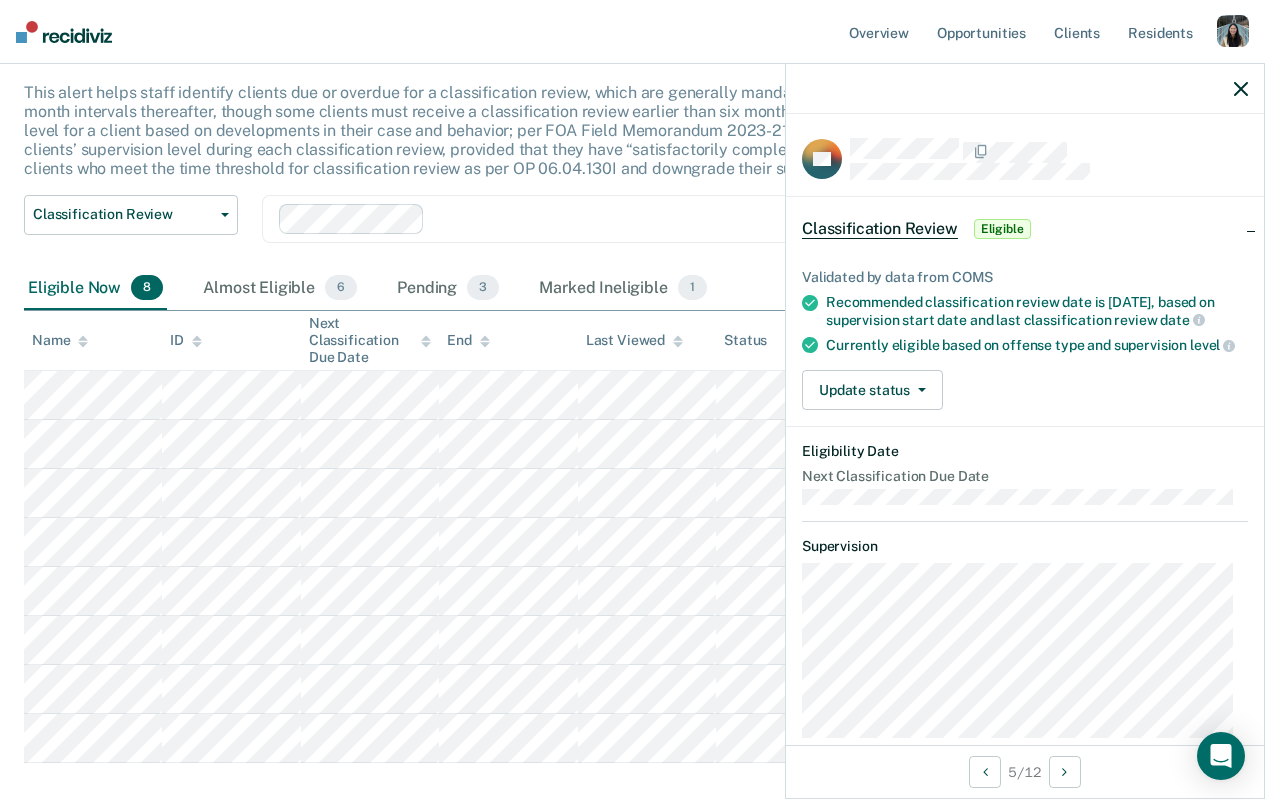 click 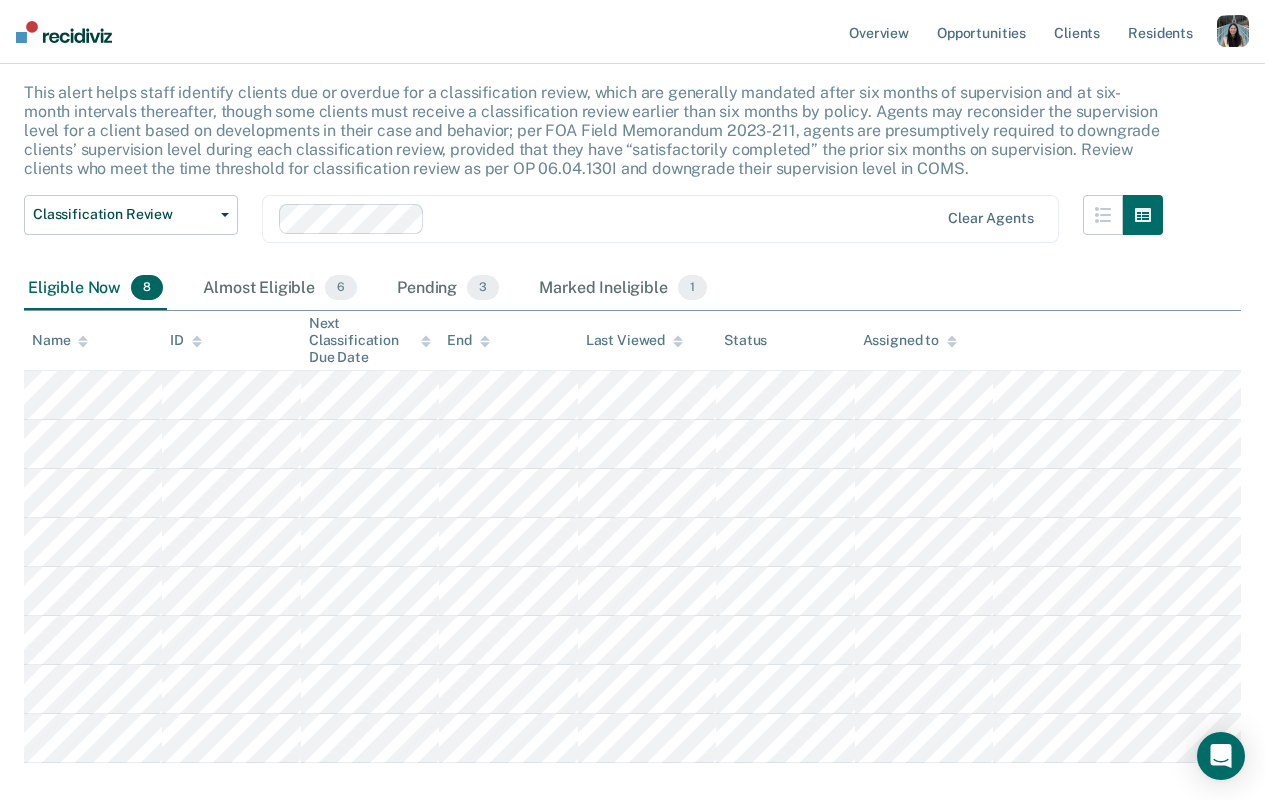 scroll, scrollTop: 0, scrollLeft: 0, axis: both 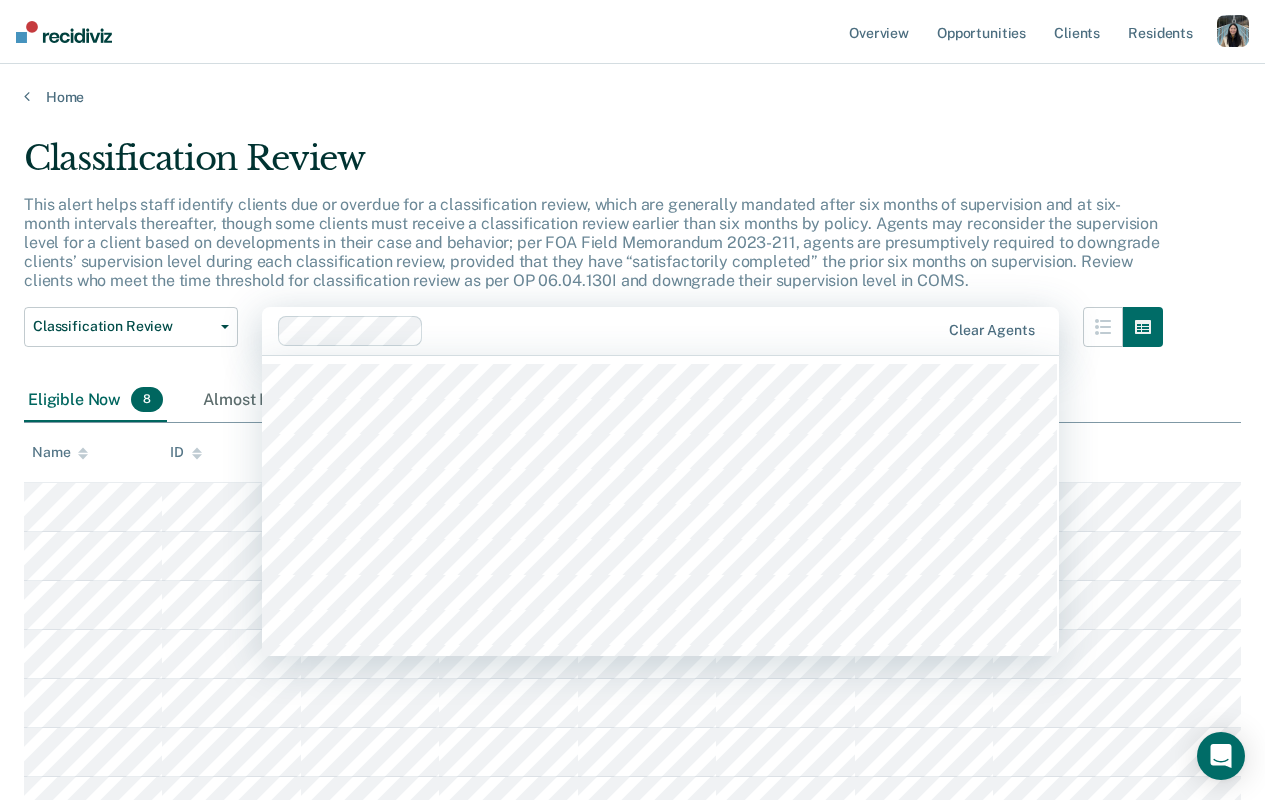 click on "Clear   agents" at bounding box center (660, 331) 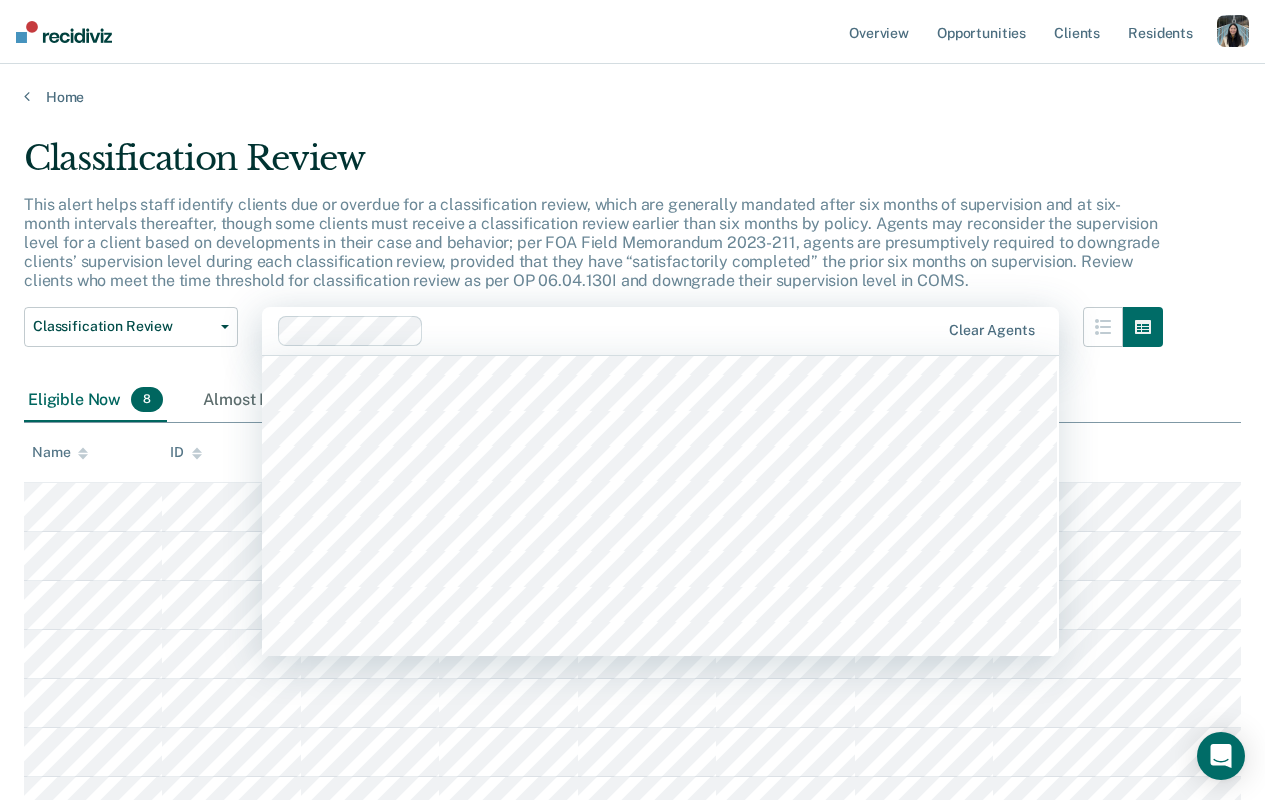 scroll, scrollTop: 3392, scrollLeft: 0, axis: vertical 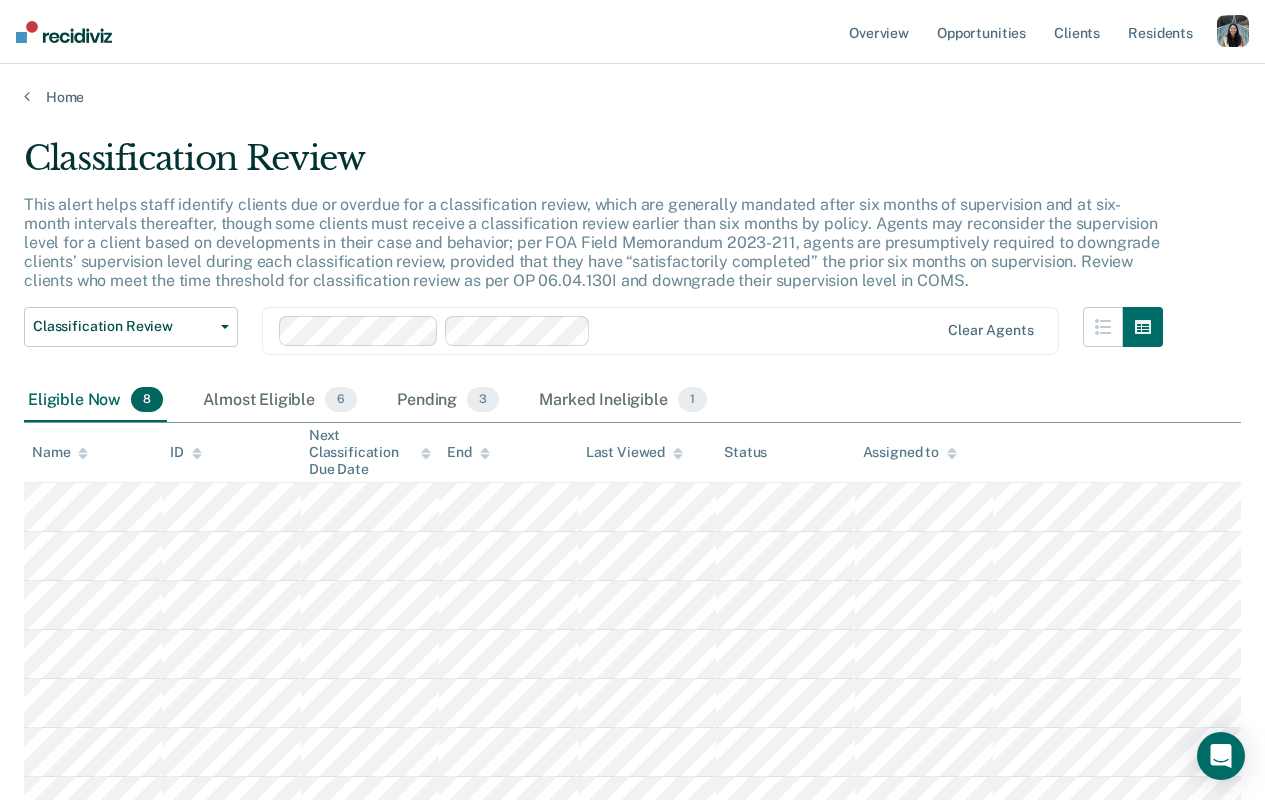 click at bounding box center (769, 330) 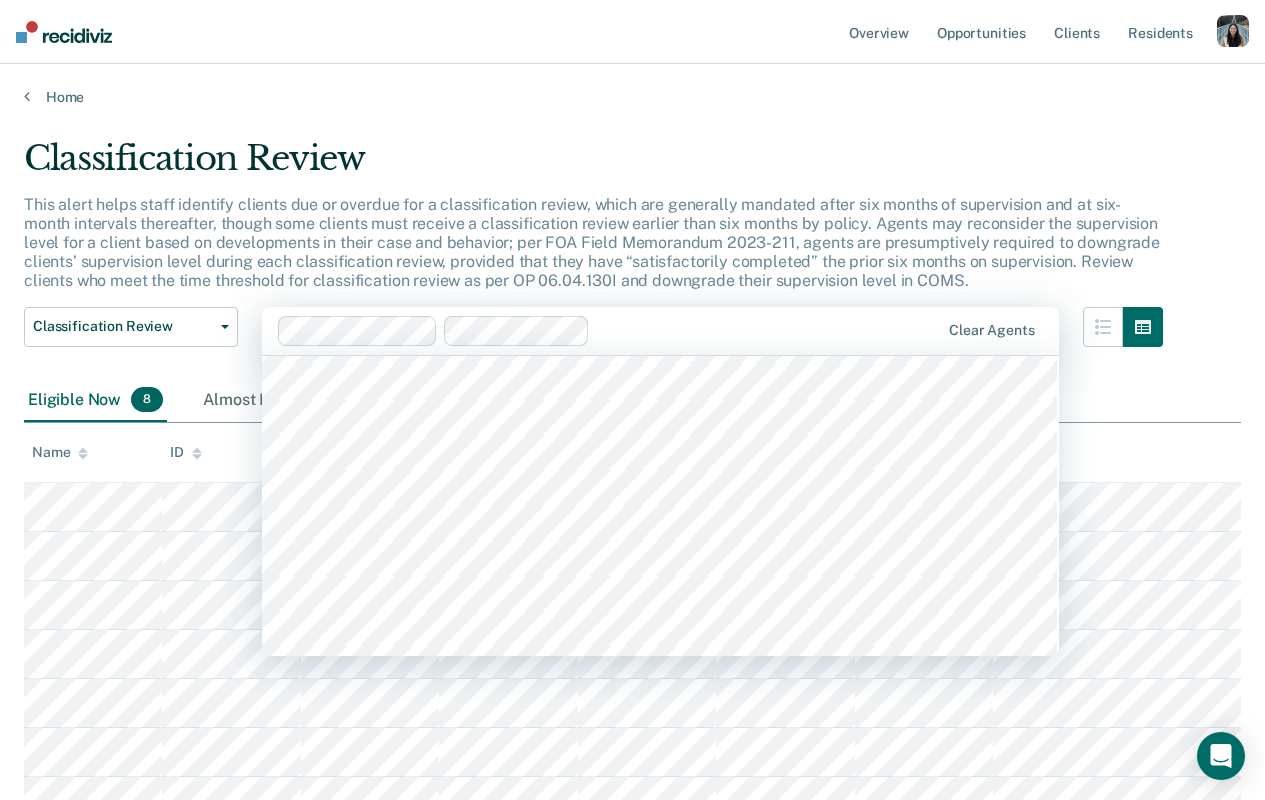 scroll, scrollTop: 5355, scrollLeft: 0, axis: vertical 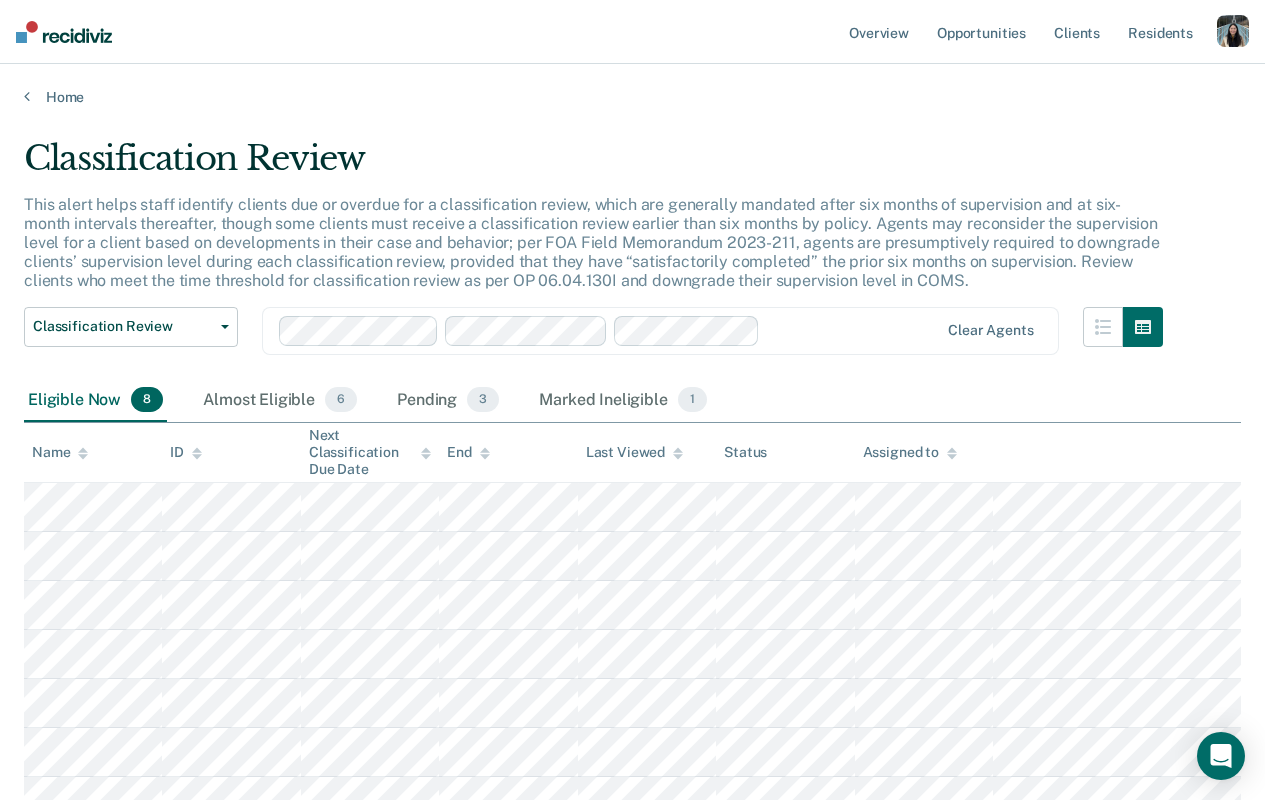 click at bounding box center [853, 330] 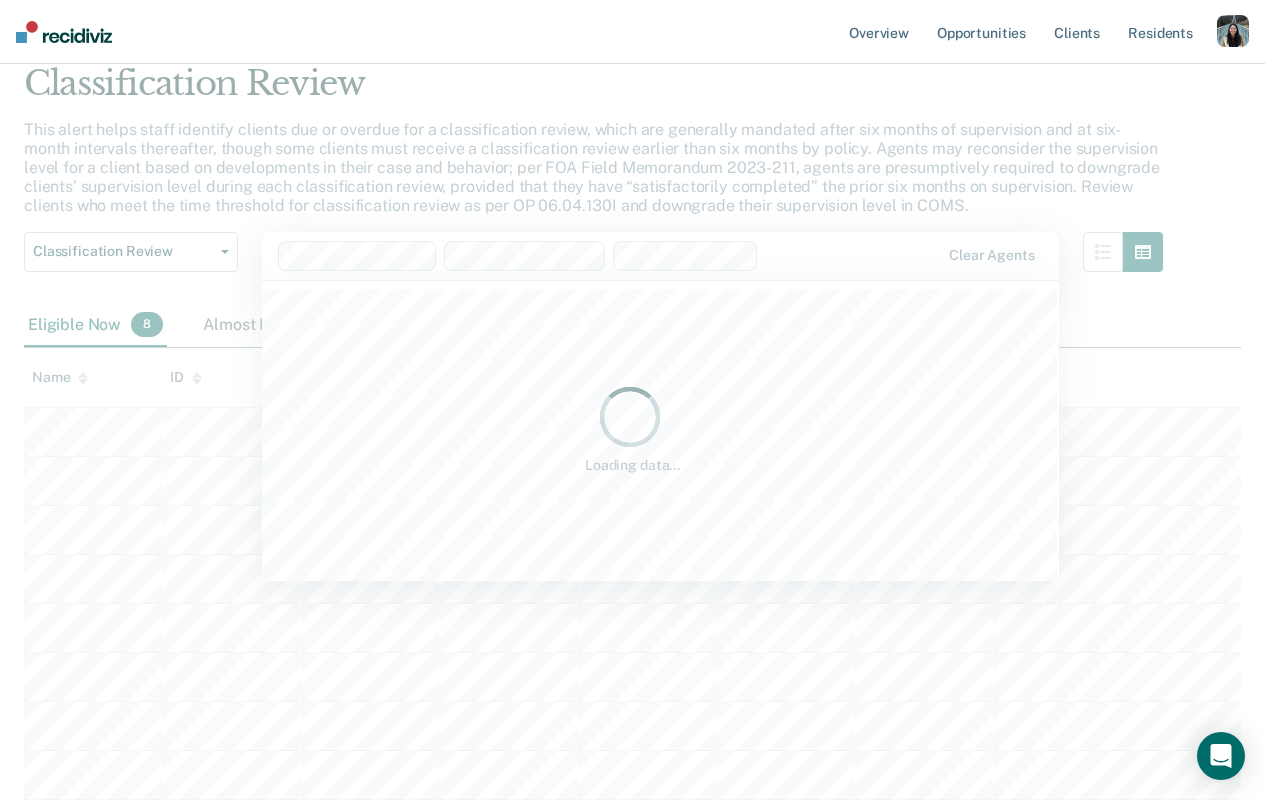 scroll, scrollTop: 83, scrollLeft: 0, axis: vertical 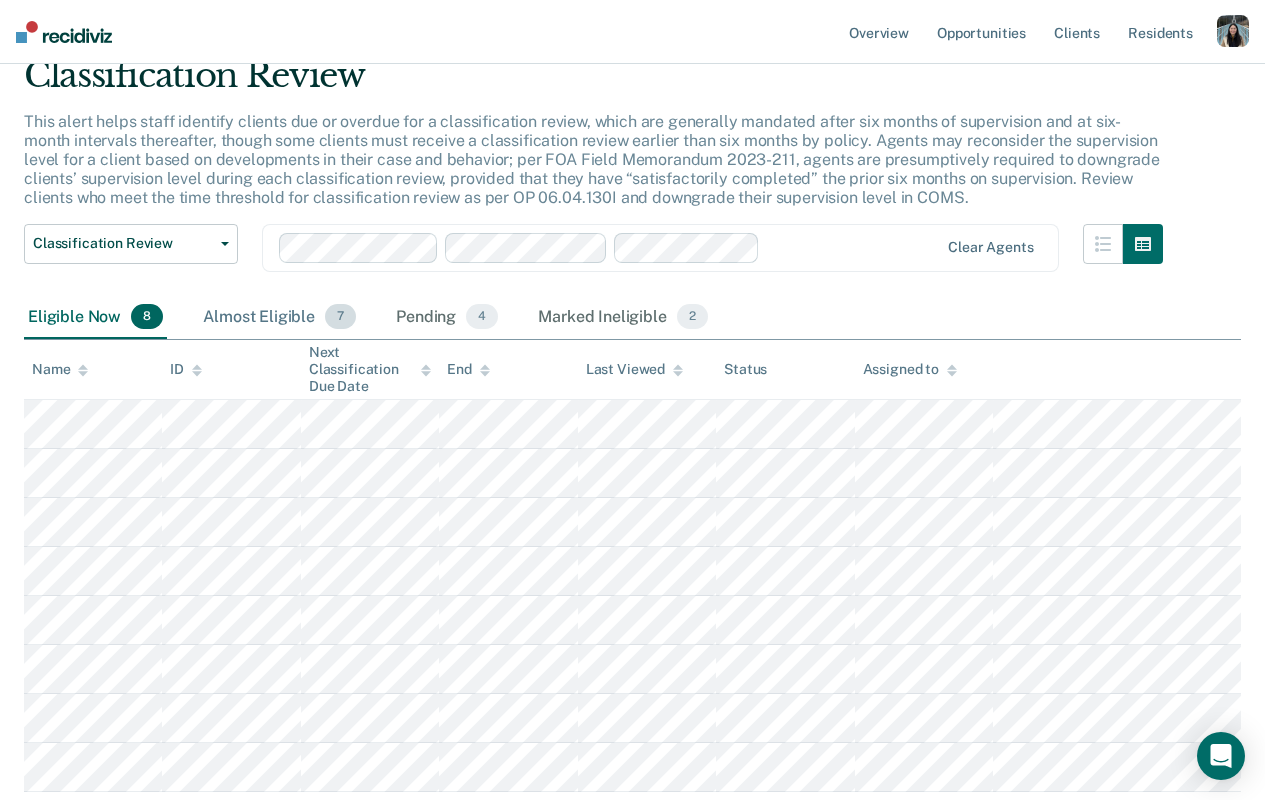 click on "Almost Eligible 7" at bounding box center (279, 318) 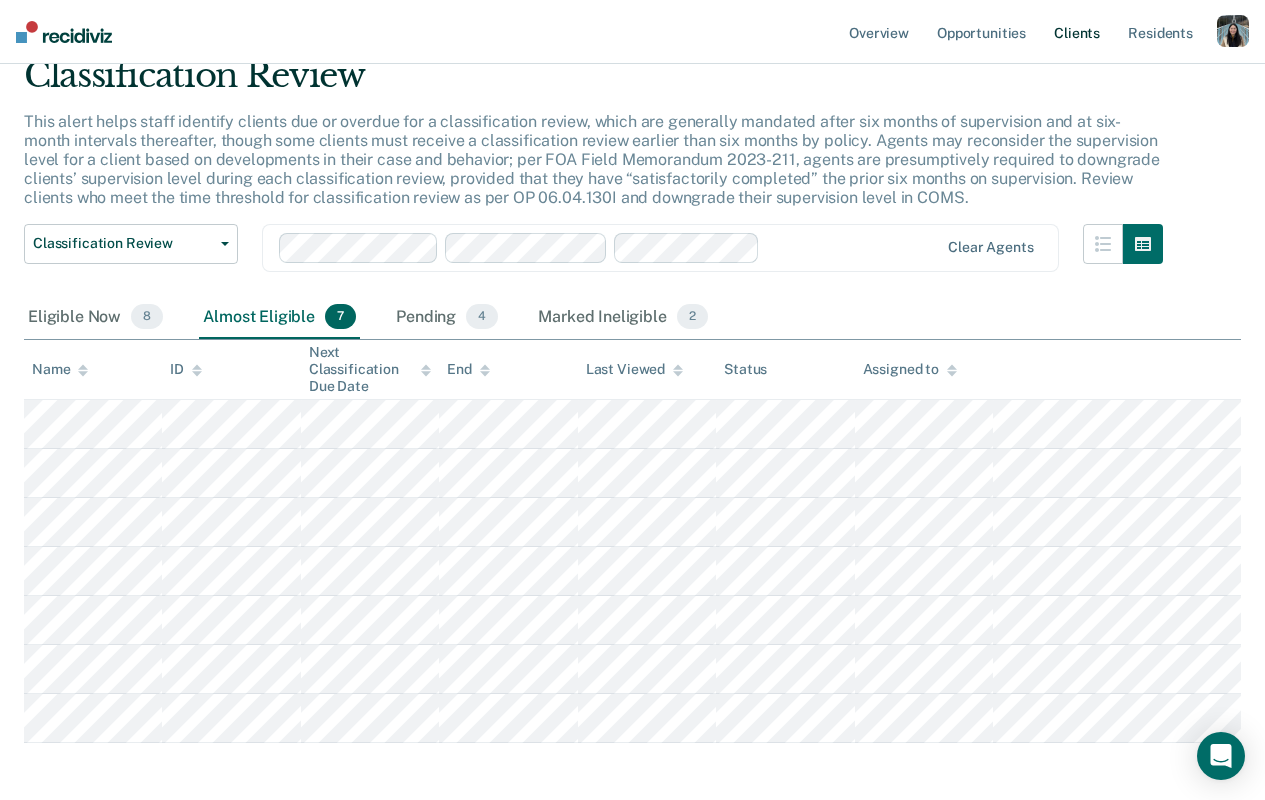 click on "Client s" at bounding box center [1077, 32] 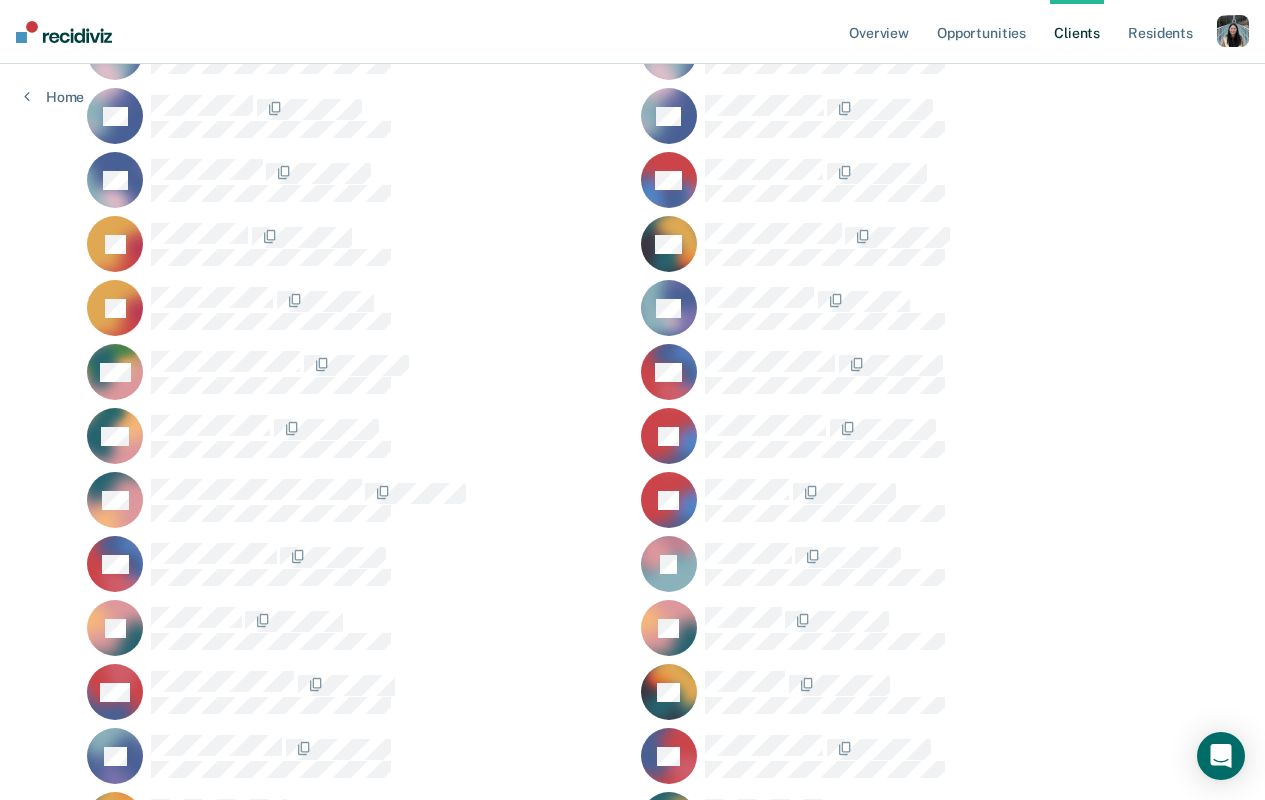 scroll, scrollTop: 1181, scrollLeft: 0, axis: vertical 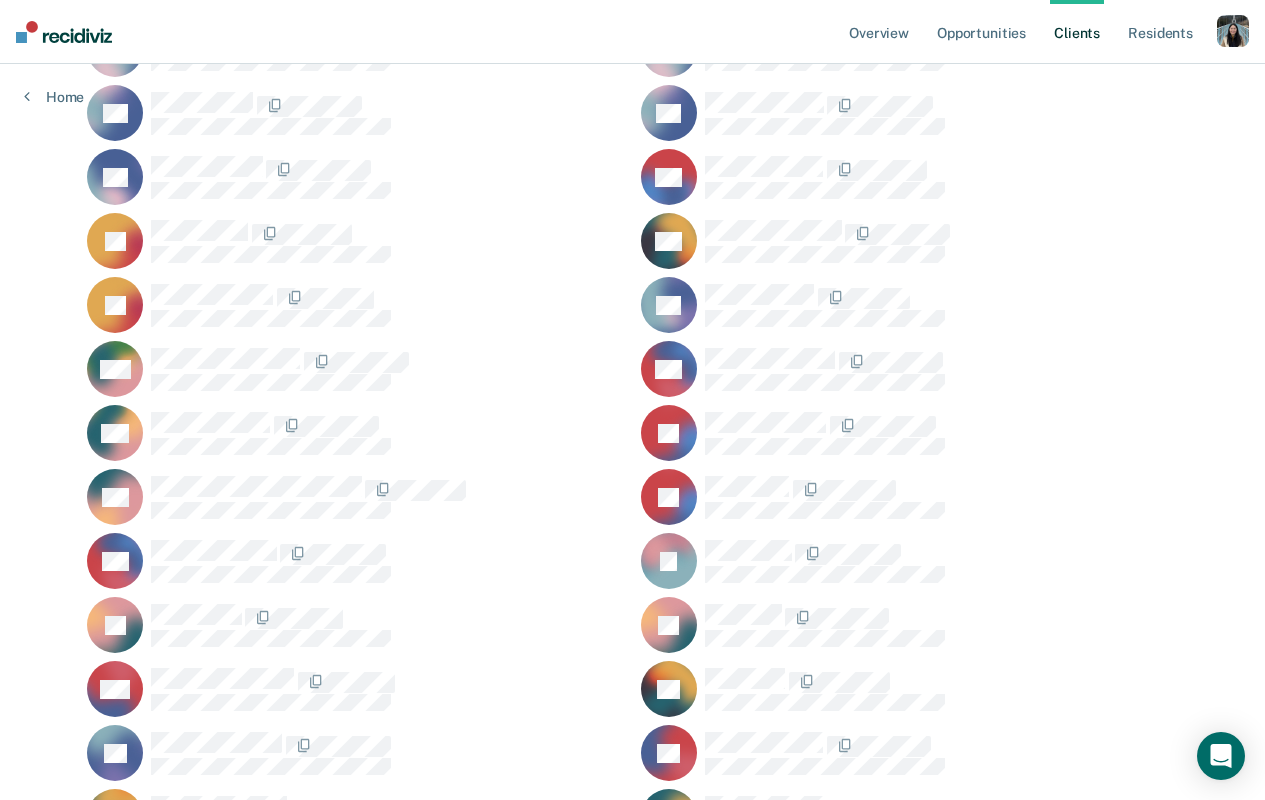 click at bounding box center [387, 561] 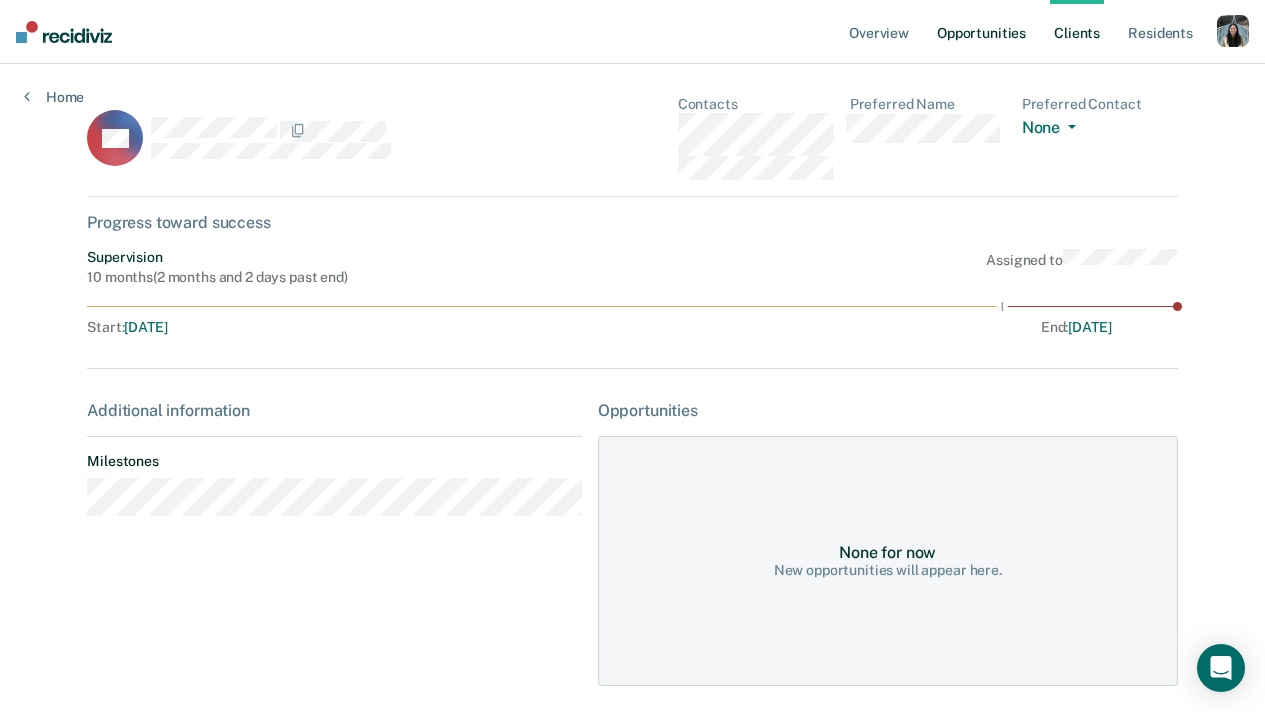 click on "Opportunities" at bounding box center [981, 32] 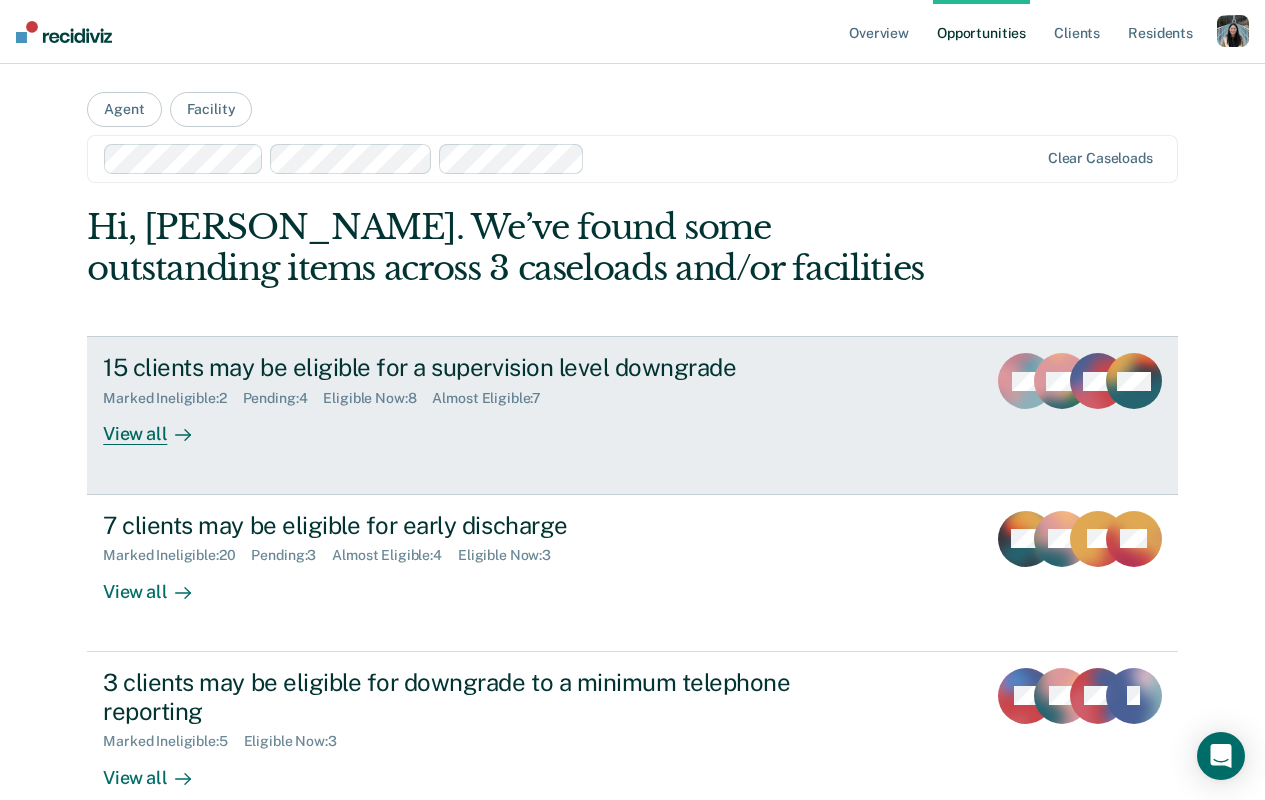 scroll, scrollTop: 0, scrollLeft: 0, axis: both 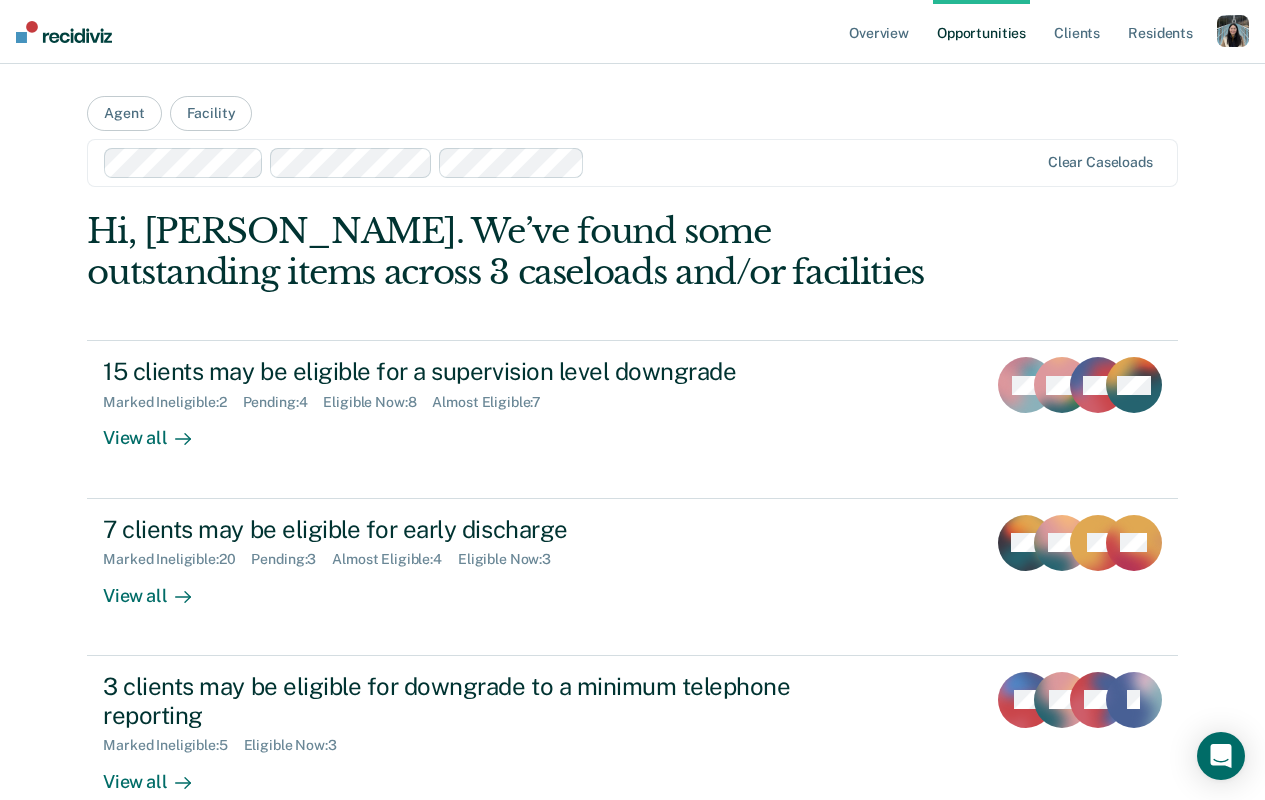 click at bounding box center [815, 162] 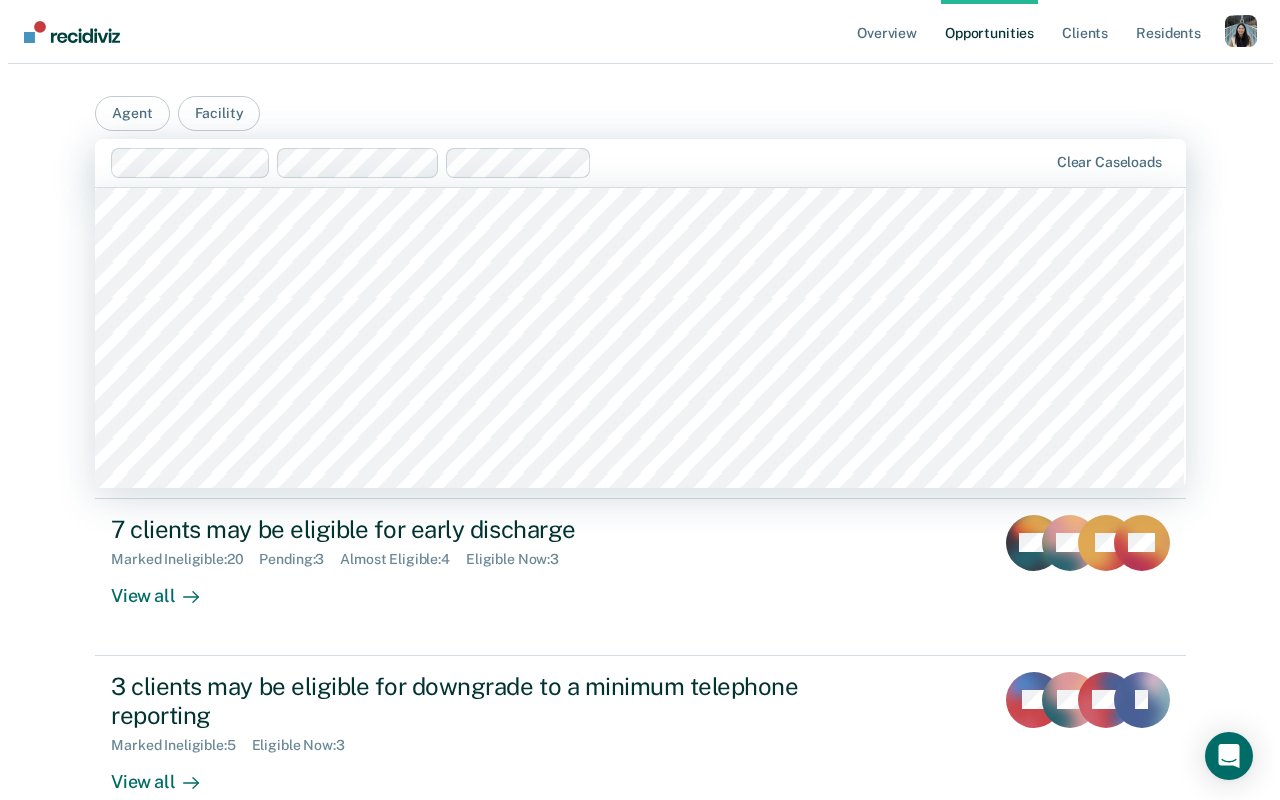 scroll, scrollTop: 4313, scrollLeft: 0, axis: vertical 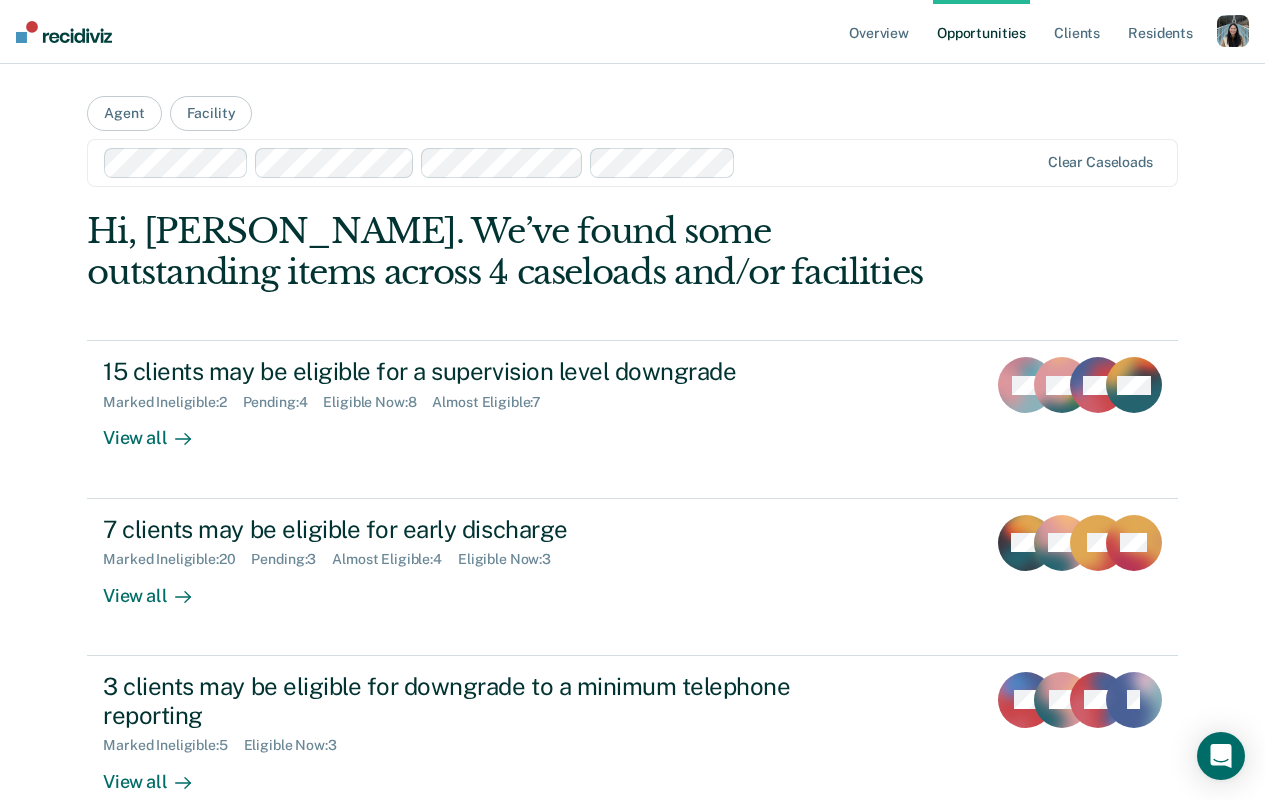 click at bounding box center (891, 162) 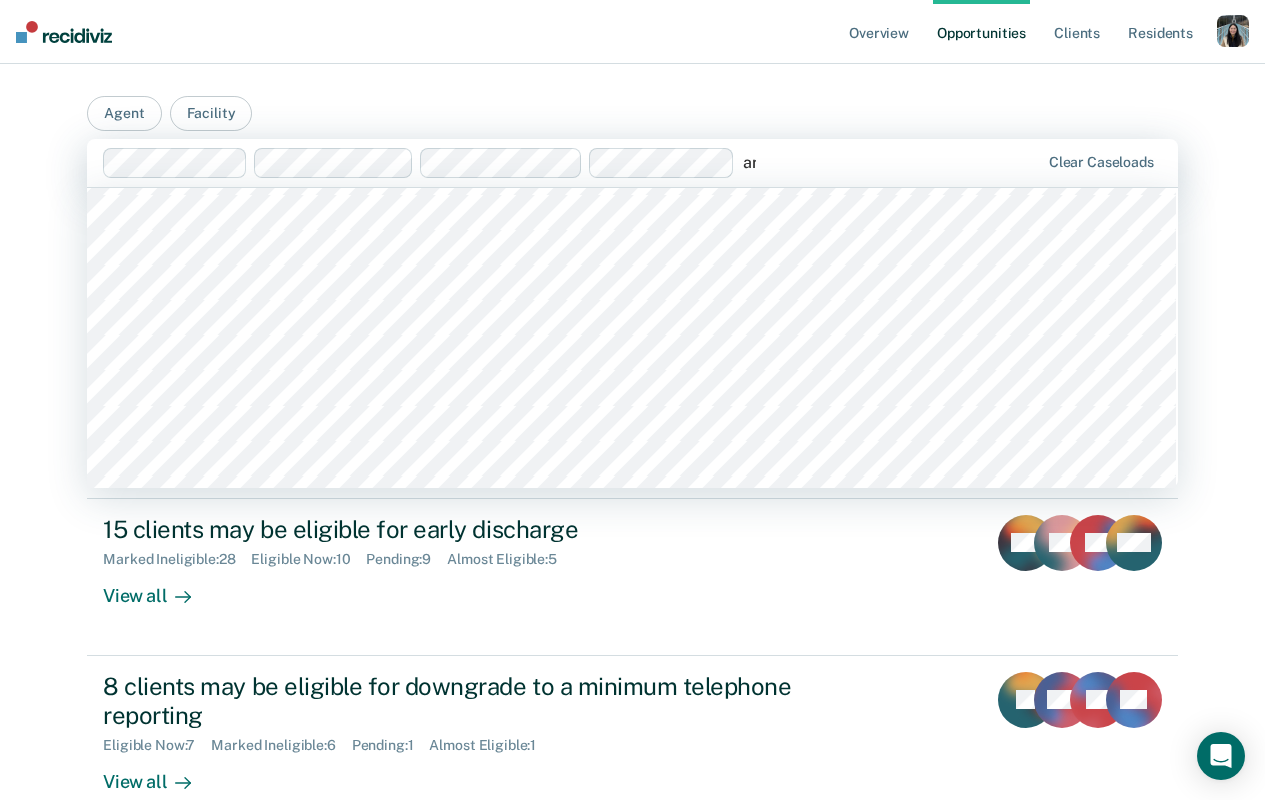 scroll, scrollTop: 0, scrollLeft: 0, axis: both 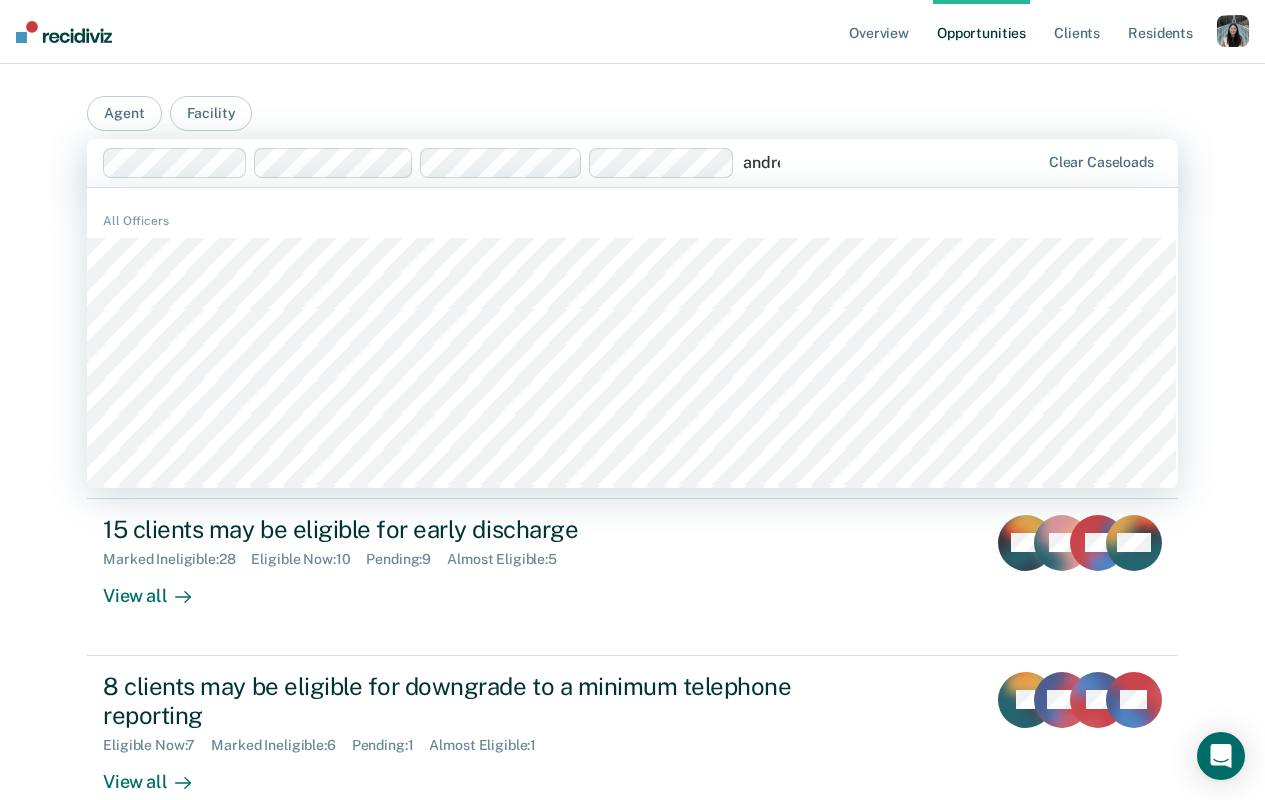 type on "[PERSON_NAME]" 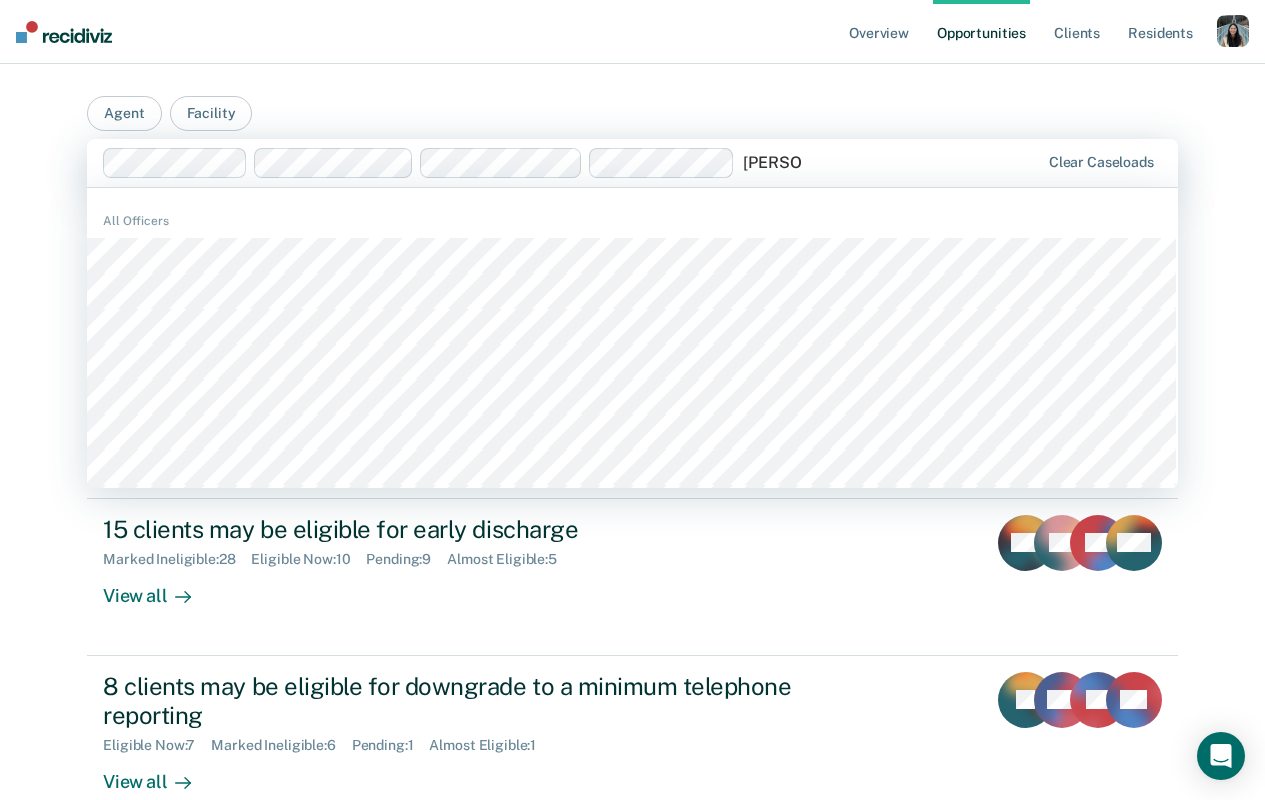 type 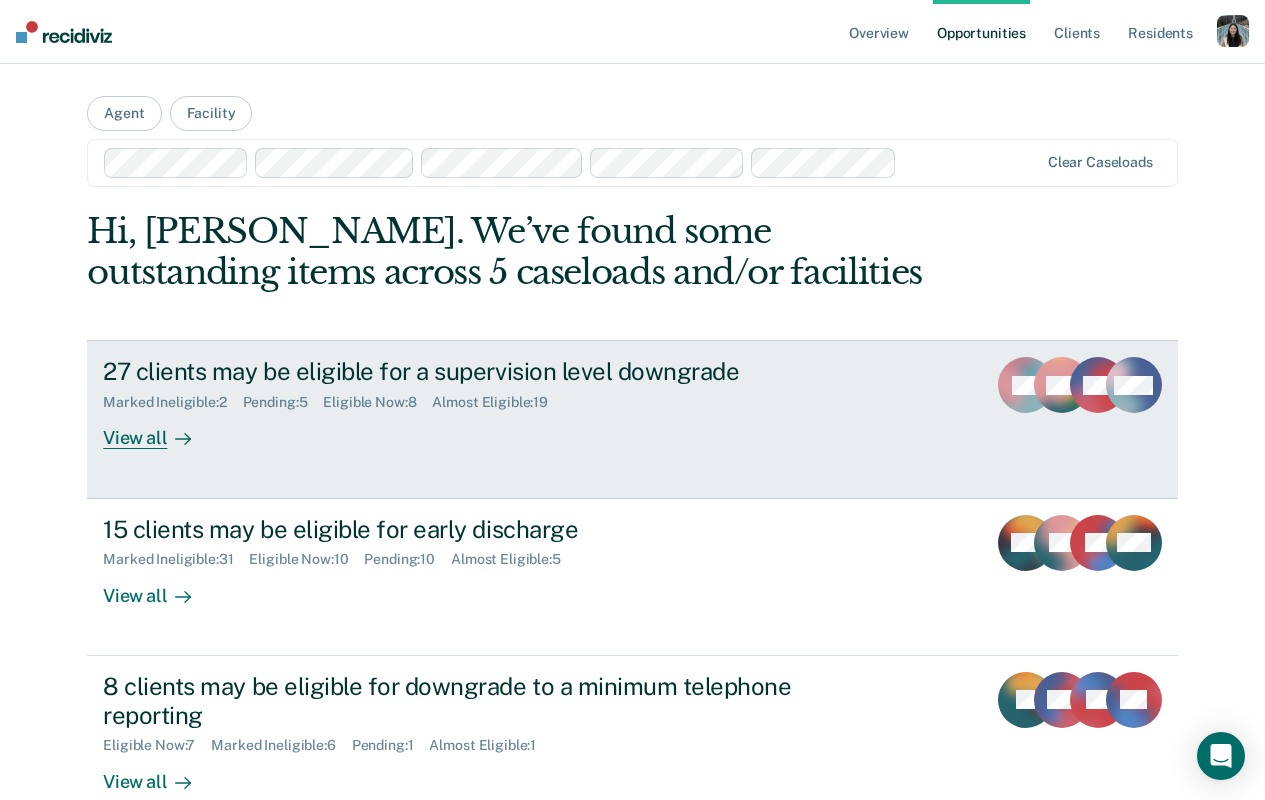 click on "27 clients may be eligible for a supervision level downgrade Marked Ineligible :  2 Pending :  5 Eligible Now :  8 Almost Eligible :  19 View all   AG DW KM + 24" at bounding box center (632, 419) 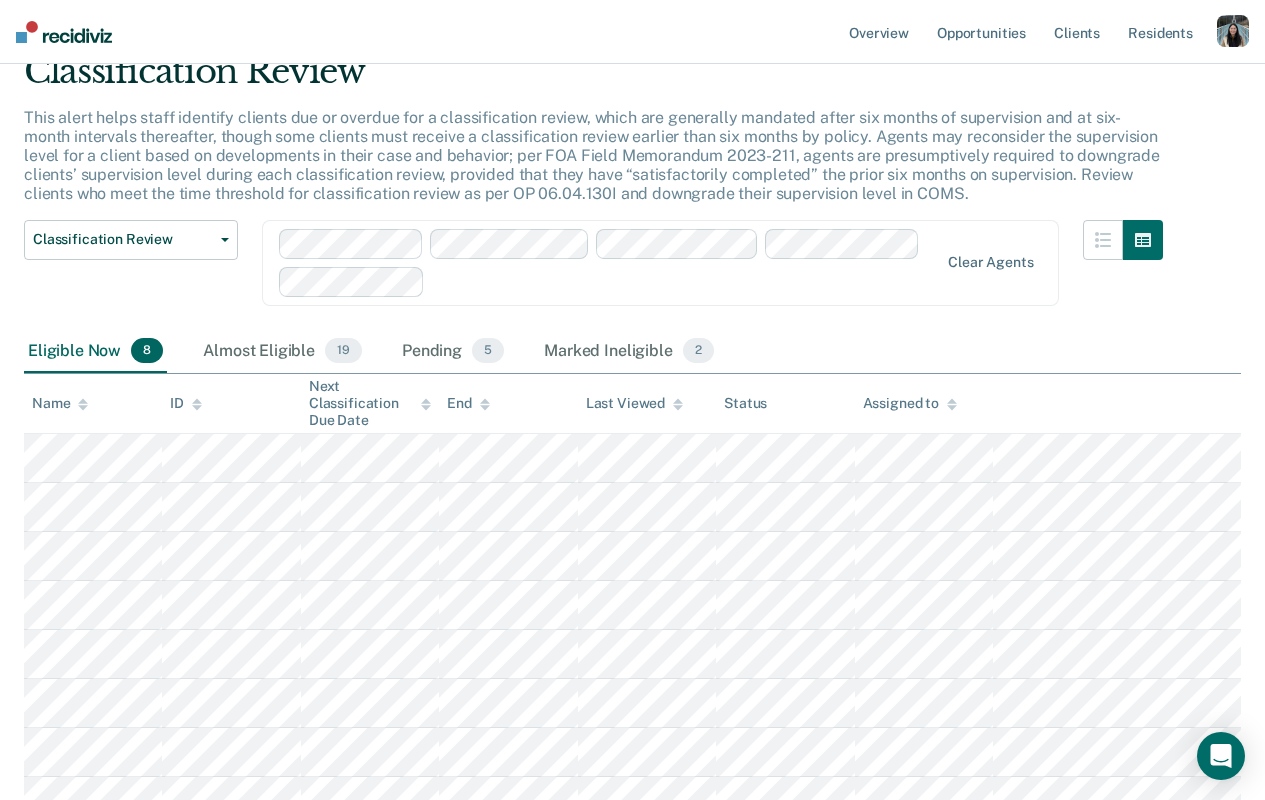 scroll, scrollTop: 59, scrollLeft: 0, axis: vertical 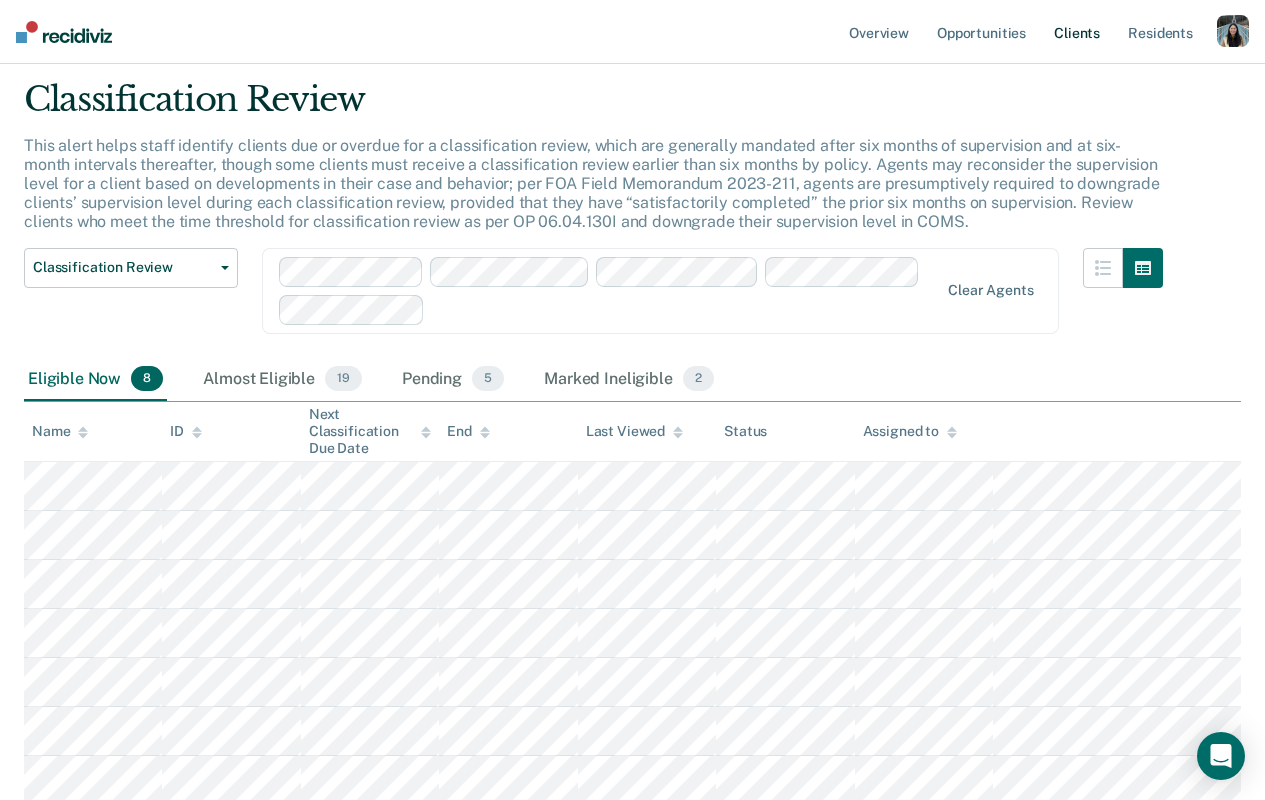 click on "Client s" at bounding box center [1077, 32] 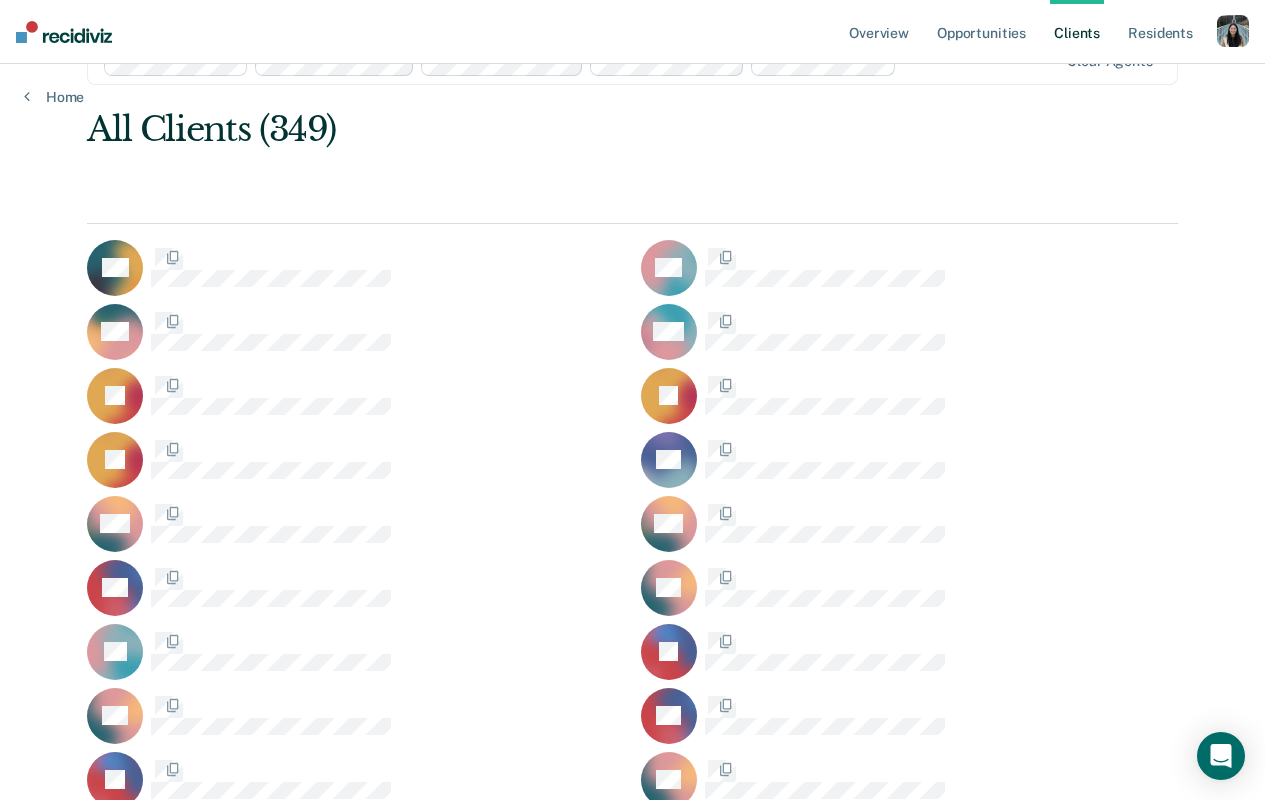 scroll, scrollTop: 0, scrollLeft: 0, axis: both 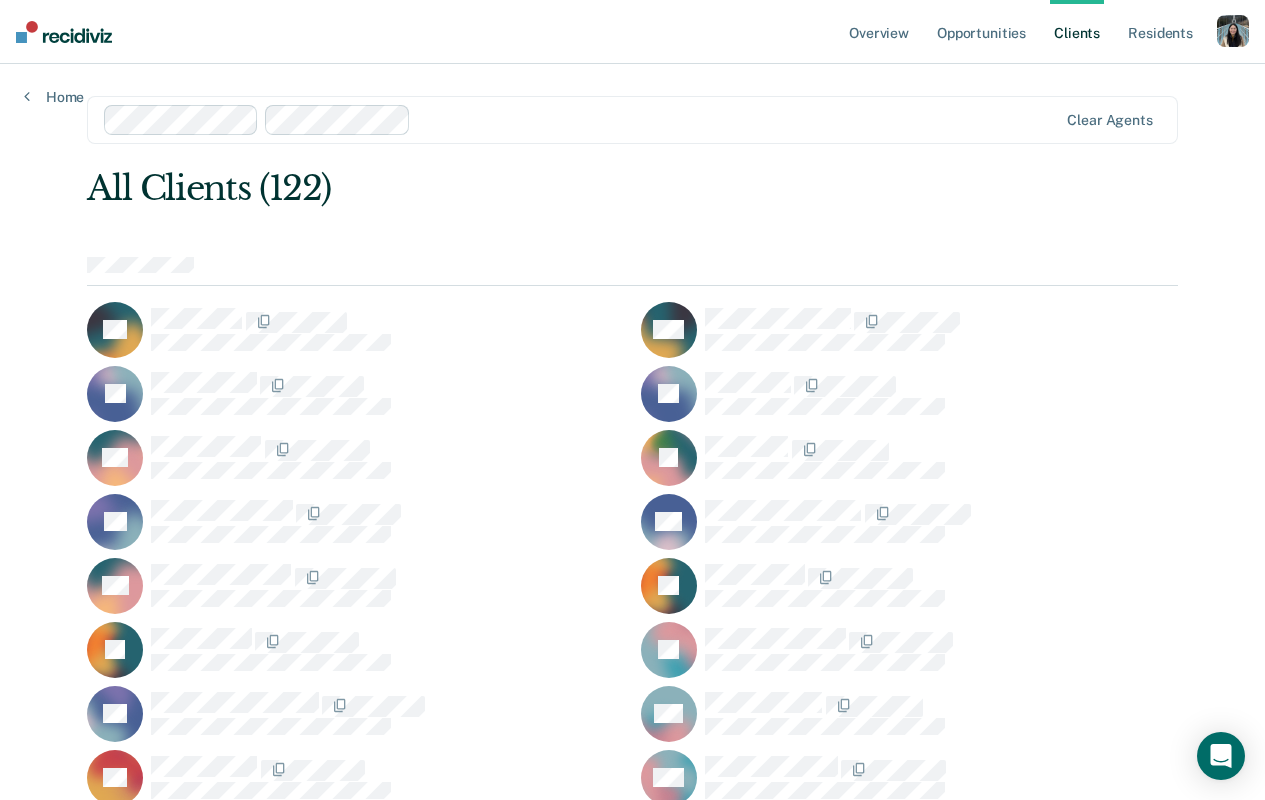 click on "TB" at bounding box center (355, 330) 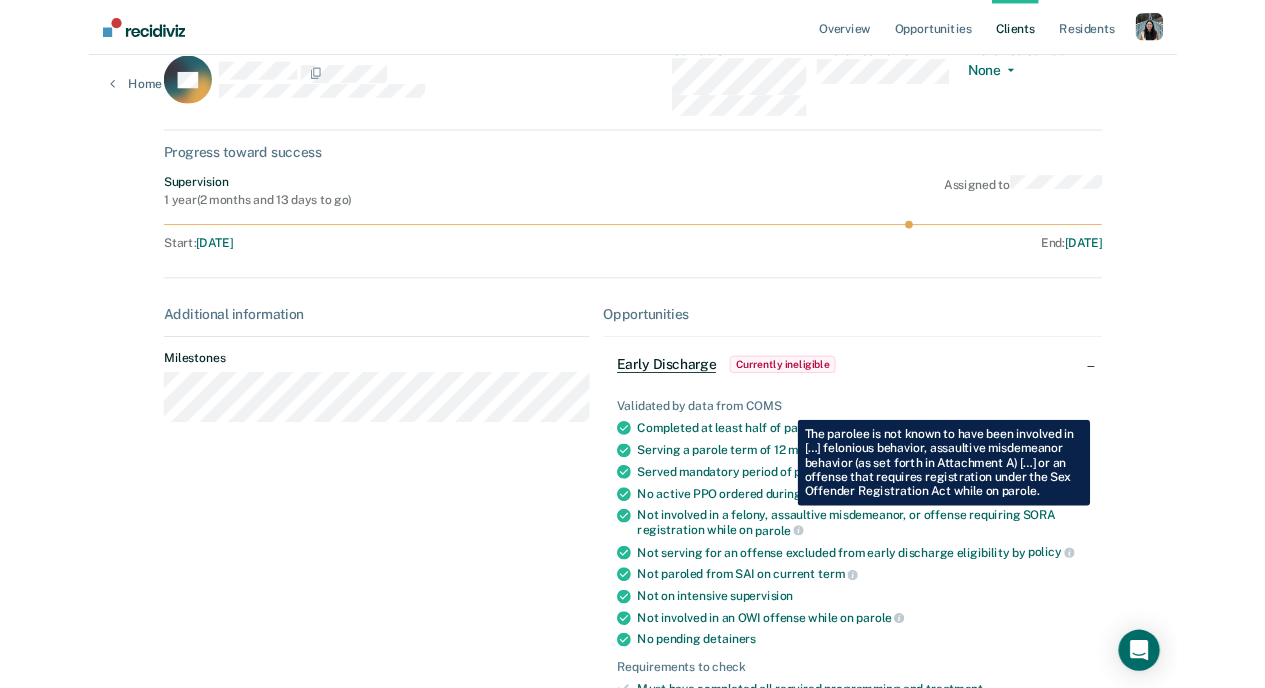 scroll, scrollTop: 33, scrollLeft: 0, axis: vertical 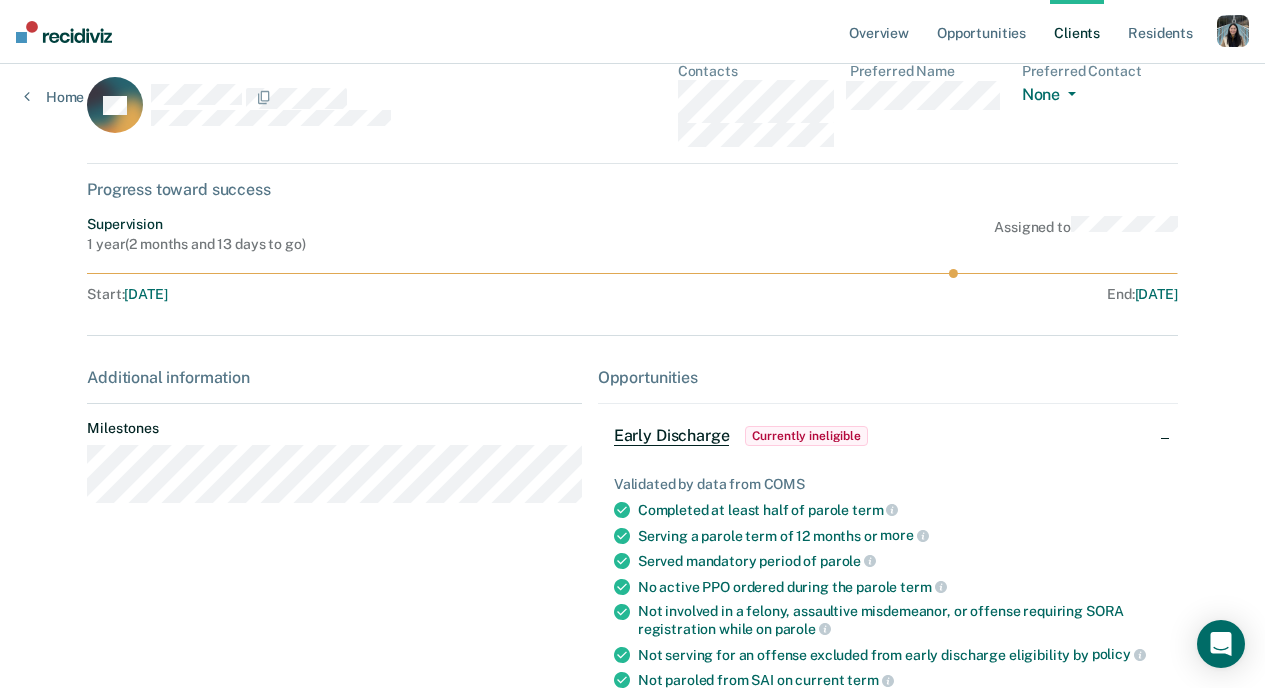 click at bounding box center [1233, 31] 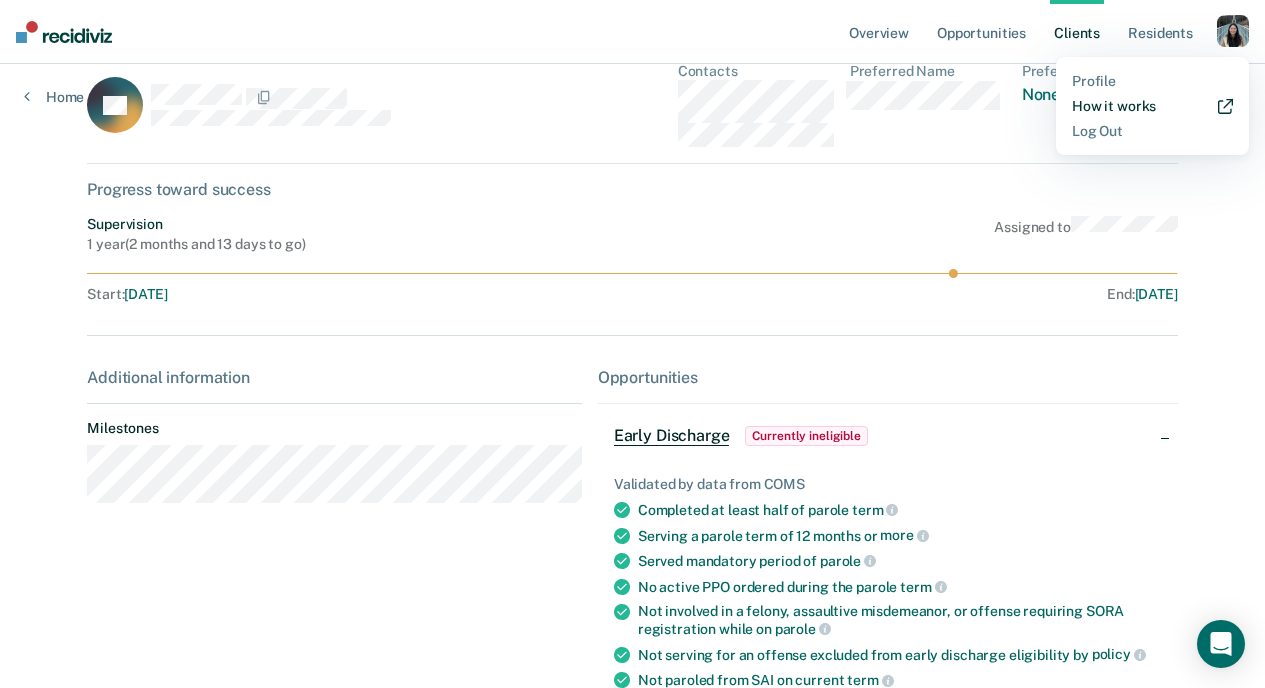 click on "How it works" at bounding box center [1152, 106] 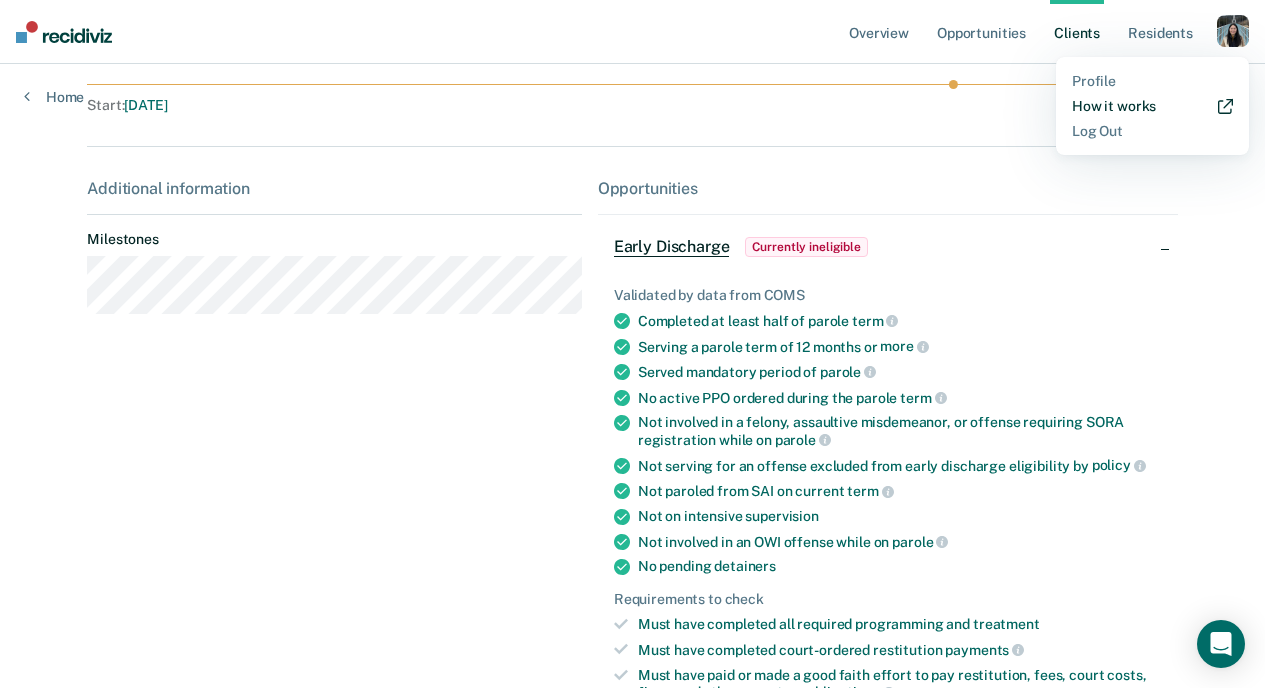 scroll, scrollTop: 244, scrollLeft: 0, axis: vertical 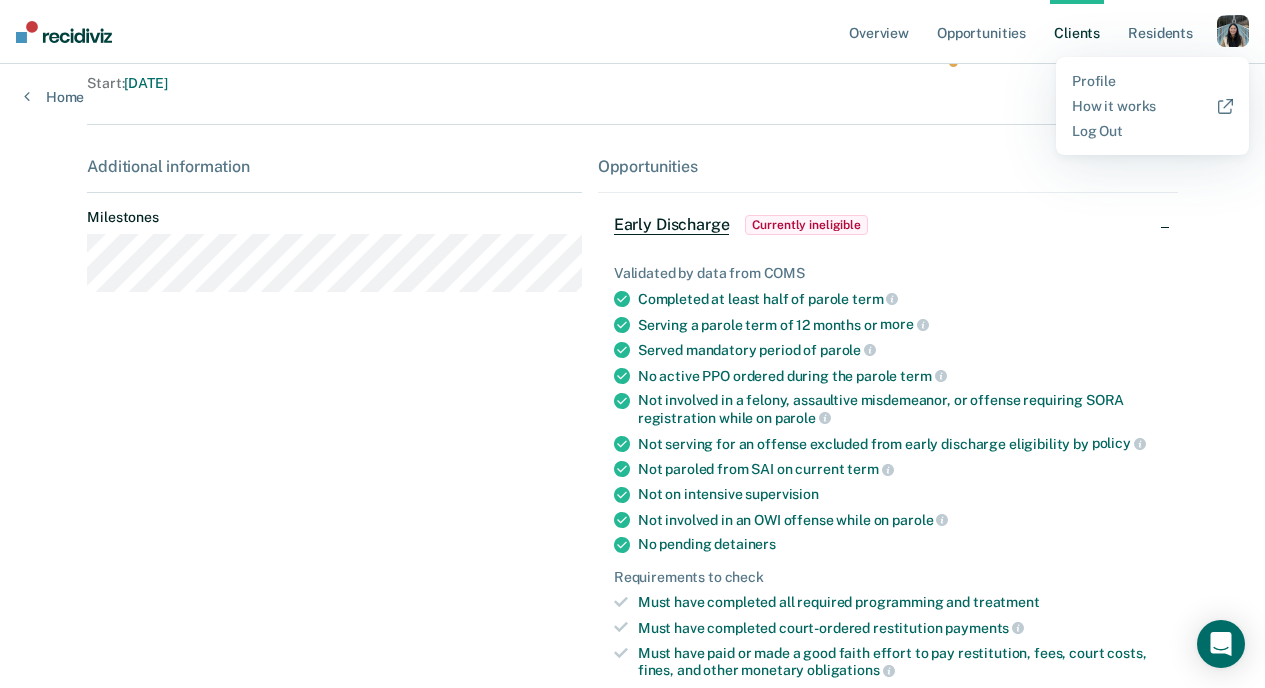 click on "Not involved in a felony, assaultive misdemeanor, or offense requiring SORA registration while on   parole" at bounding box center (900, 409) 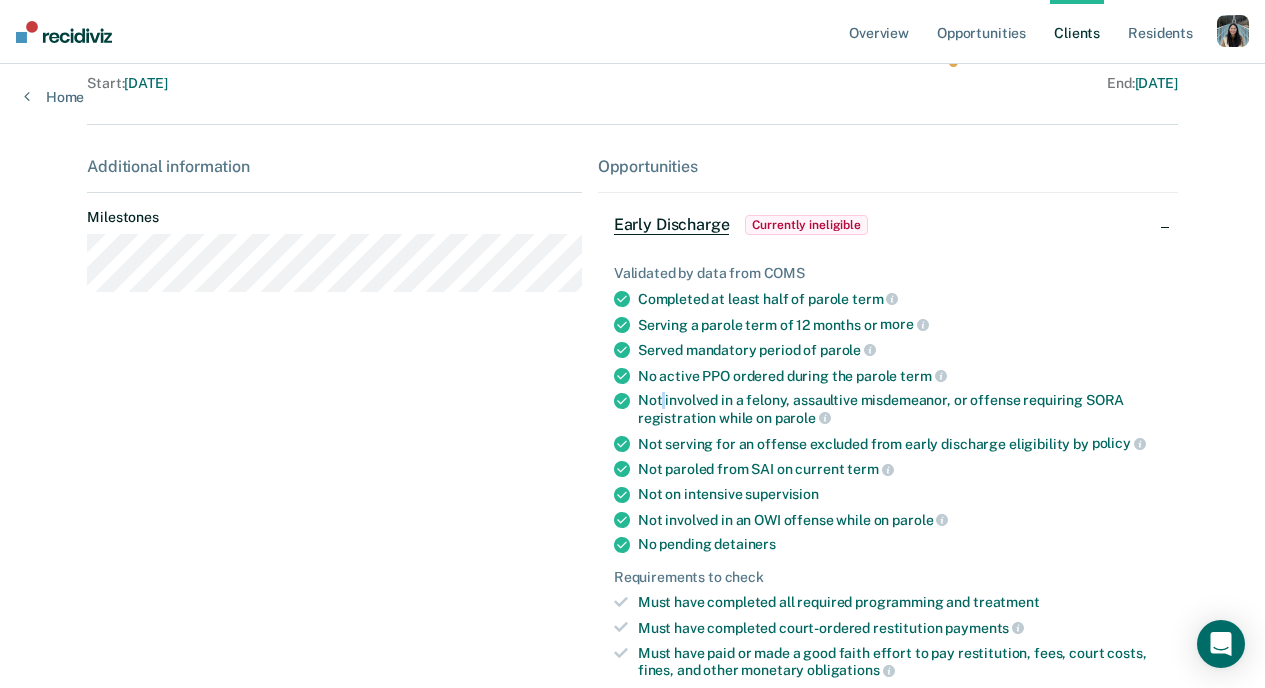 click on "Not involved in a felony, assaultive misdemeanor, or offense requiring SORA registration while on   parole" at bounding box center (900, 409) 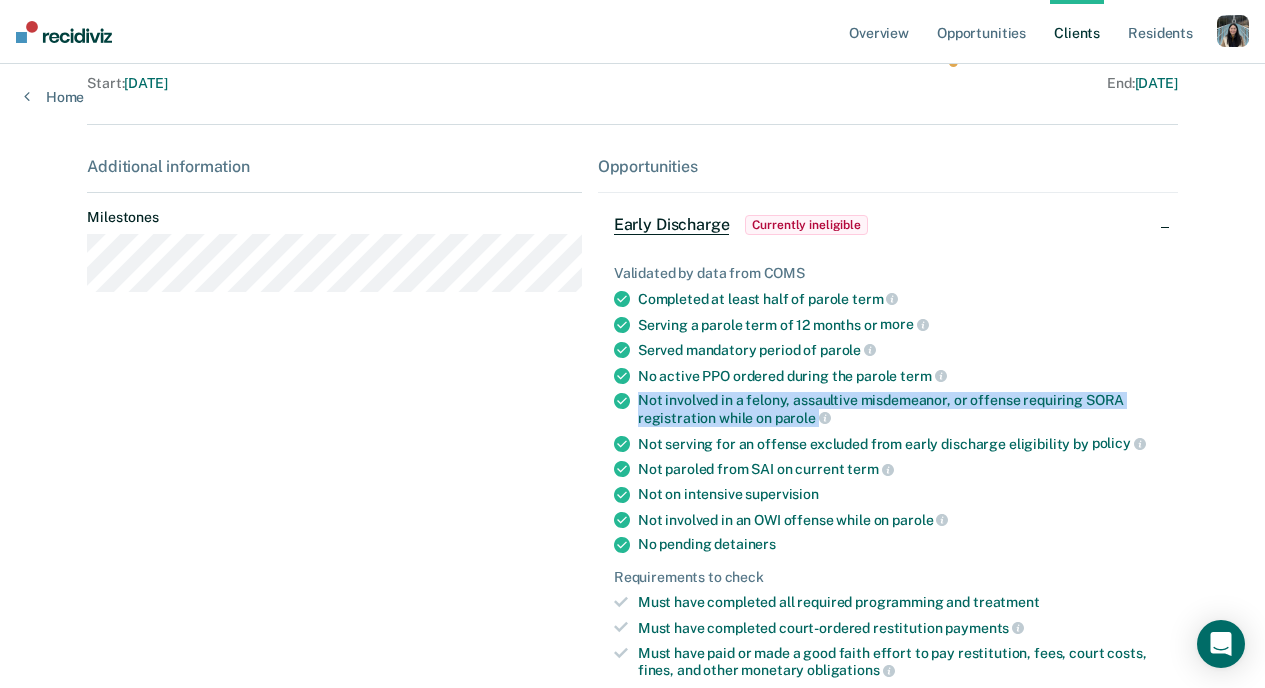 click on "Not involved in a felony, assaultive misdemeanor, or offense requiring SORA registration while on   parole" at bounding box center [900, 409] 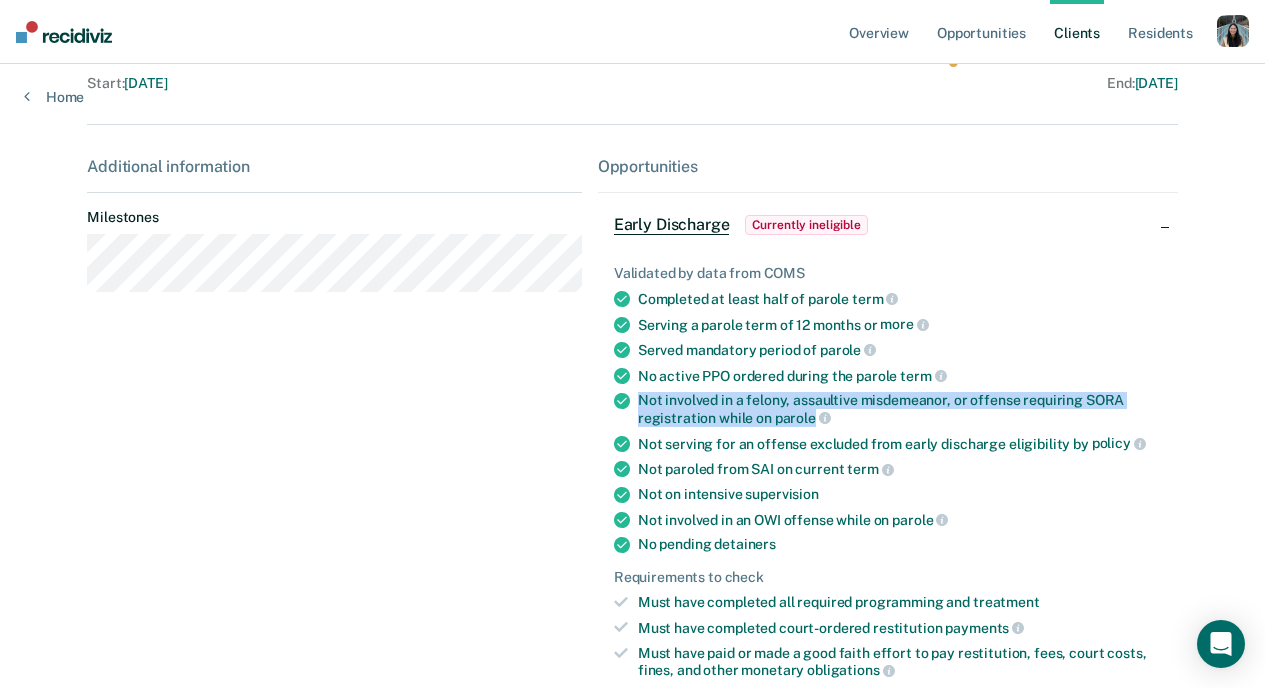 copy on "Not involved in a felony, assaultive misdemeanor, or offense requiring SORA registration while on   parole" 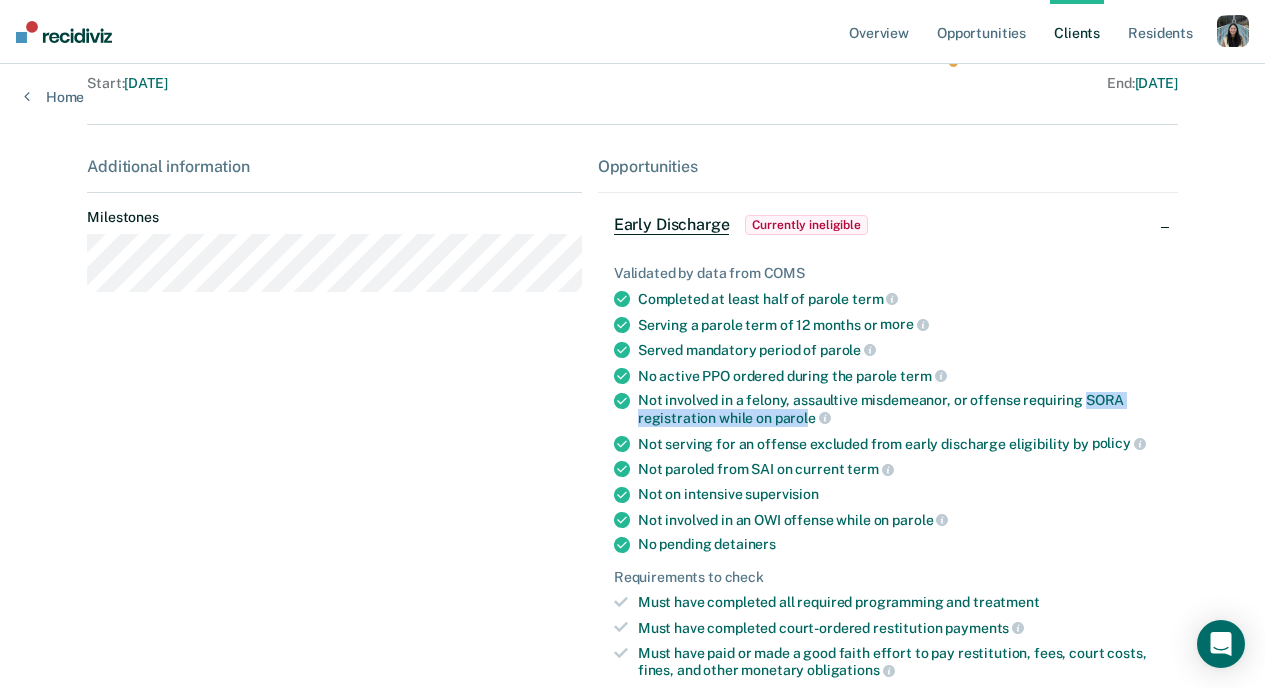 drag, startPoint x: 1077, startPoint y: 399, endPoint x: 799, endPoint y: 426, distance: 279.30807 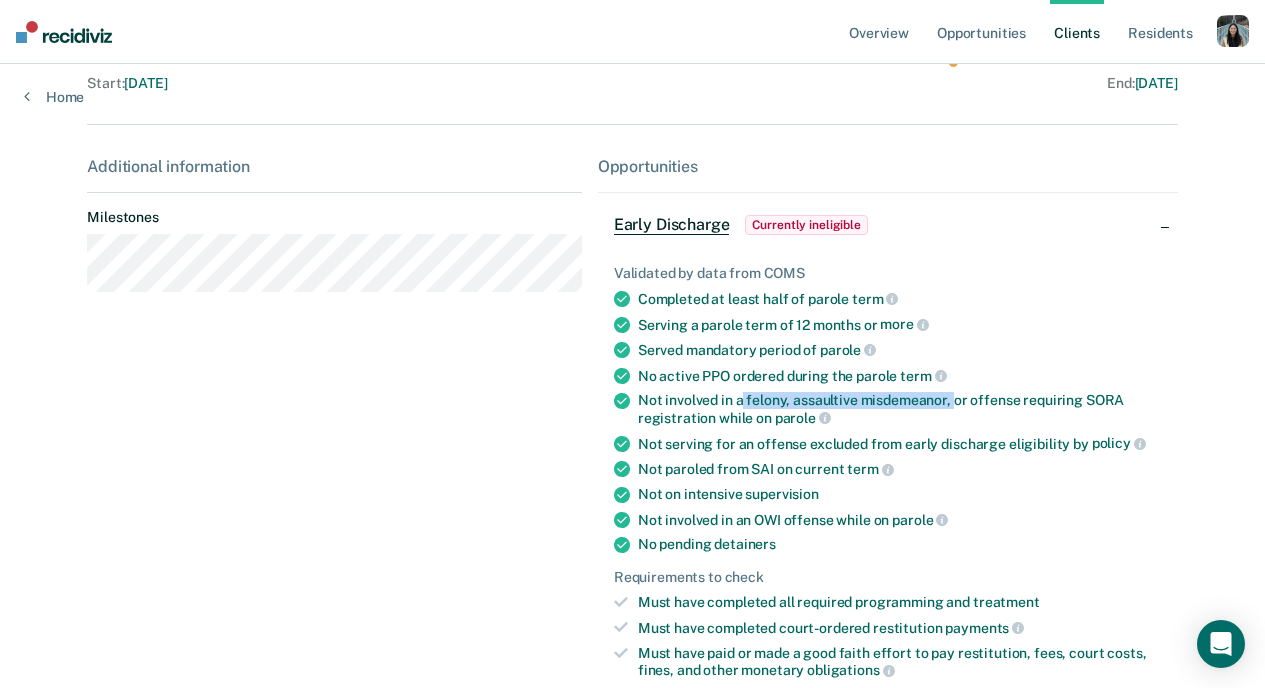 drag, startPoint x: 737, startPoint y: 396, endPoint x: 948, endPoint y: 401, distance: 211.05923 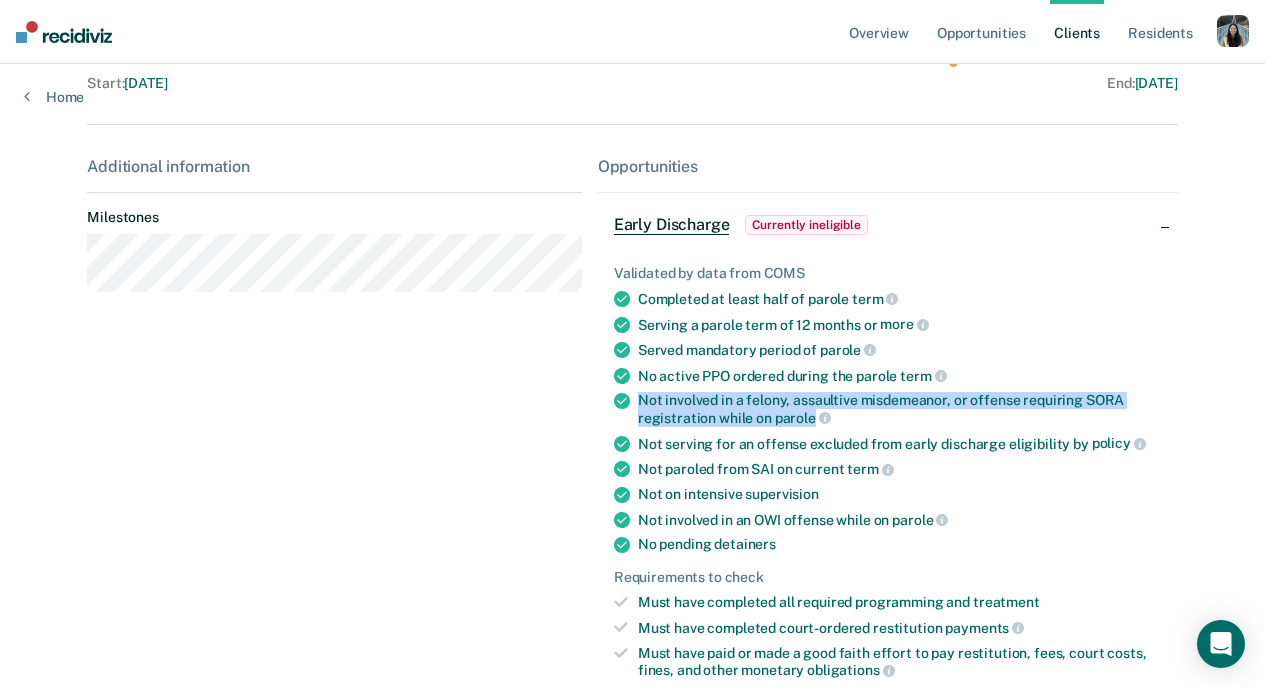 drag, startPoint x: 629, startPoint y: 398, endPoint x: 804, endPoint y: 419, distance: 176.2555 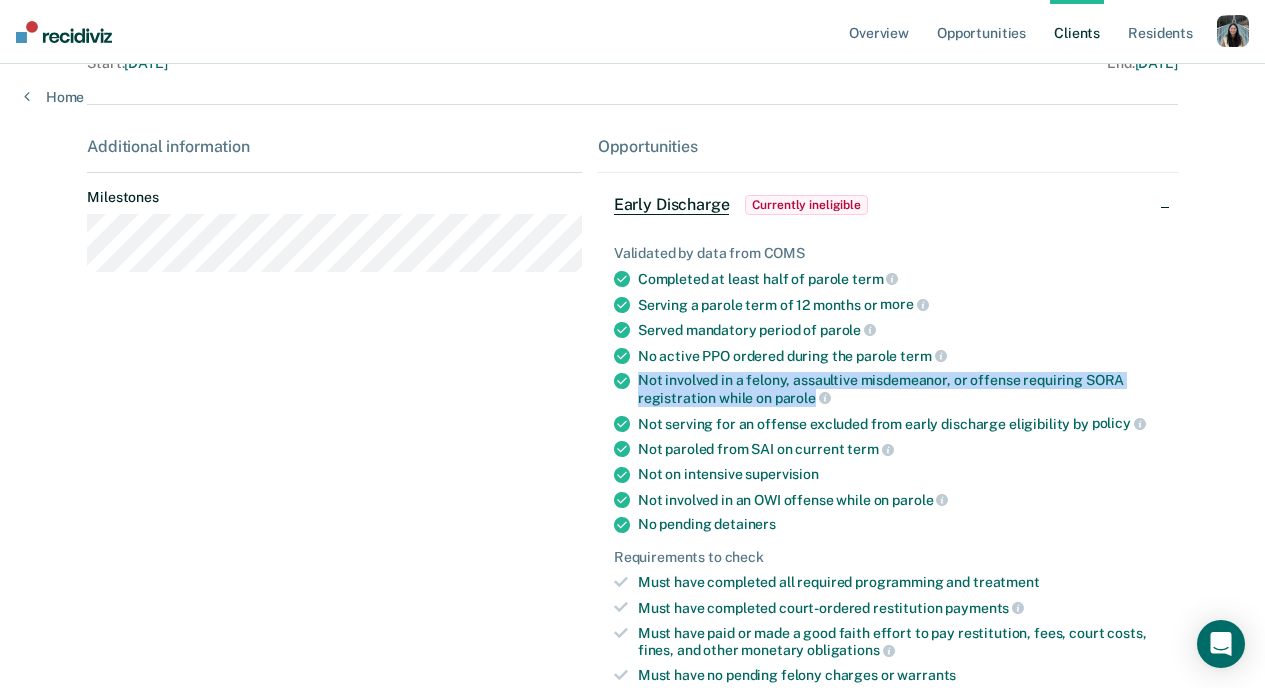 scroll, scrollTop: 269, scrollLeft: 0, axis: vertical 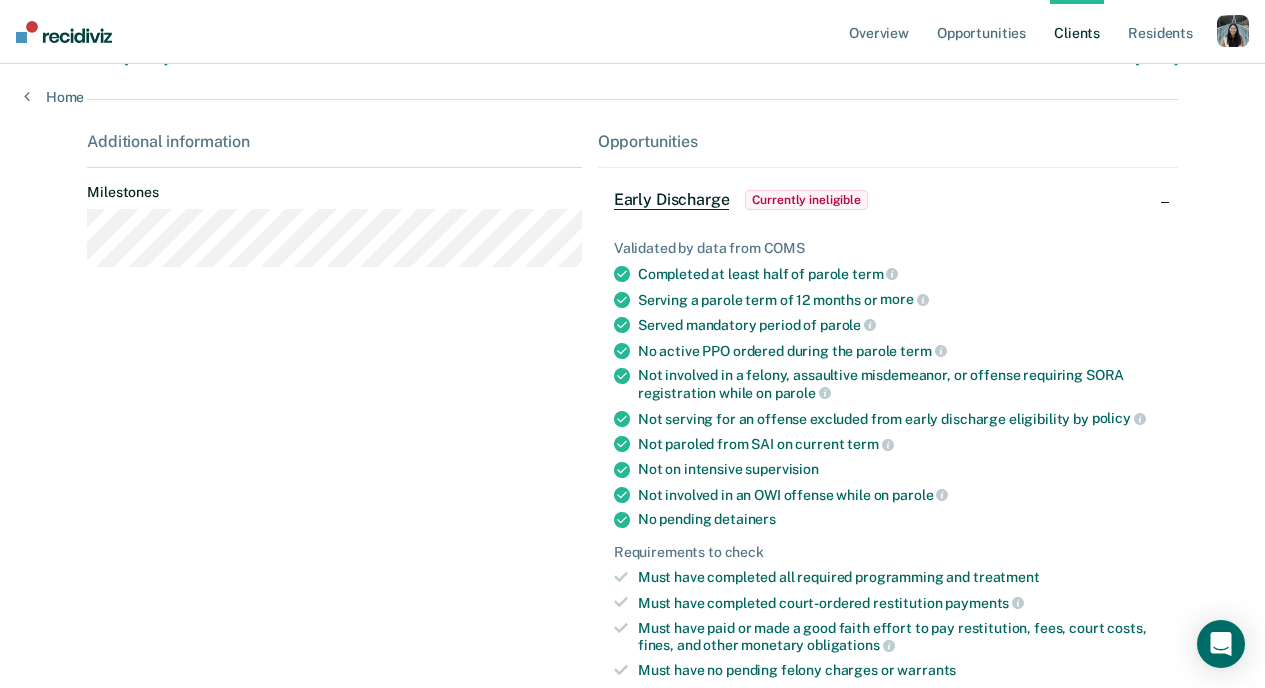 drag, startPoint x: 636, startPoint y: 492, endPoint x: 859, endPoint y: 494, distance: 223.00897 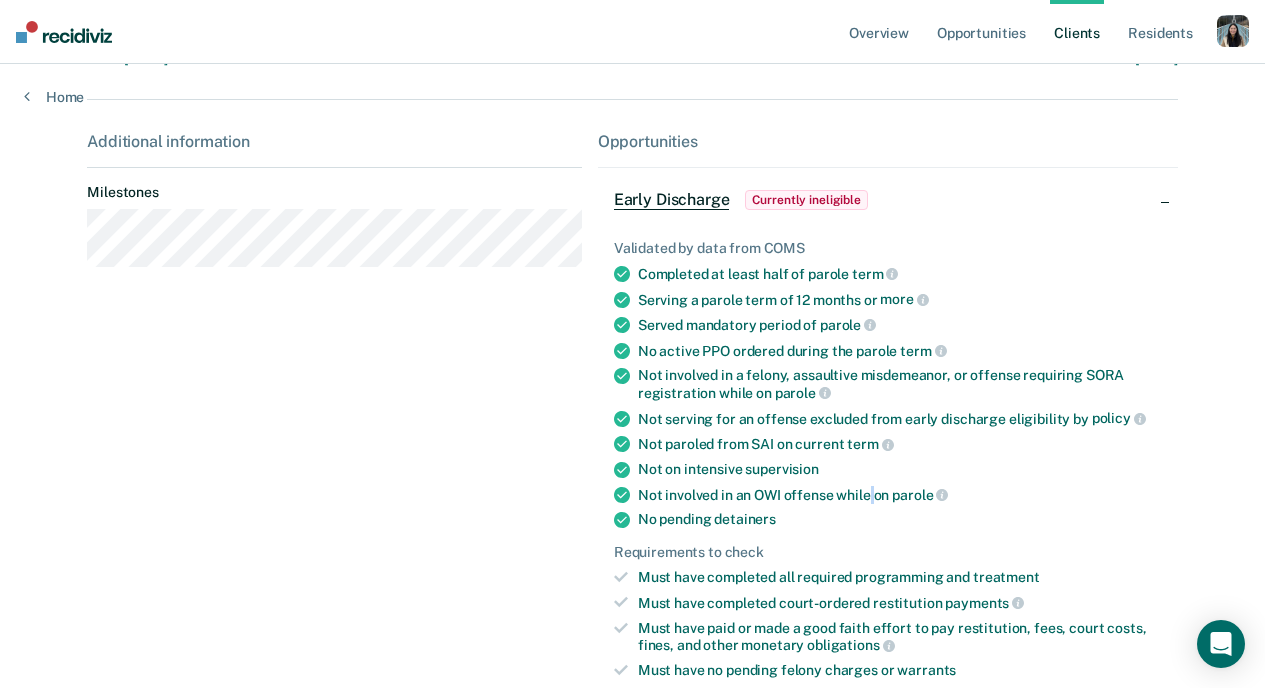 click on "Not involved in an OWI offense while on   parole" at bounding box center [900, 495] 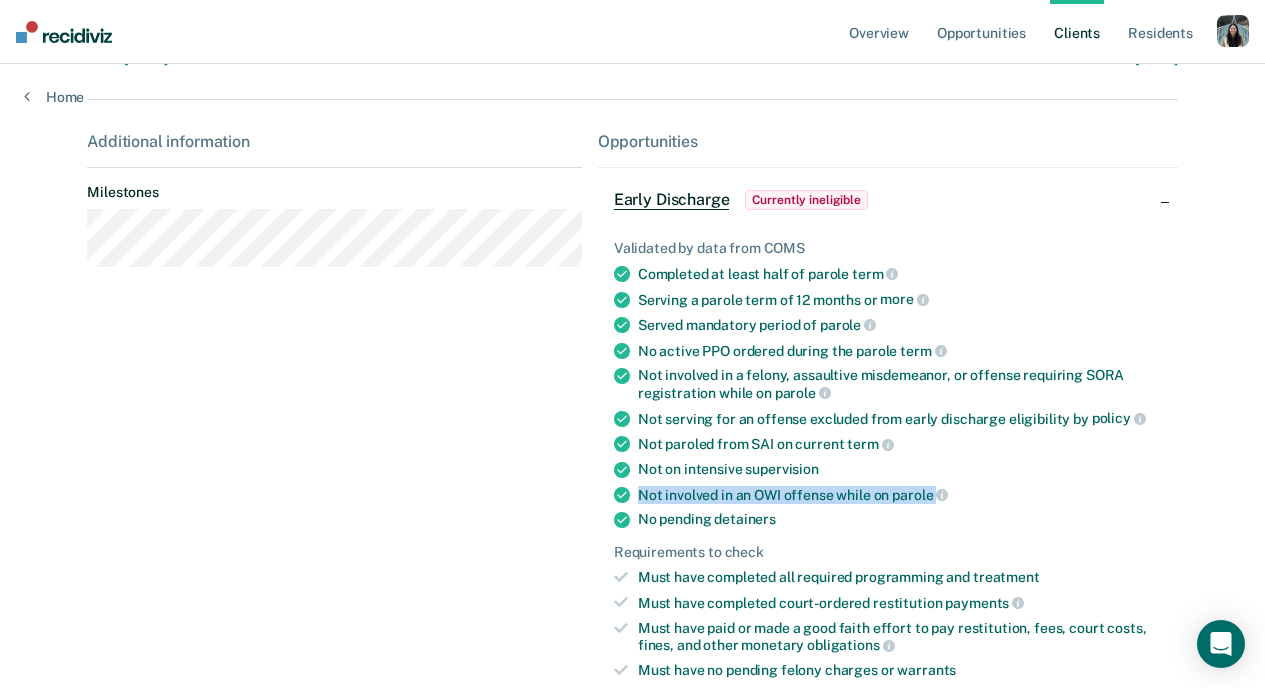 click on "Not involved in an OWI offense while on   parole" at bounding box center (900, 495) 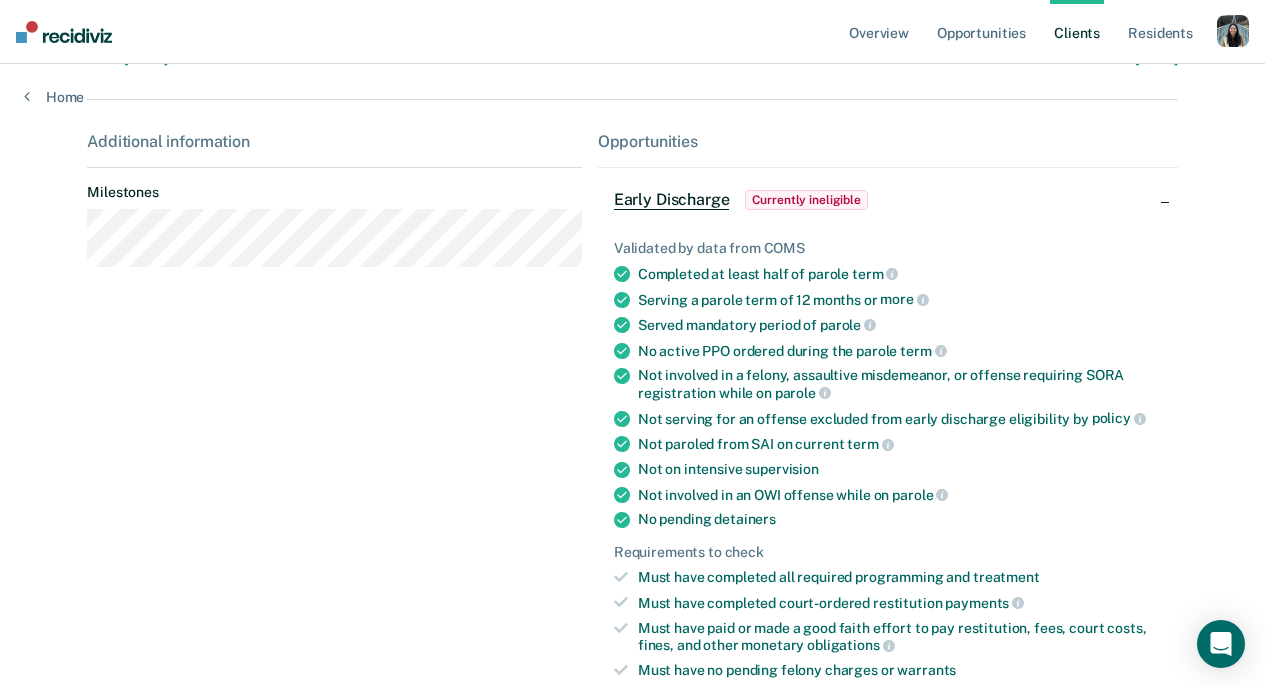 click on "Not involved in a felony, assaultive misdemeanor, or offense requiring SORA registration while on   parole" at bounding box center (900, 384) 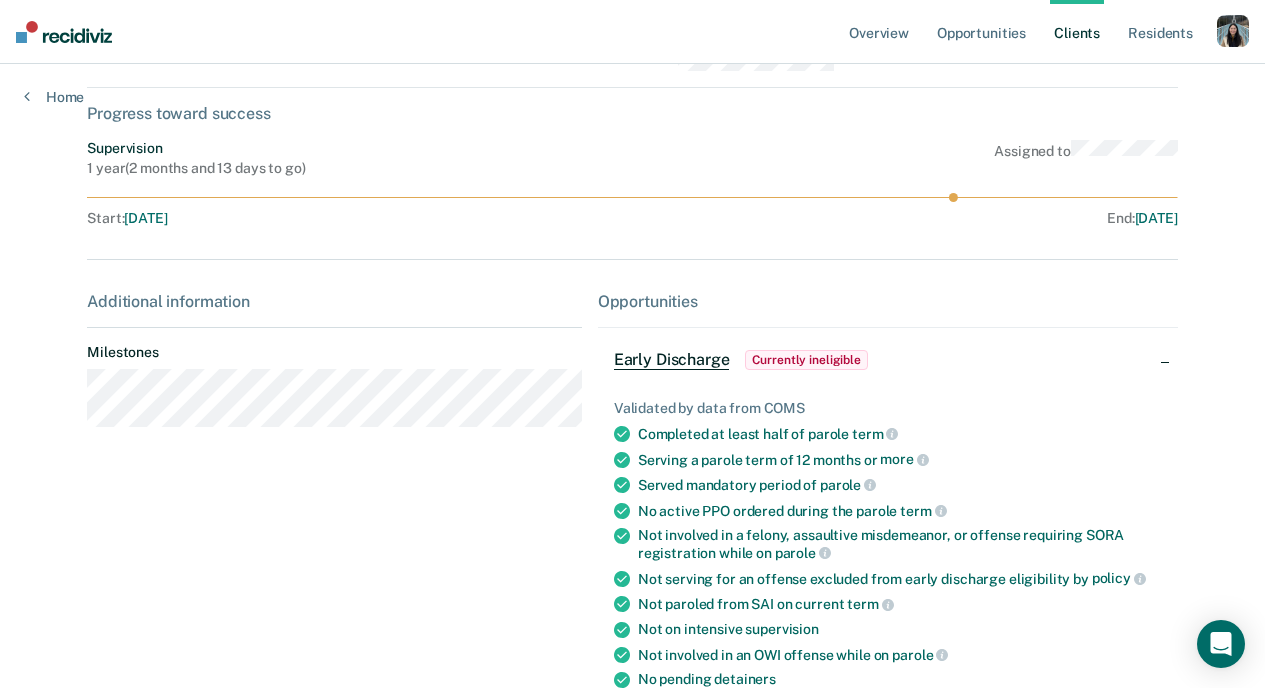 scroll, scrollTop: 0, scrollLeft: 0, axis: both 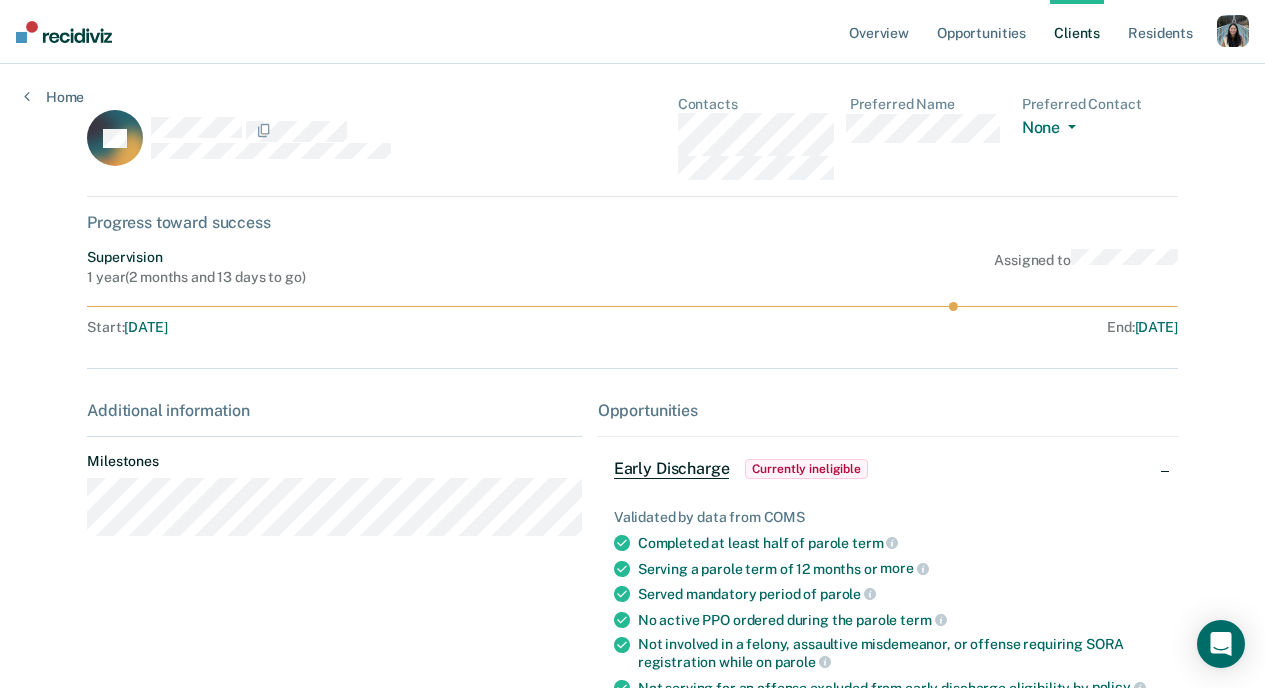 click on "Overview Opportunities Client s Resident s Profile How it works Log Out Home TB   Contacts Preferred Name Preferred Contact None Call Text Email None Progress toward success Supervision 1 year  ( 2 months and 13 days to go ) Assigned to  Start :  [DATE] End :  [DATE] Additional information Milestones Opportunities Early Discharge Currently ineligible Validated by data from COMS Completed at least half of parole   term   Serving a parole term of 12 months or   more   Served mandatory period of   parole   No active PPO ordered during the parole   term   Not involved in a felony, assaultive misdemeanor, or offense requiring SORA registration while on   parole   Not serving for an offense excluded from early discharge eligibility by   policy   Not paroled from SAI on current   term   Not on intensive   supervision Not involved in an OWI offense while on   parole   No pending   detainers Requirements to check Must have completed all required programming and   treatment   payments     obligations" at bounding box center [632, 628] 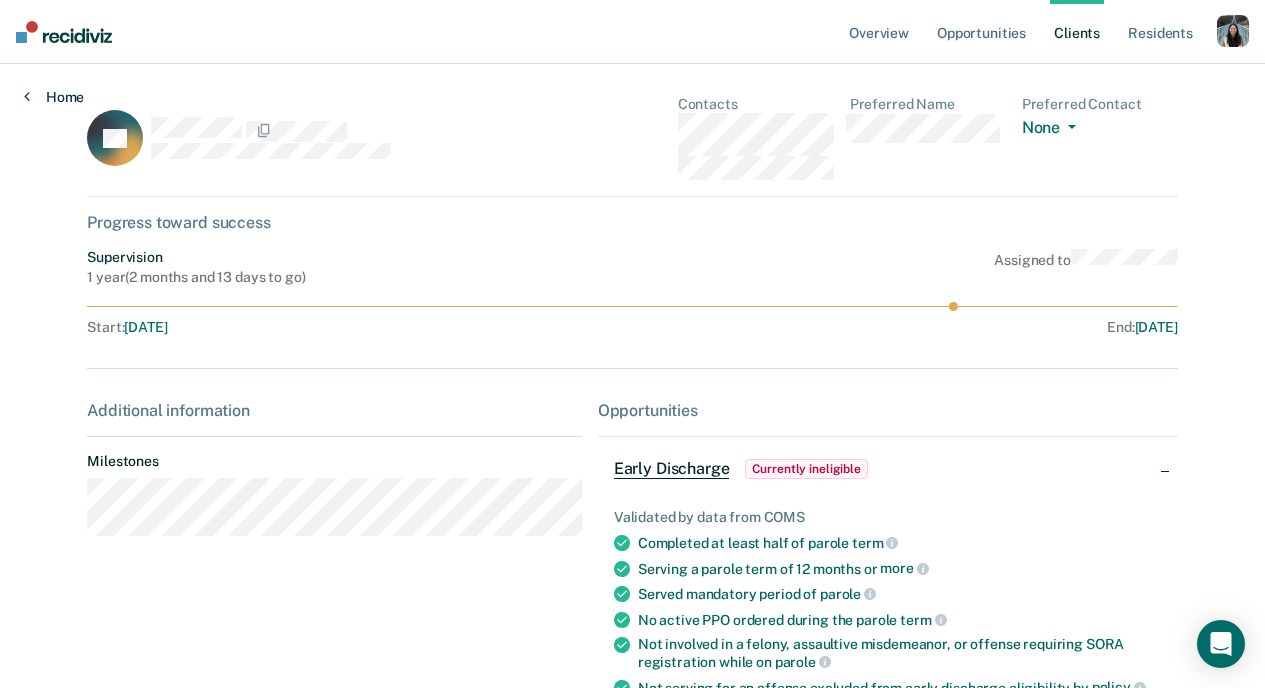 click on "Home" at bounding box center (54, 97) 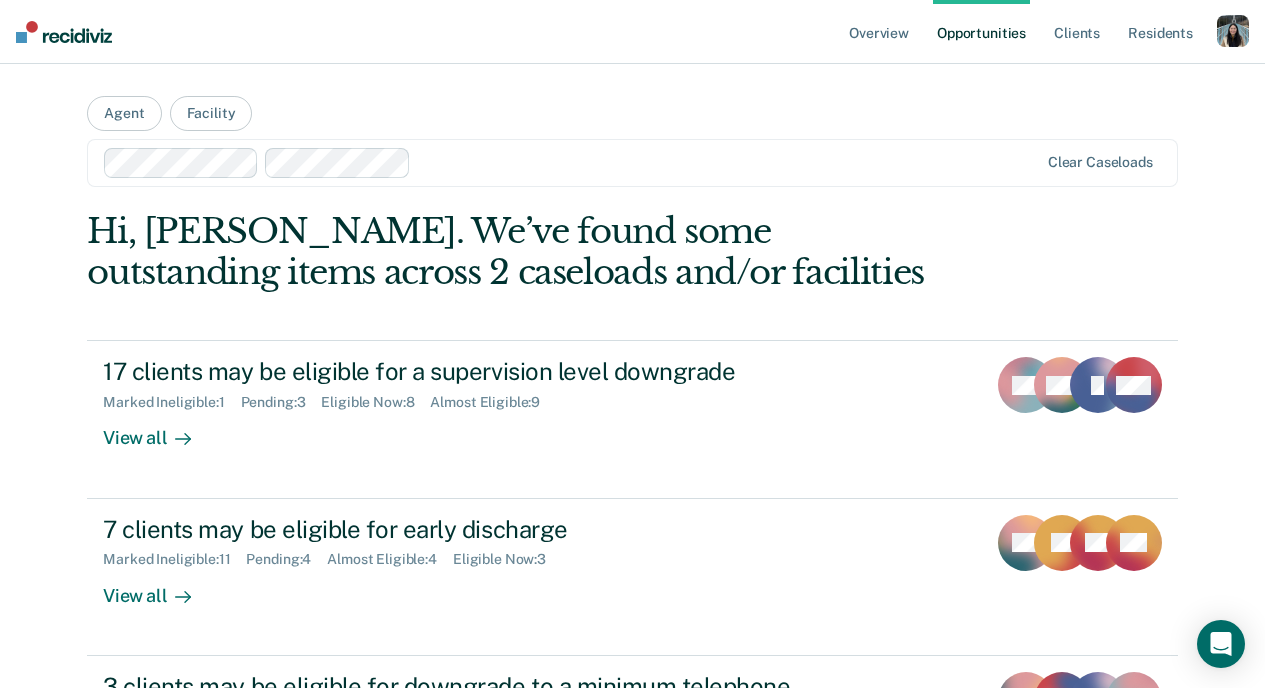 click at bounding box center [728, 162] 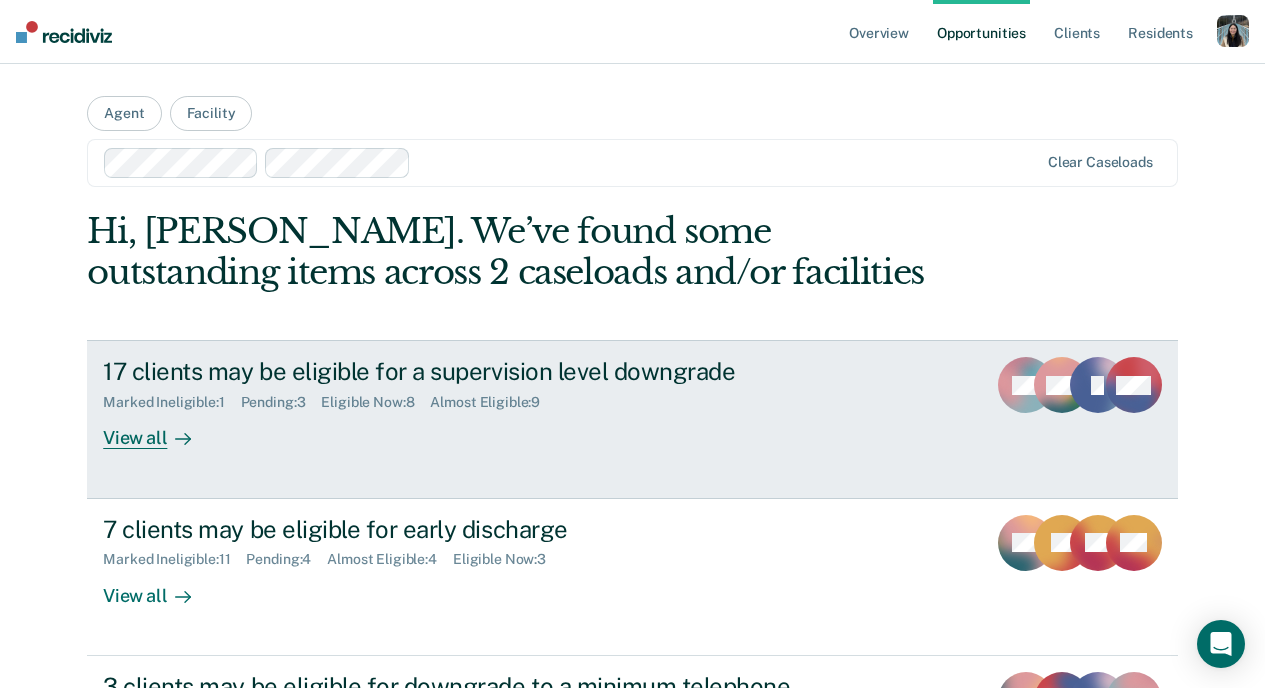 click on "17 clients may be eligible for a supervision level downgrade" at bounding box center [454, 371] 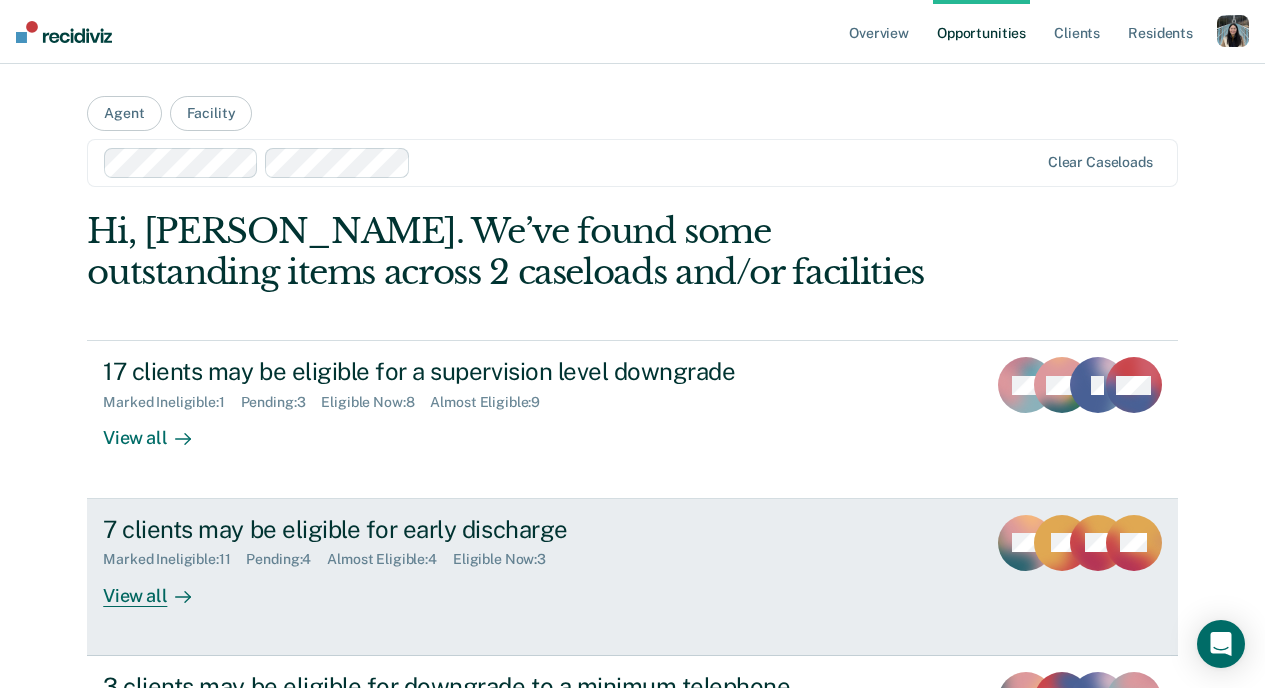 click on "7 clients may be eligible for early discharge Marked Ineligible :  11 Pending :  4 Almost Eligible :  4 Eligible Now :  3 View all" at bounding box center (478, 561) 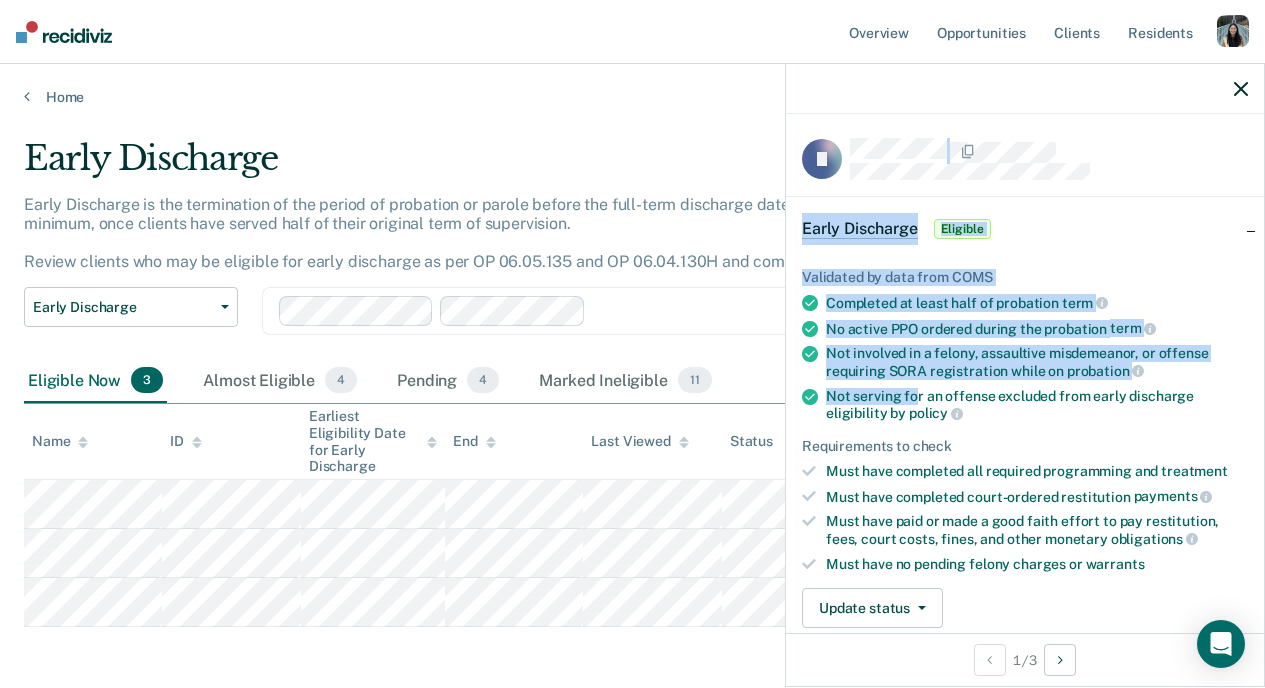 click on "Looks like you’re using Internet Explorer 11. For faster loading and a better experience, use Microsoft Edge, Google Chrome, or Firefox. × Overview Opportunities Client s Resident s Profile How it works Log Out Home Early Discharge   Early Discharge is the termination of the period of probation or parole before the full-term discharge date. Early discharge reviews are mandated, at minimum, once clients have served half of their original term of supervision. Review clients who may be eligible for early discharge as per OP 06.05.135 and OP 06.04.130H and complete the discharge paperwork in COMS. Early Discharge Classification Review Early Discharge Minimum Telephone Reporting Overdue for Discharge Supervision Level Mismatch Clear   agents Eligible Now 3 Almost Eligible 4 Pending 4 Marked Ineligible 11 Name ID Earliest Eligibility Date for Early Discharge End Last Viewed Status Assigned to
IJ   Early Discharge Eligible Validated by data from COMS Completed at least half of probation" at bounding box center (632, 344) 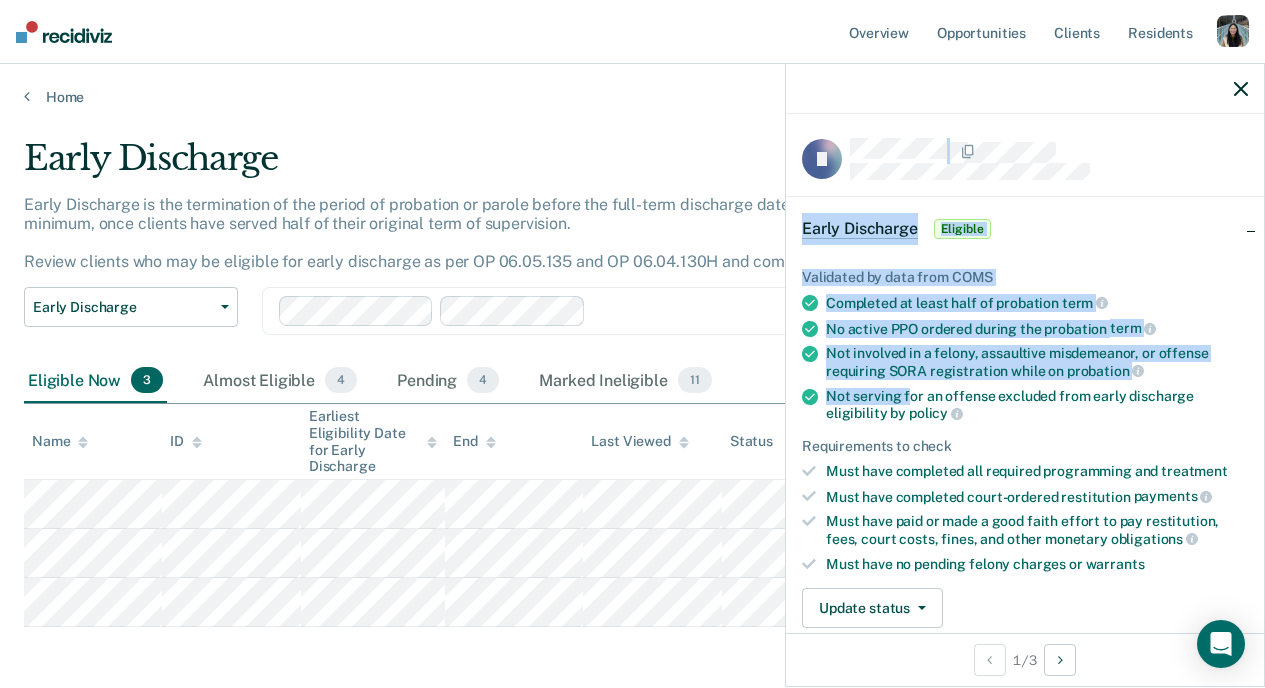 click on "Not serving for an offense excluded from early discharge eligibility by   policy" at bounding box center [1037, 405] 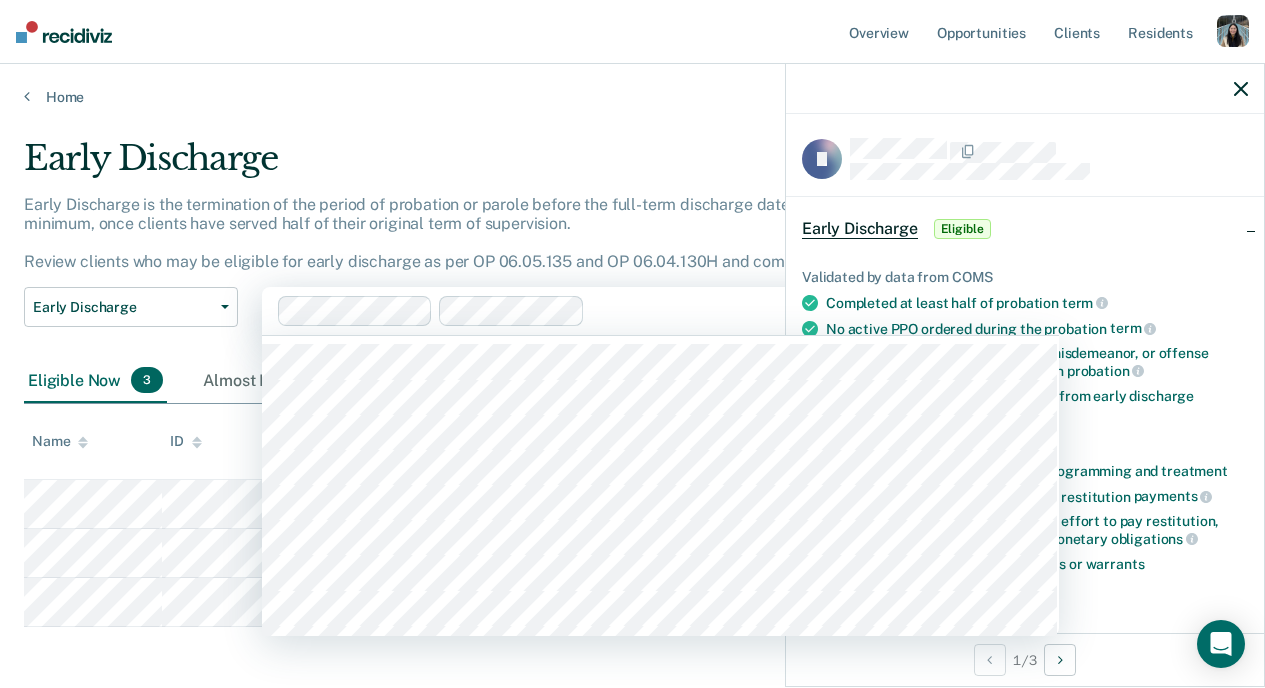 click at bounding box center [766, 311] 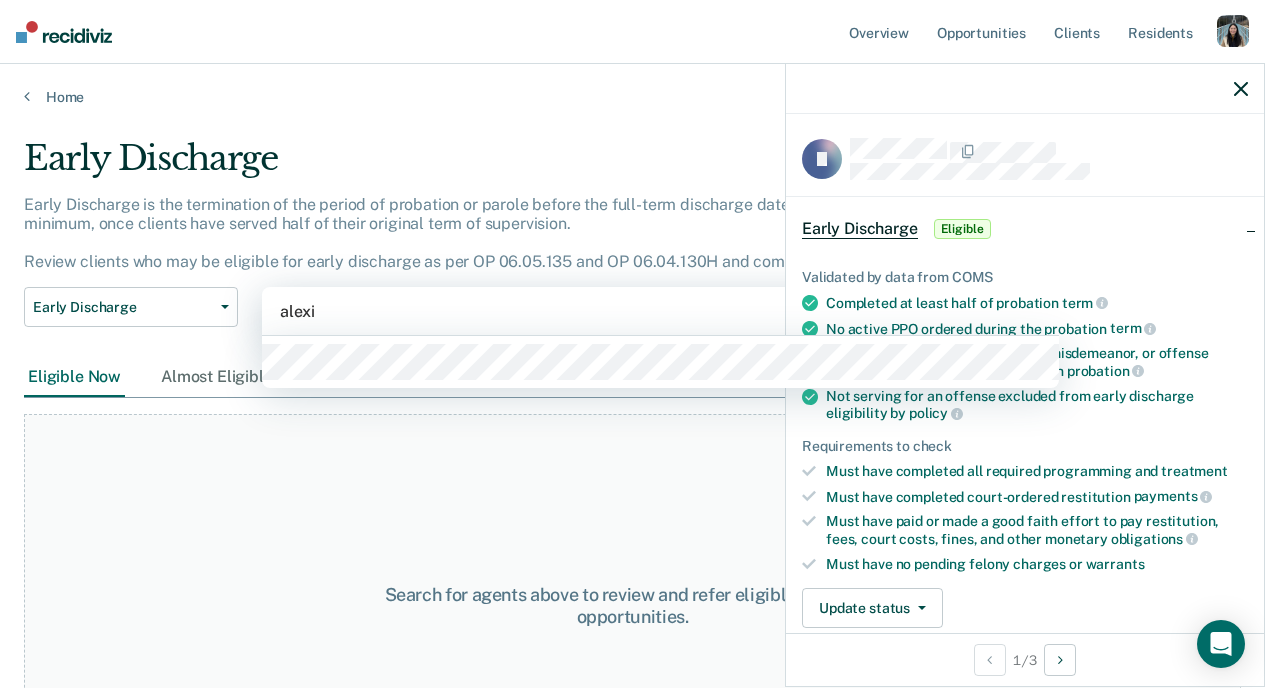 type on "[PERSON_NAME]" 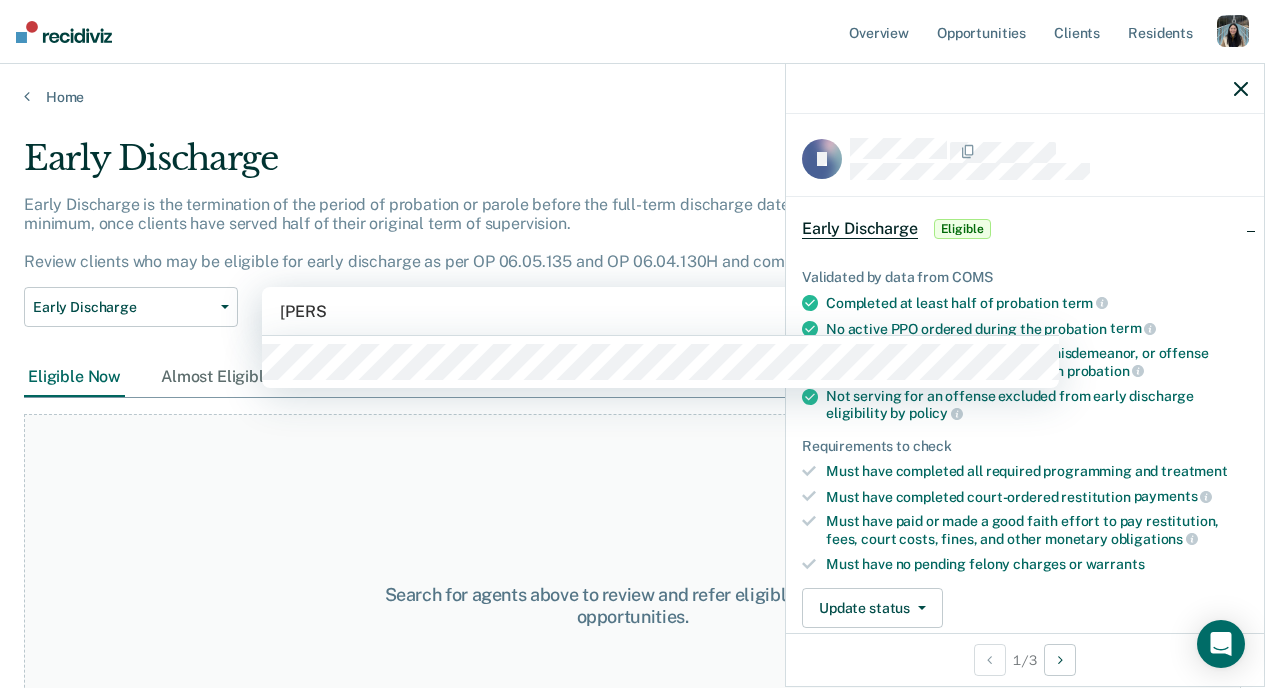 type 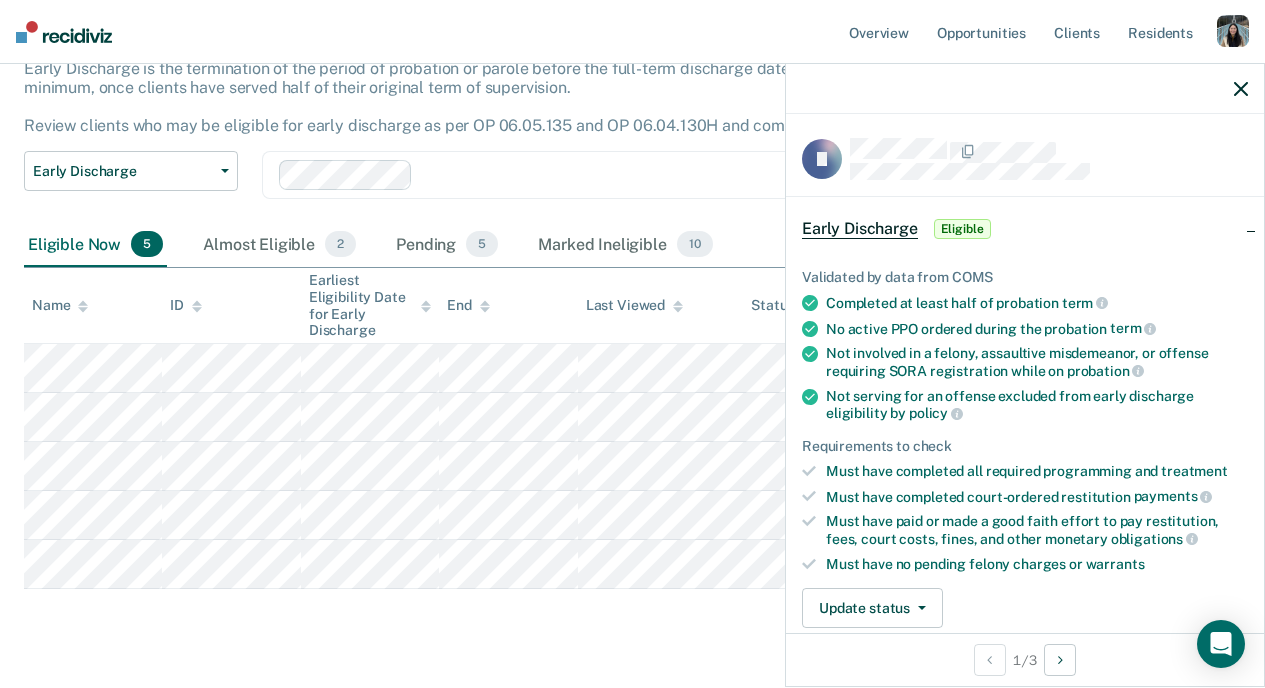 scroll, scrollTop: 137, scrollLeft: 0, axis: vertical 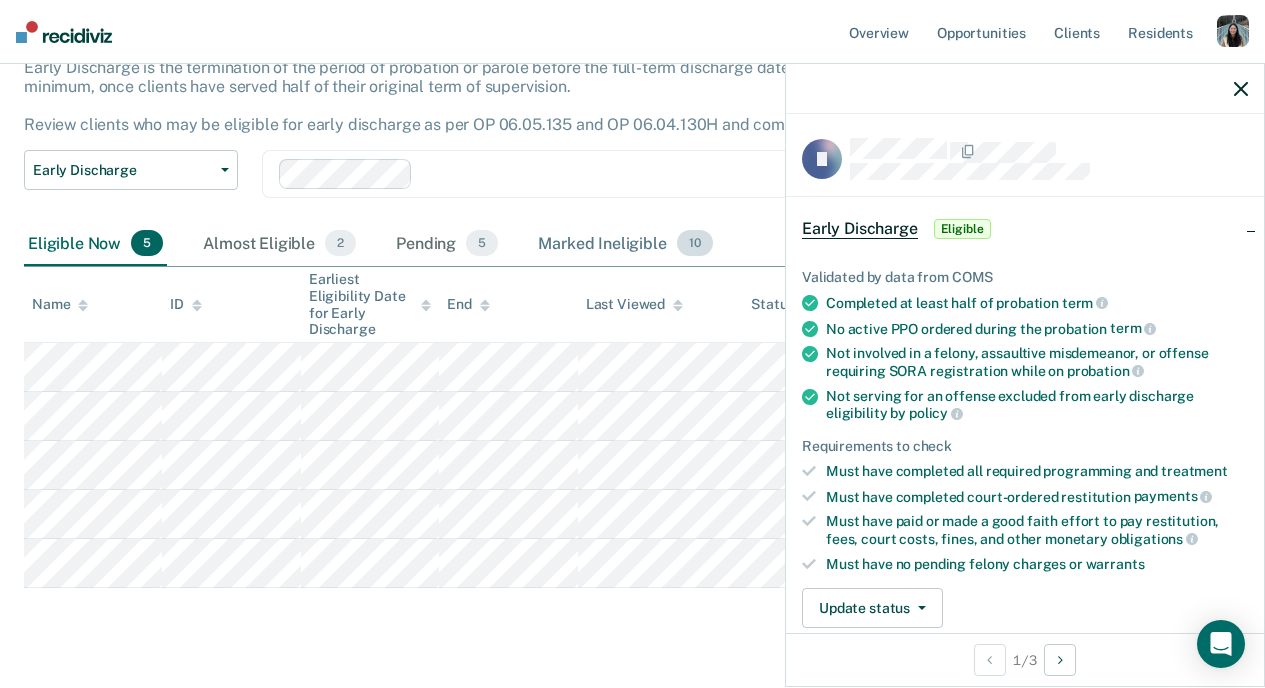 click on "10" at bounding box center (695, 243) 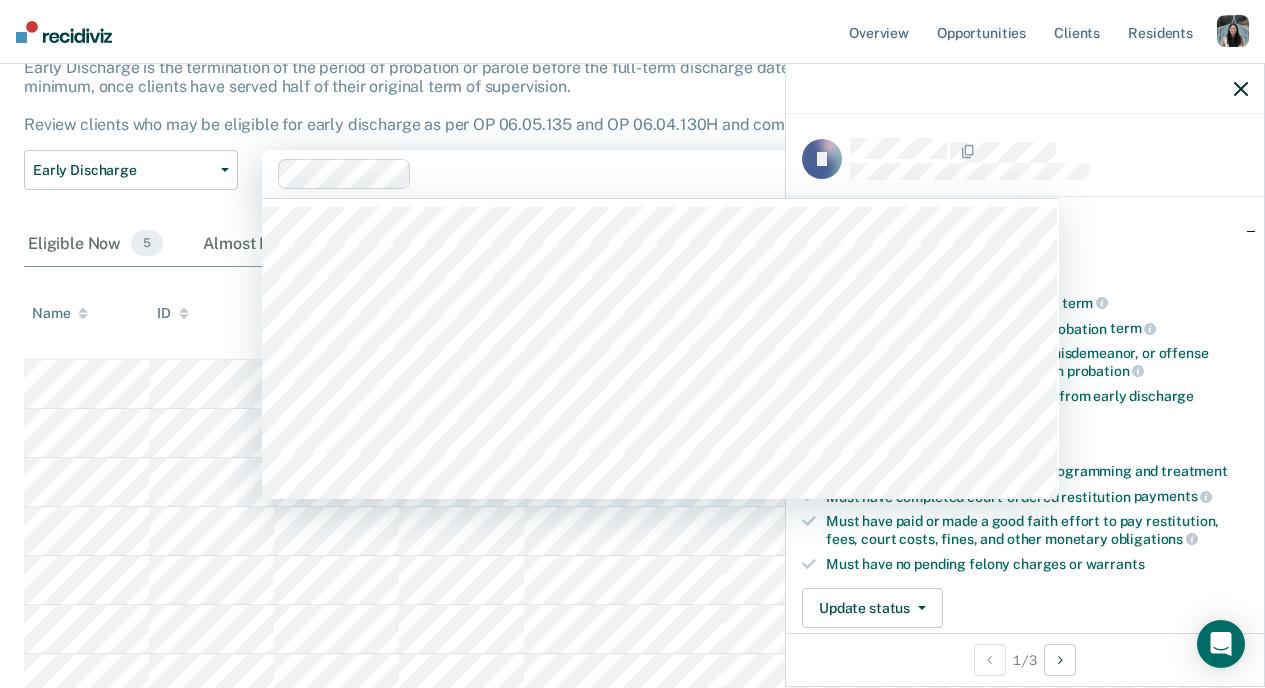 click on "Clear   agents" at bounding box center [660, 174] 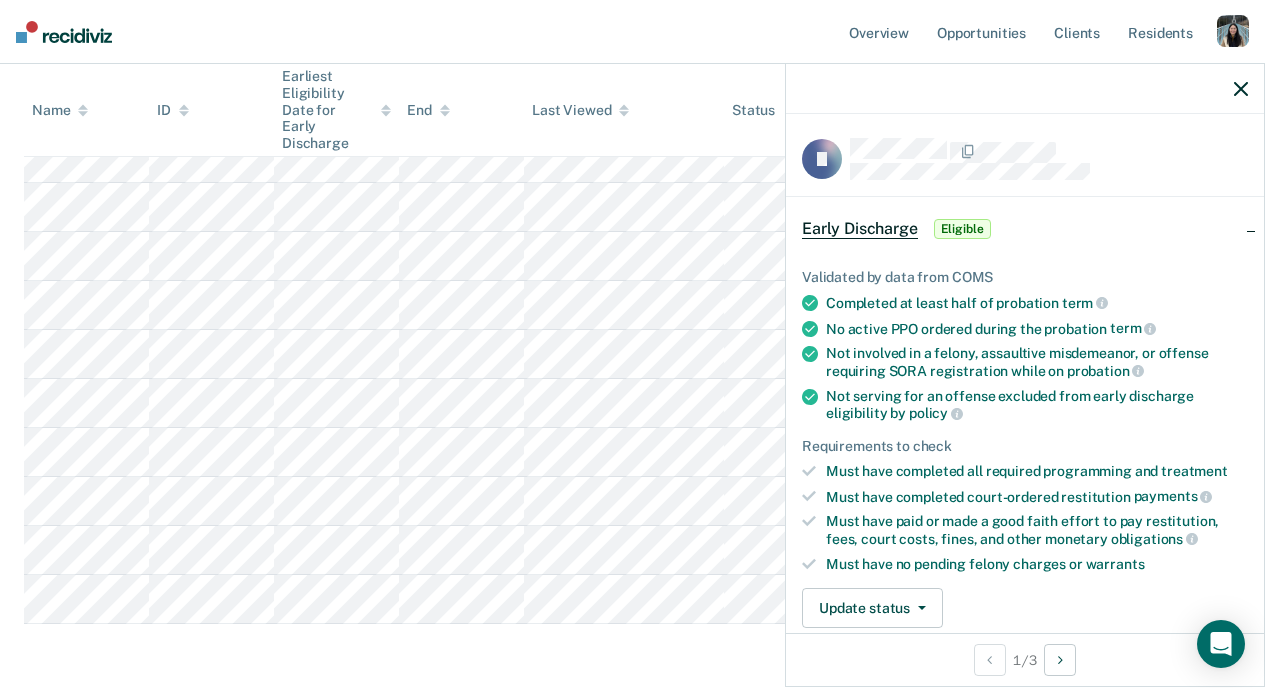 scroll, scrollTop: 369, scrollLeft: 0, axis: vertical 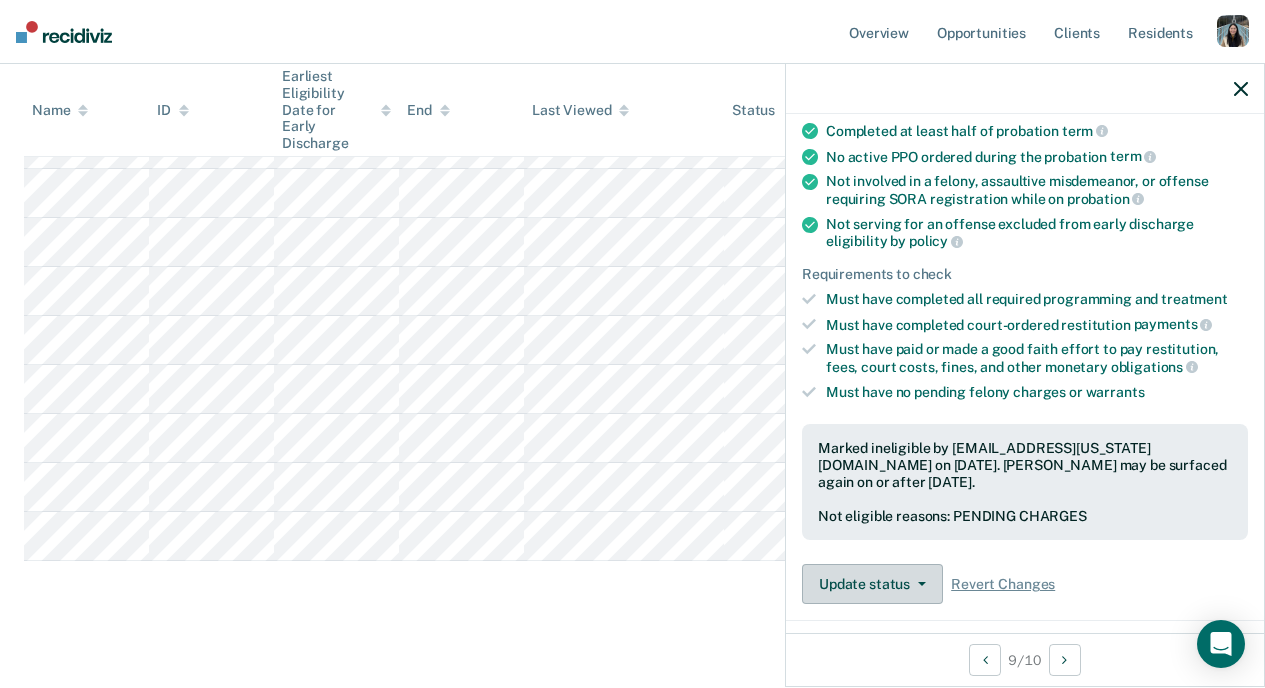 click on "Update status" at bounding box center (872, 584) 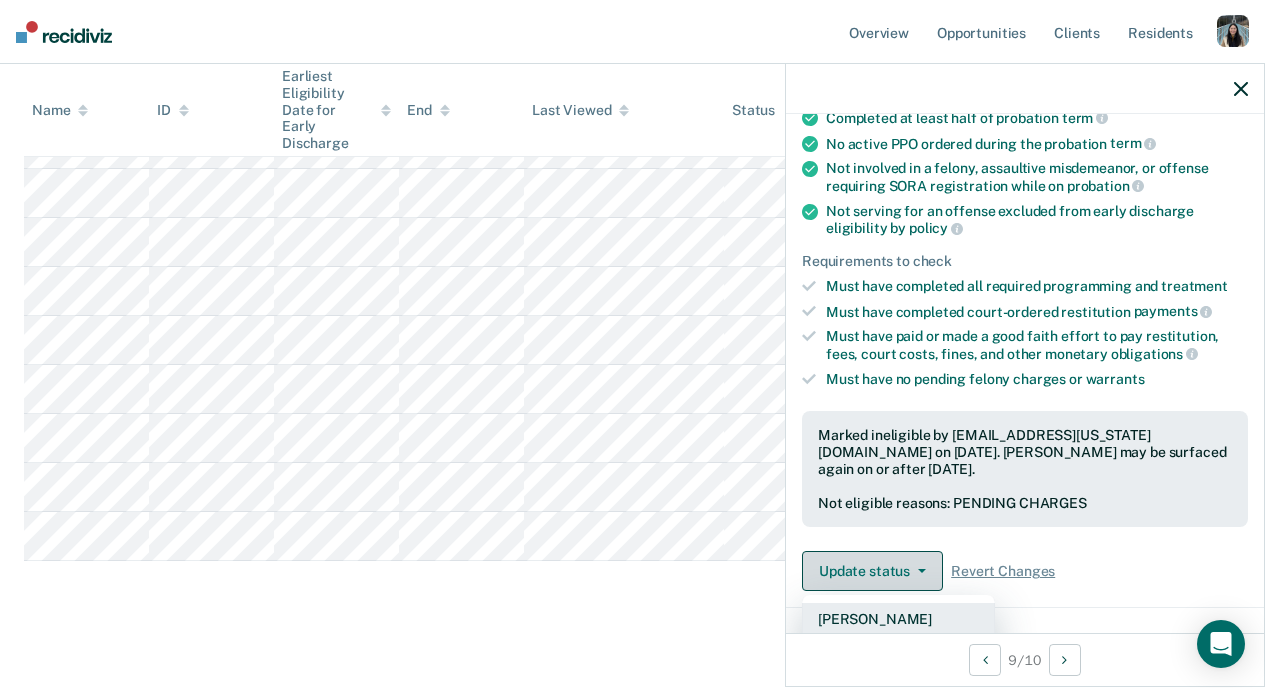 scroll, scrollTop: 243, scrollLeft: 0, axis: vertical 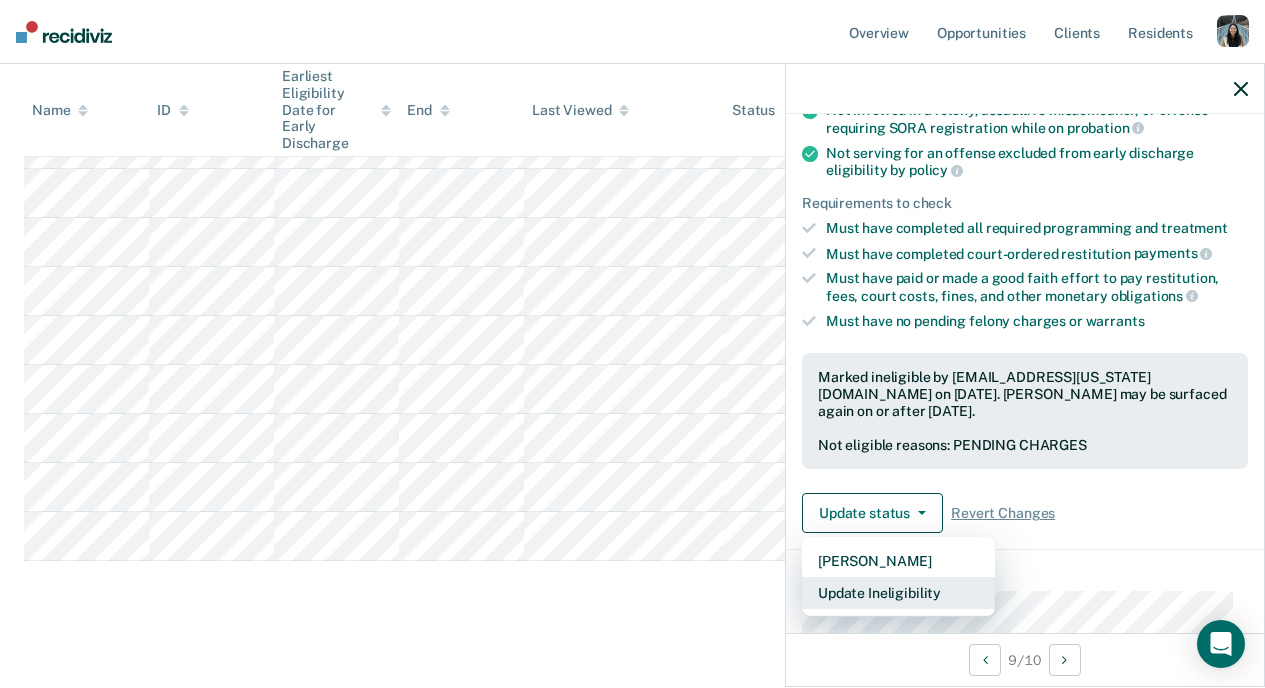 click on "Update Ineligibility" at bounding box center (898, 593) 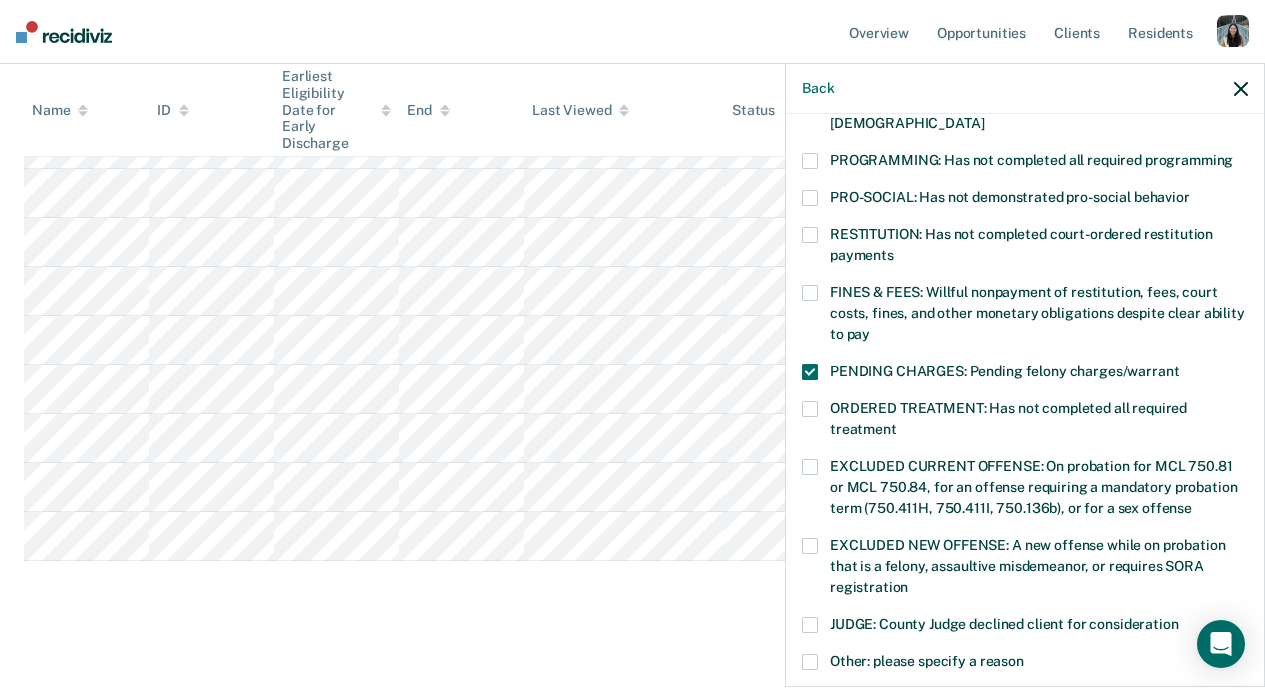 scroll, scrollTop: 433, scrollLeft: 0, axis: vertical 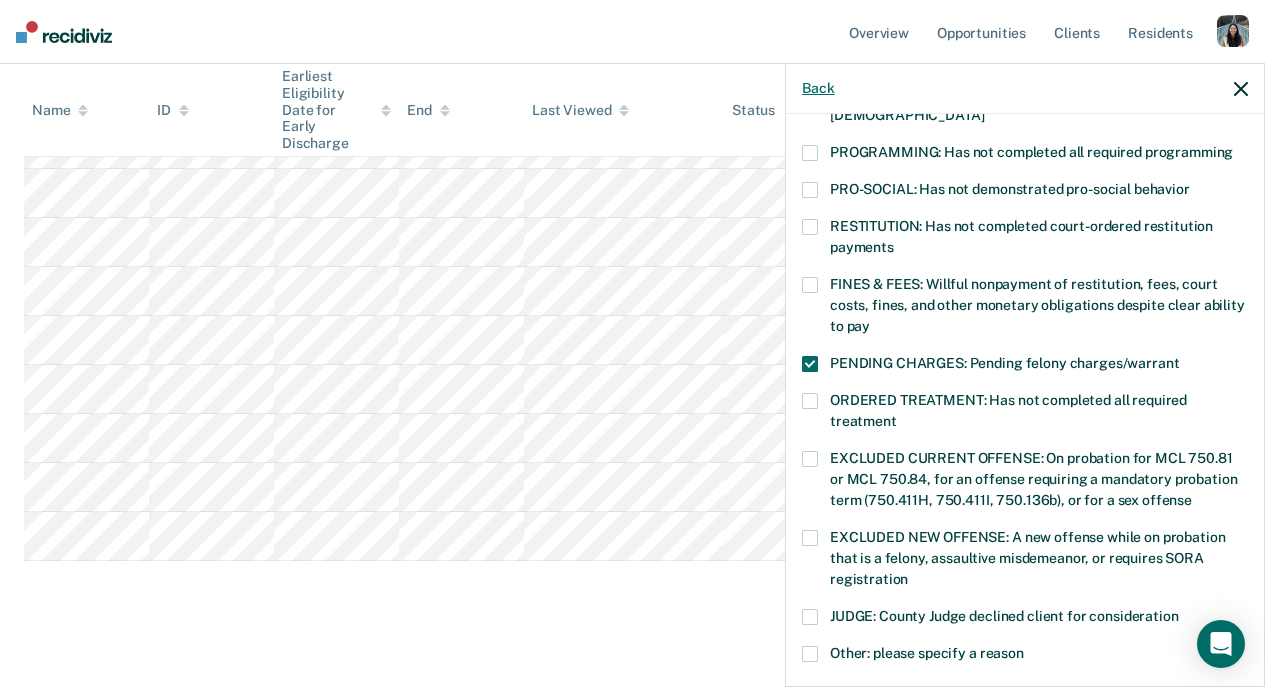 click on "Back" at bounding box center [818, 88] 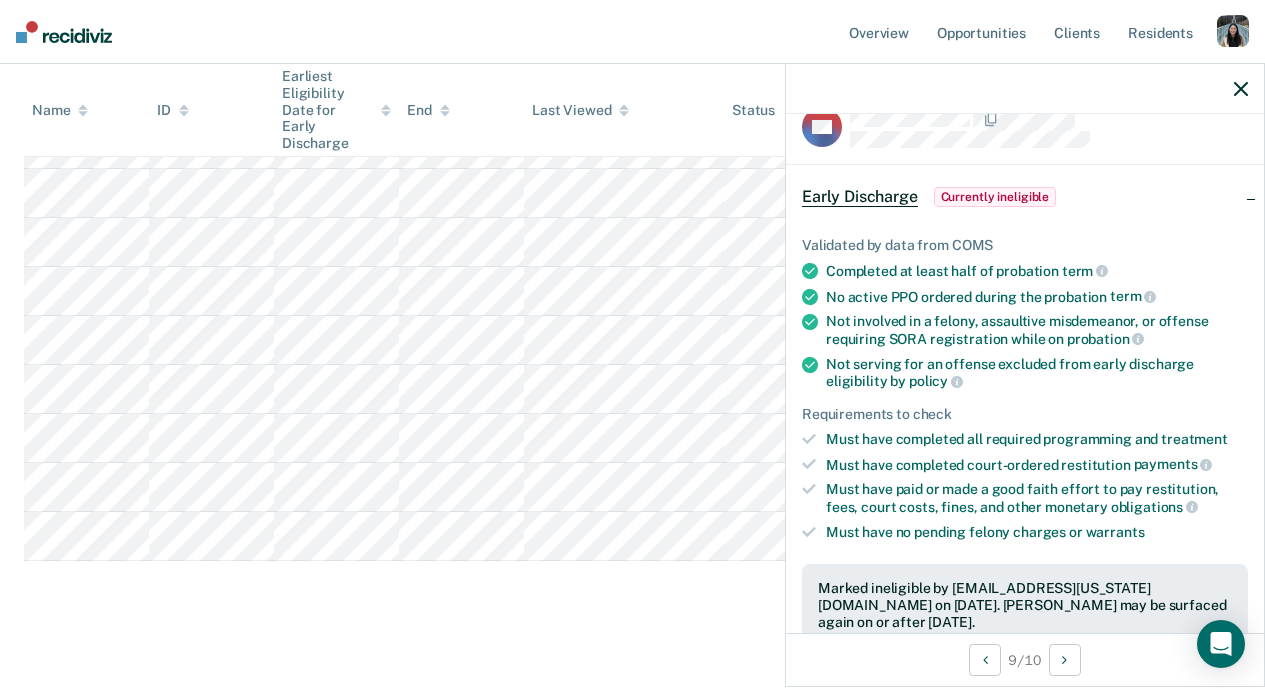 scroll, scrollTop: 0, scrollLeft: 0, axis: both 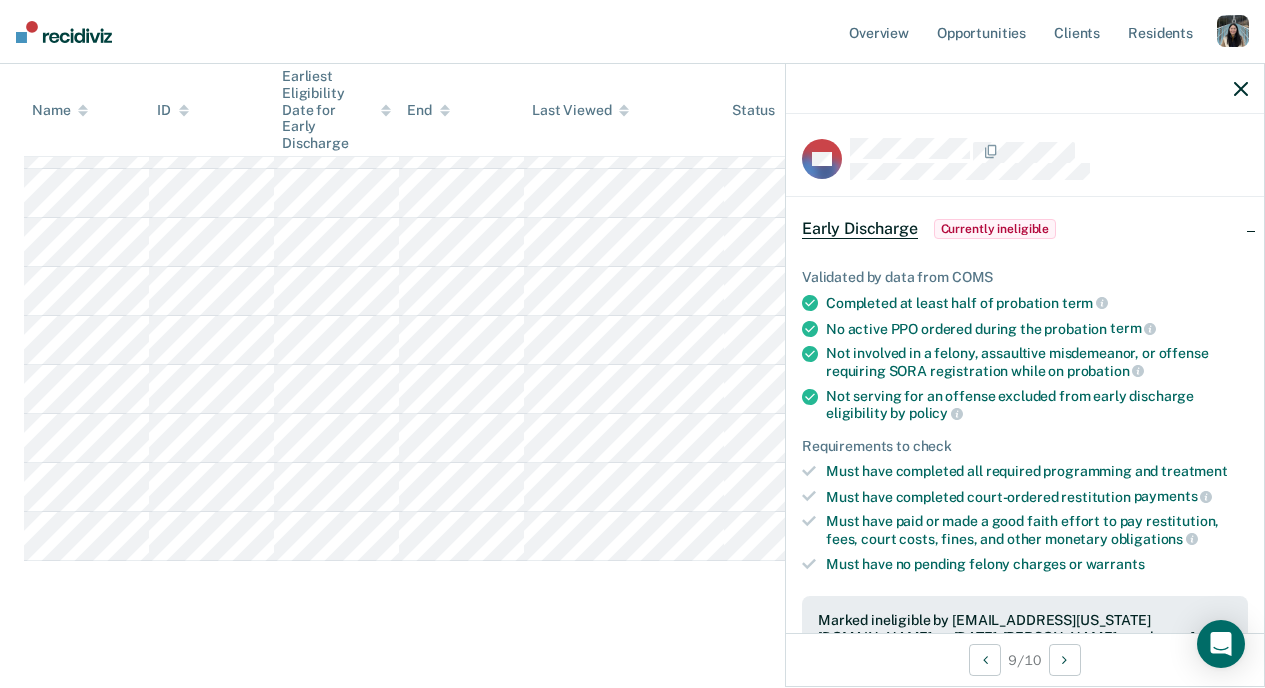 click on "Overview Opportunities Client s Resident s Profile How it works Log Out" at bounding box center [632, 32] 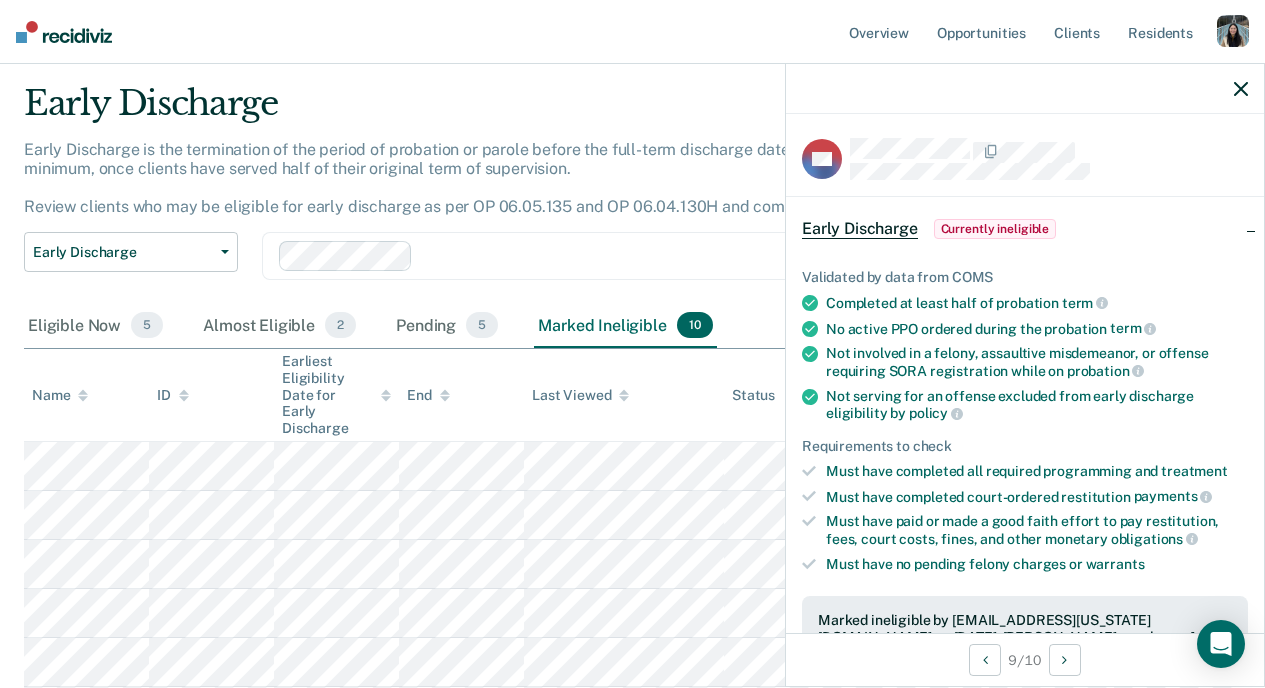 scroll, scrollTop: 56, scrollLeft: 0, axis: vertical 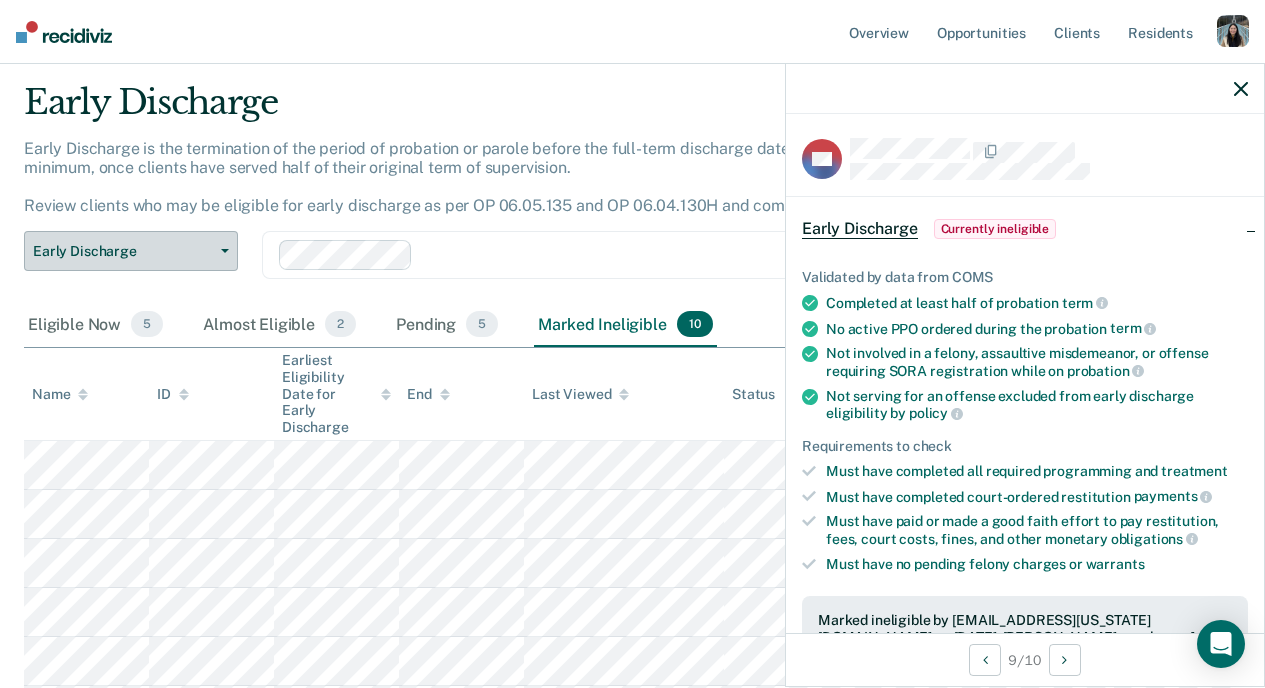 click on "Early Discharge" at bounding box center [131, 251] 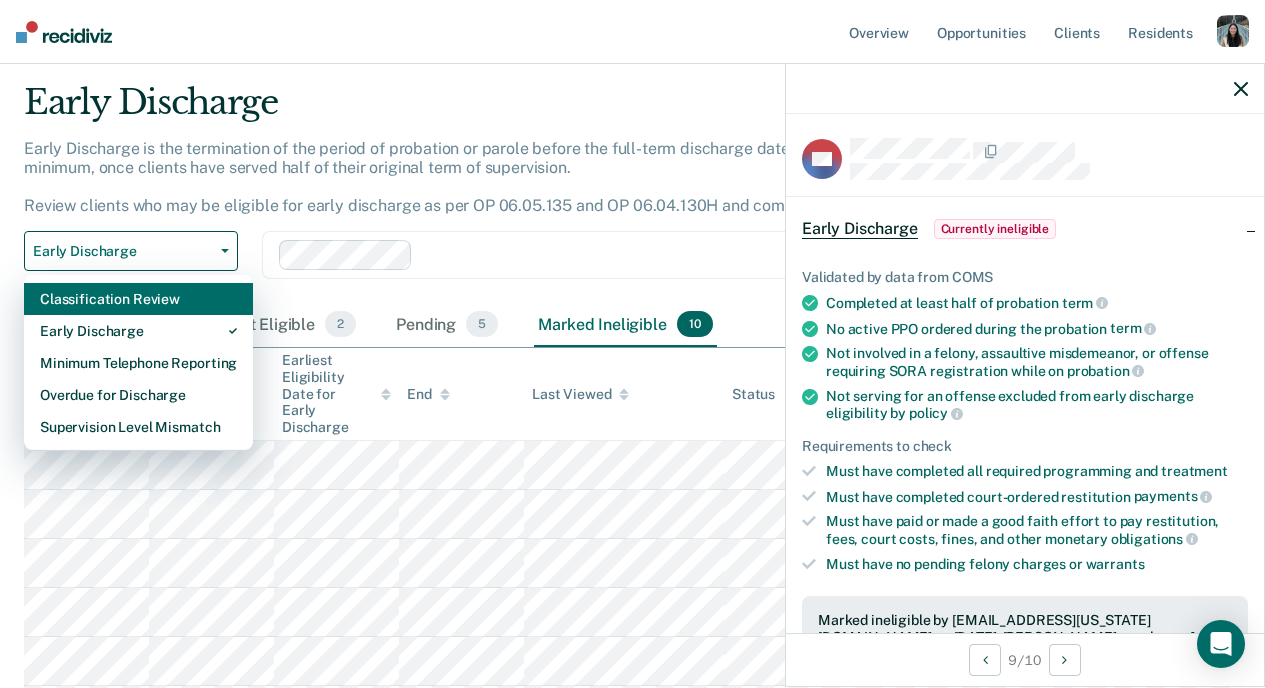 click on "Classification Review" at bounding box center (138, 299) 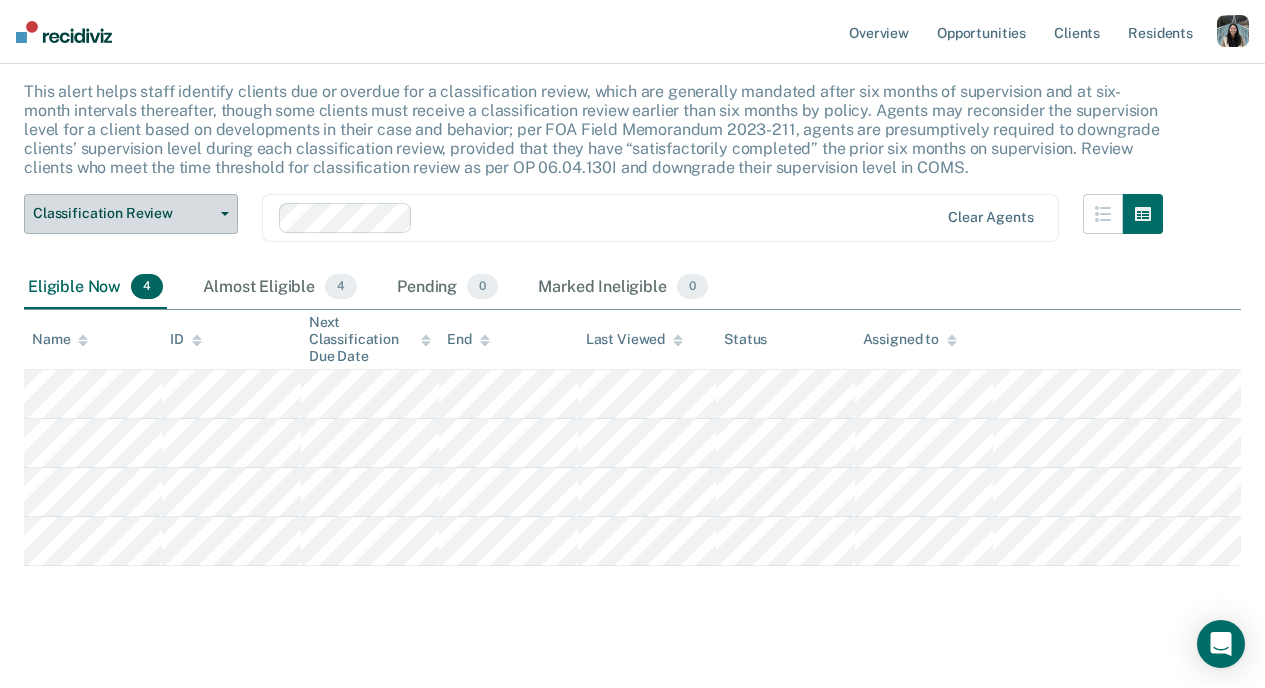 scroll, scrollTop: 135, scrollLeft: 0, axis: vertical 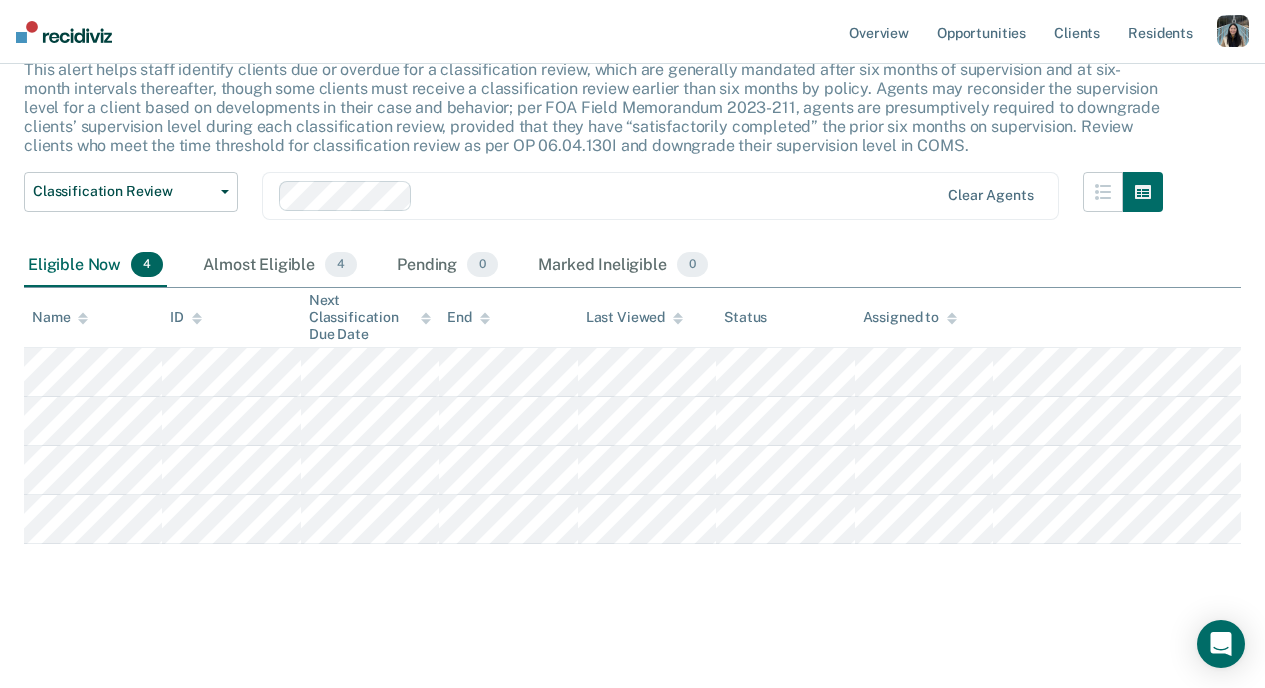 click on "This alert helps staff identify clients due or overdue for a classification review, which are generally mandated after six months of supervision and at six-month intervals thereafter, though some clients must receive a classification review earlier than six months by policy. Agents may reconsider the supervision level for a client based on developments in their case and behavior; per FOA Field Memorandum 2023-211, agents are presumptively required to downgrade clients’ supervision level during each classification review, provided that they have “satisfactorily completed” the prior six months on supervision. Review clients who meet the time threshold for classification review as per OP 06.04.130I and downgrade their supervision level in COMS." at bounding box center [592, 108] 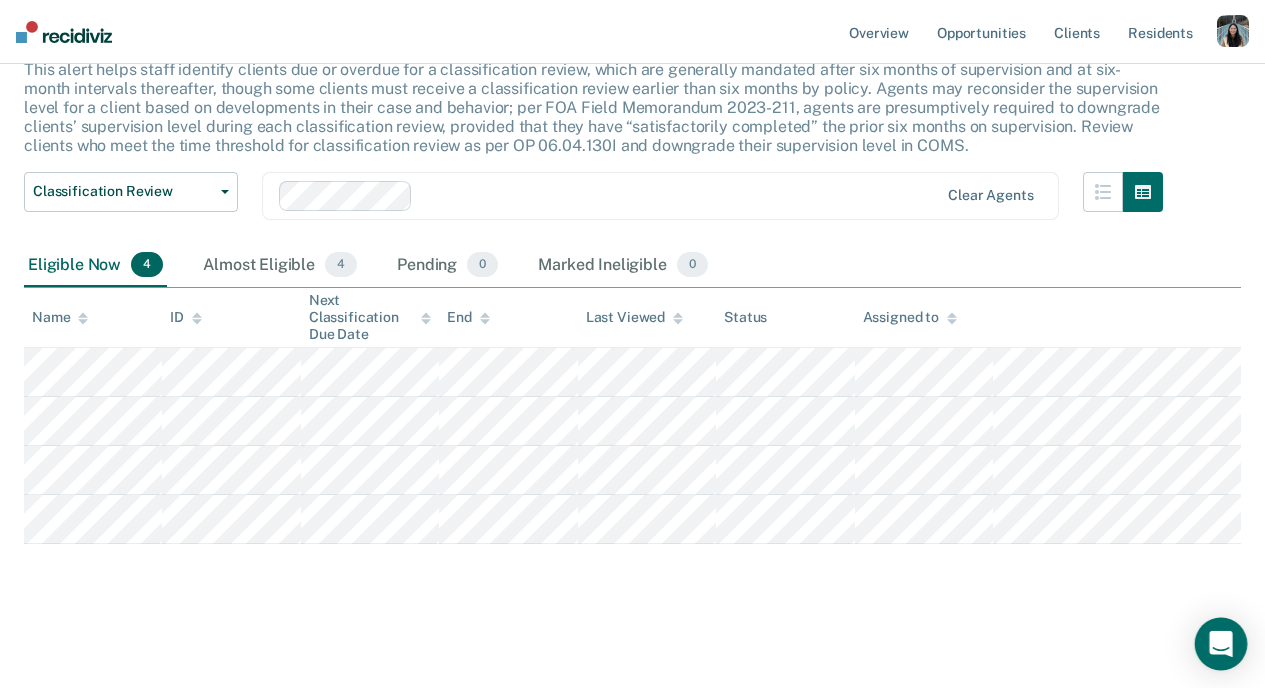 click at bounding box center [1221, 644] 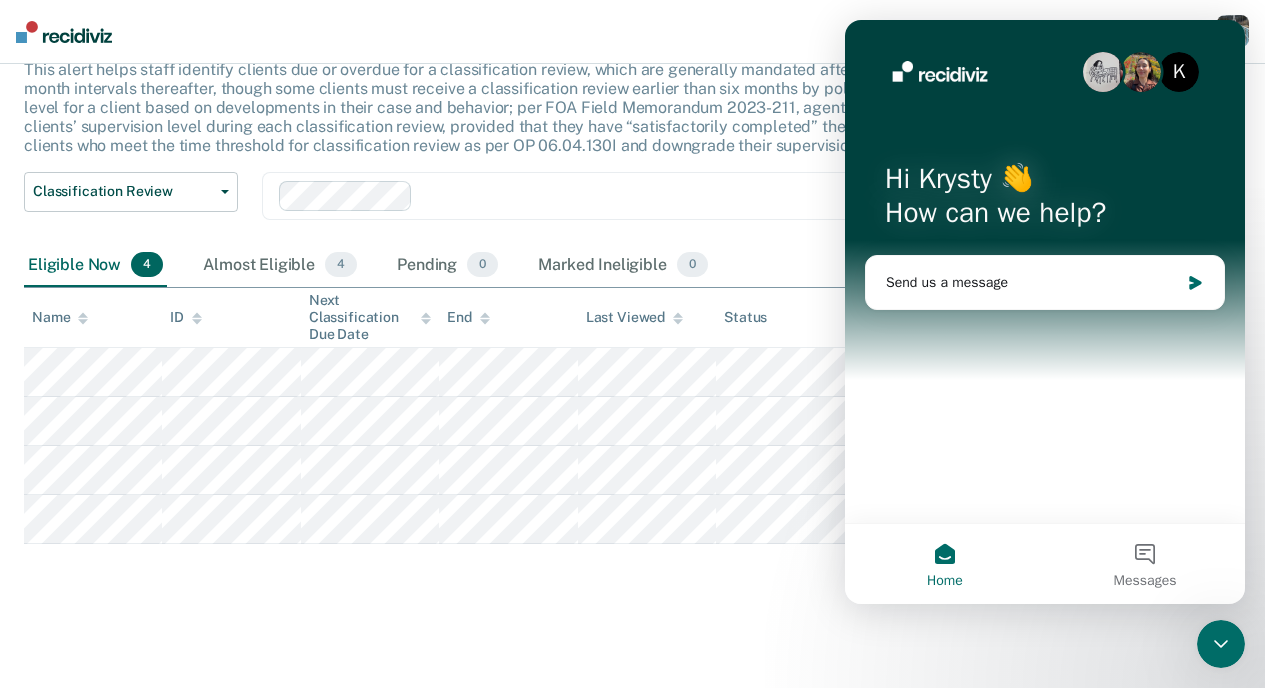 scroll, scrollTop: 0, scrollLeft: 0, axis: both 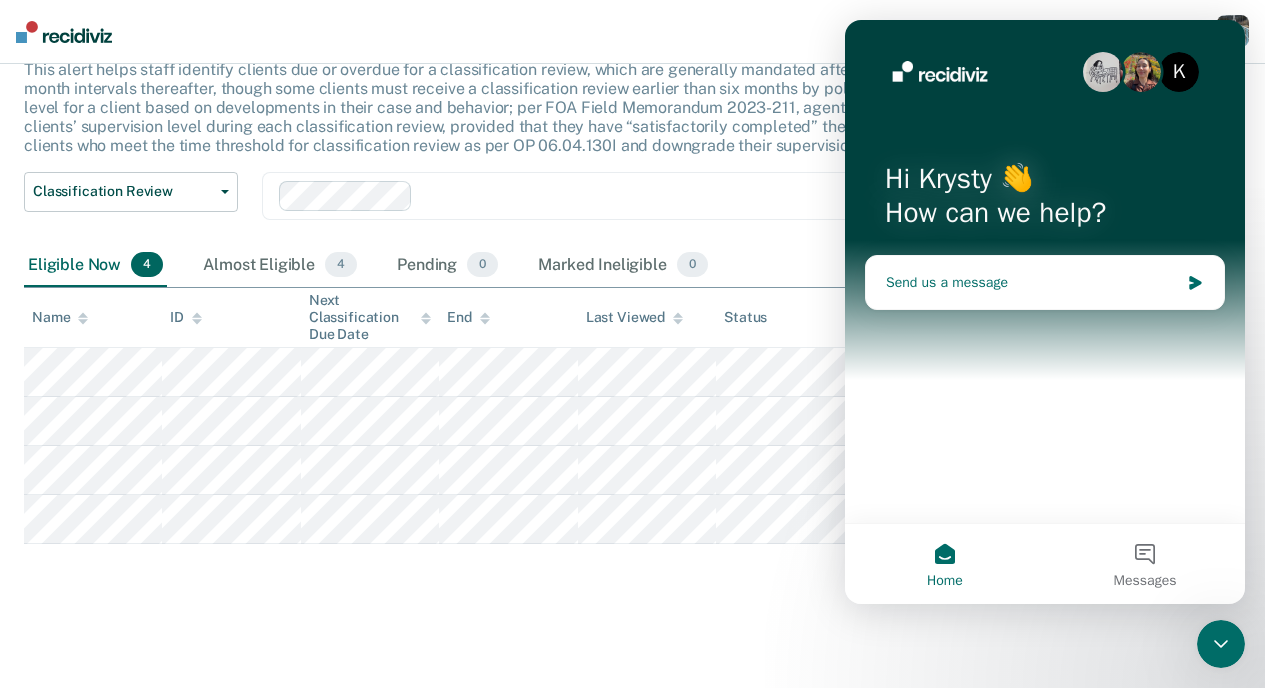 click on "Send us a message" at bounding box center [1032, 282] 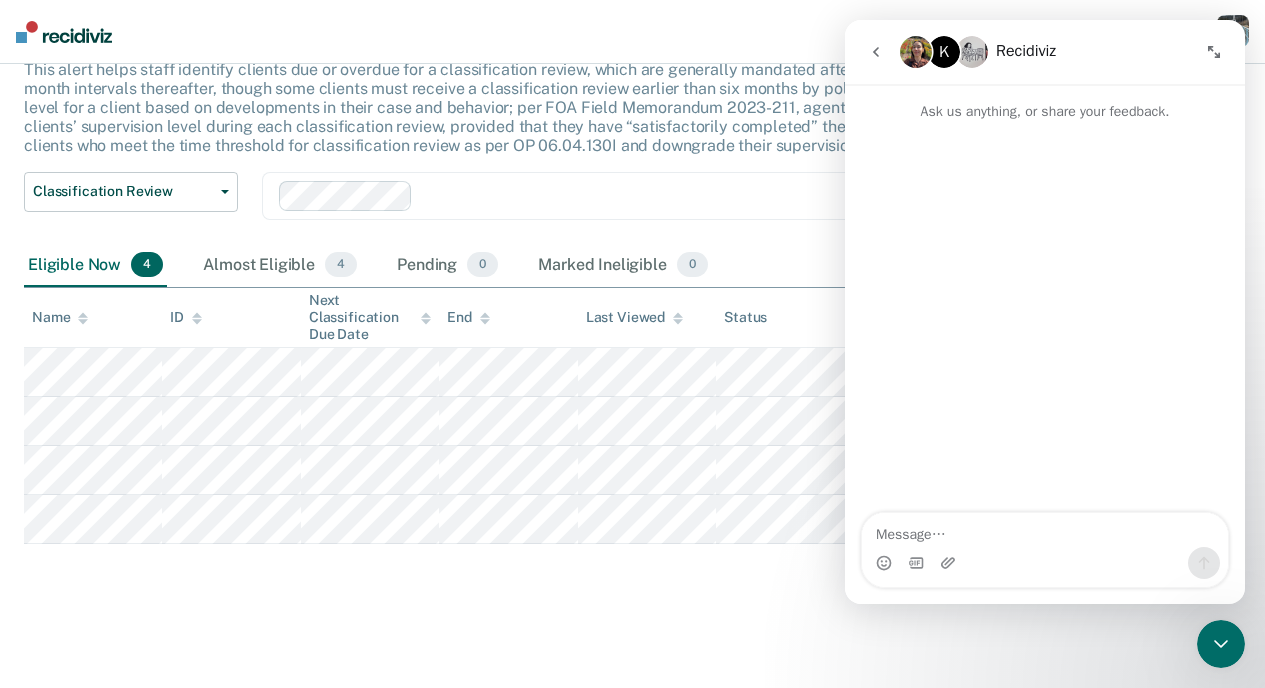 click at bounding box center [1045, 530] 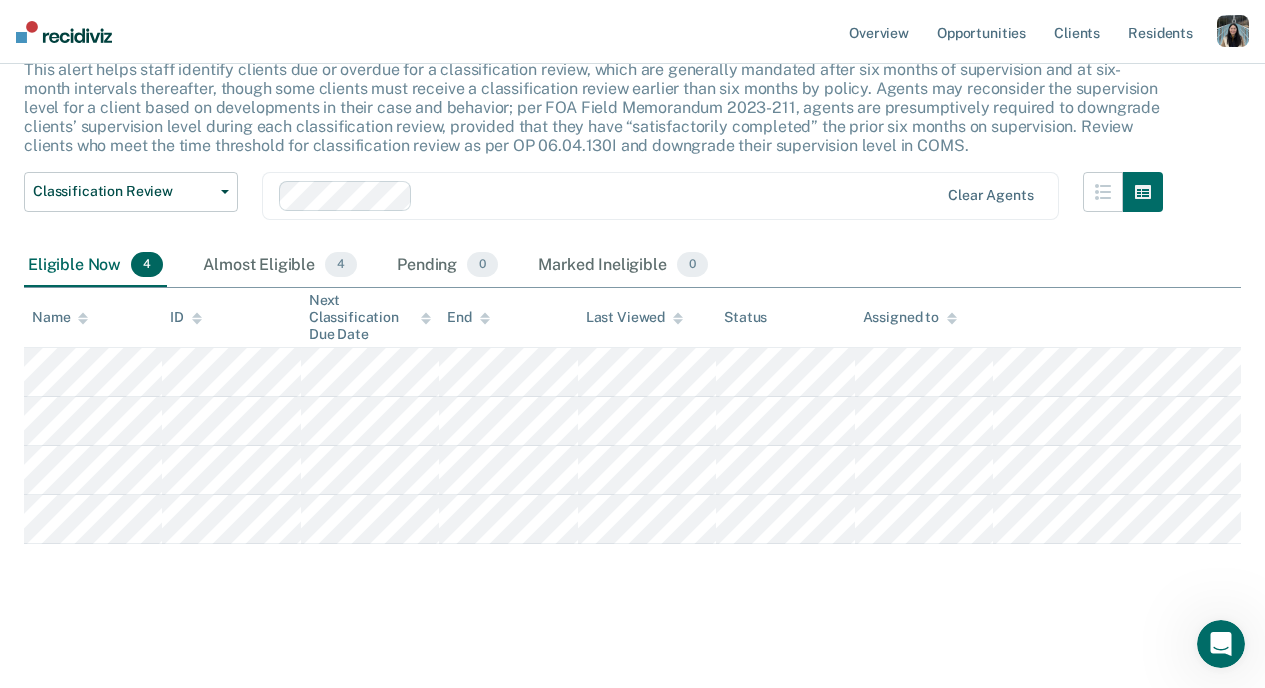 scroll, scrollTop: 0, scrollLeft: 0, axis: both 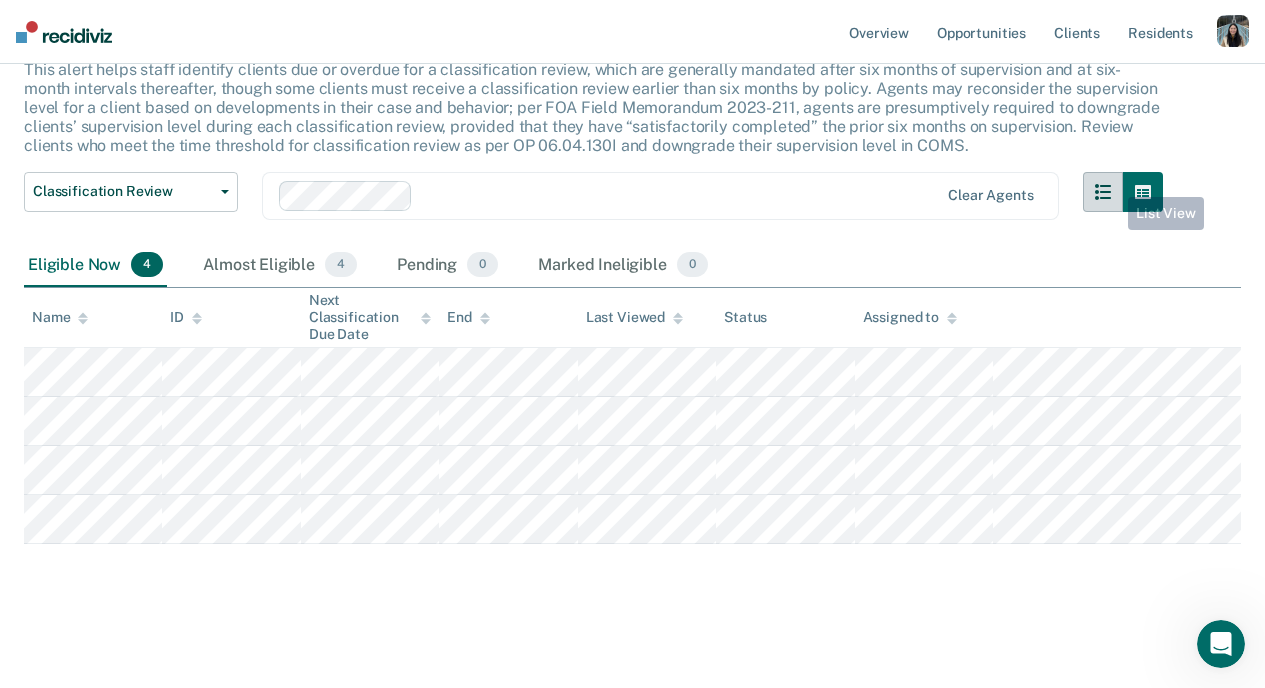 click 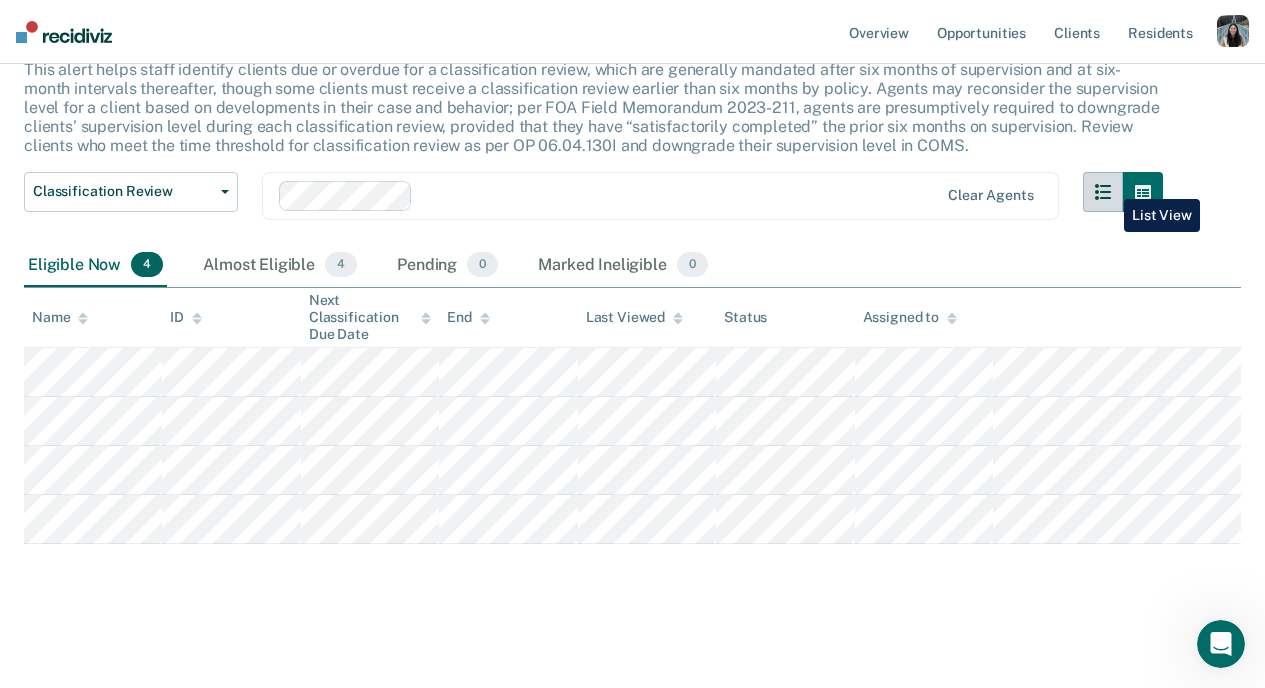 scroll, scrollTop: 0, scrollLeft: 0, axis: both 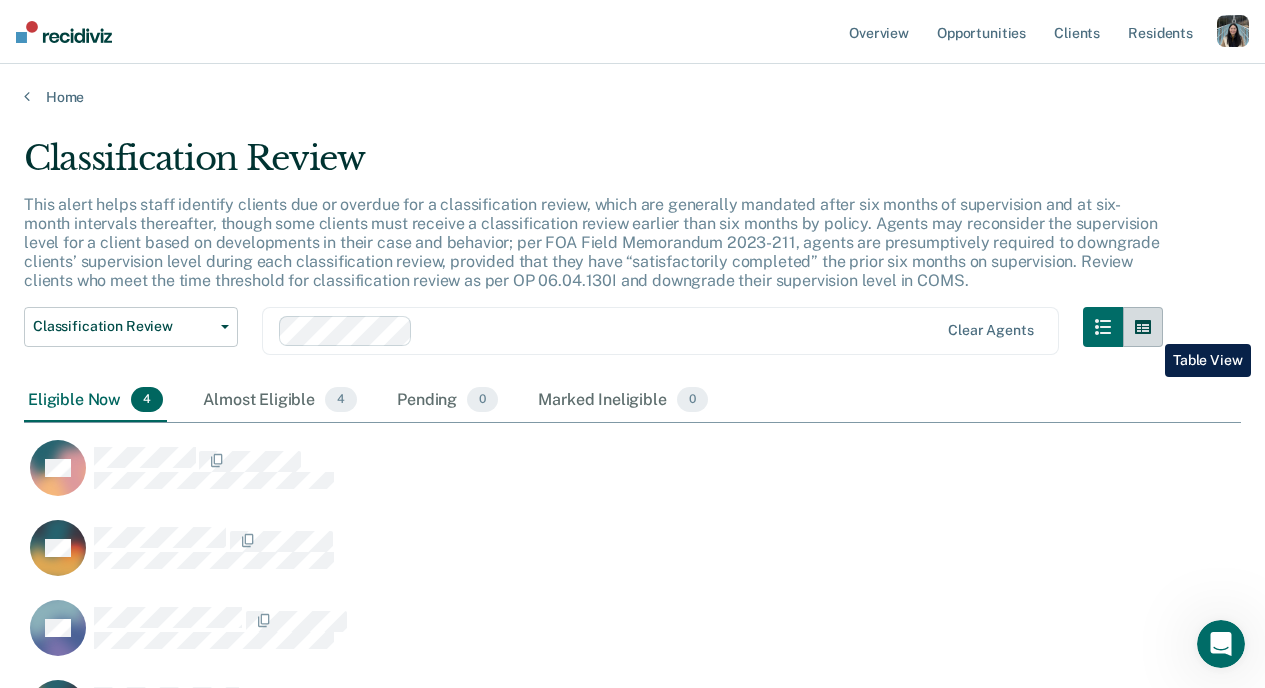 click 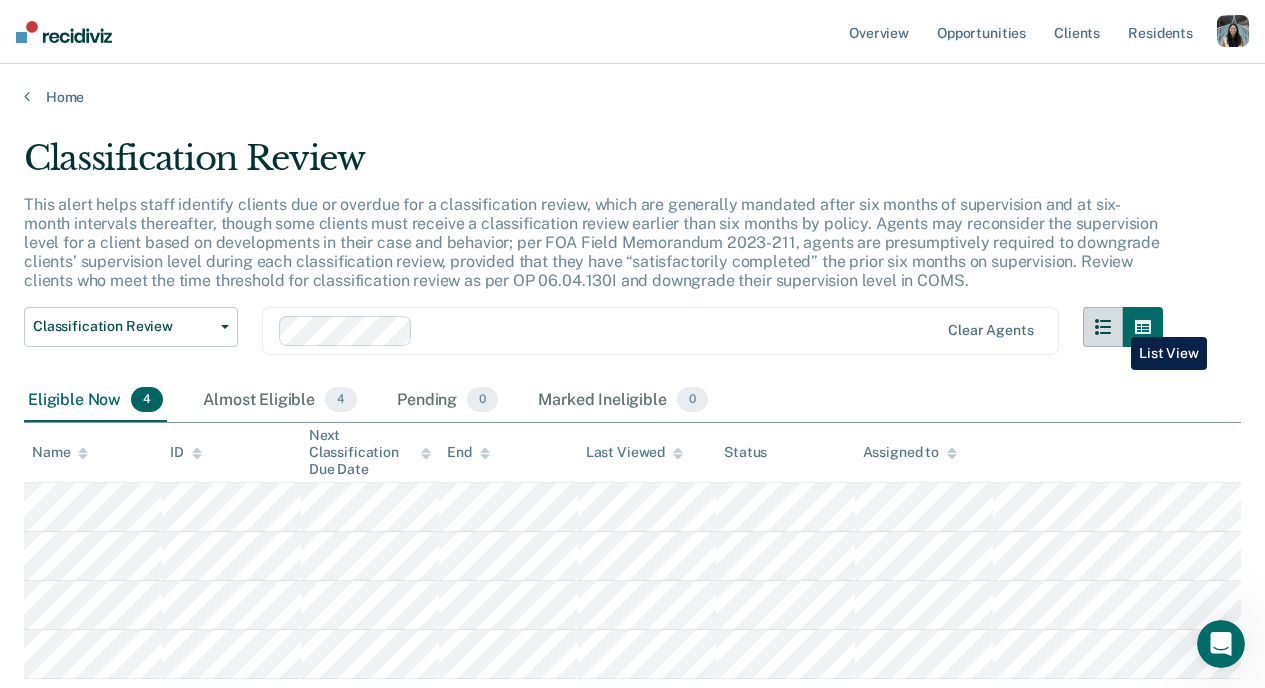 click 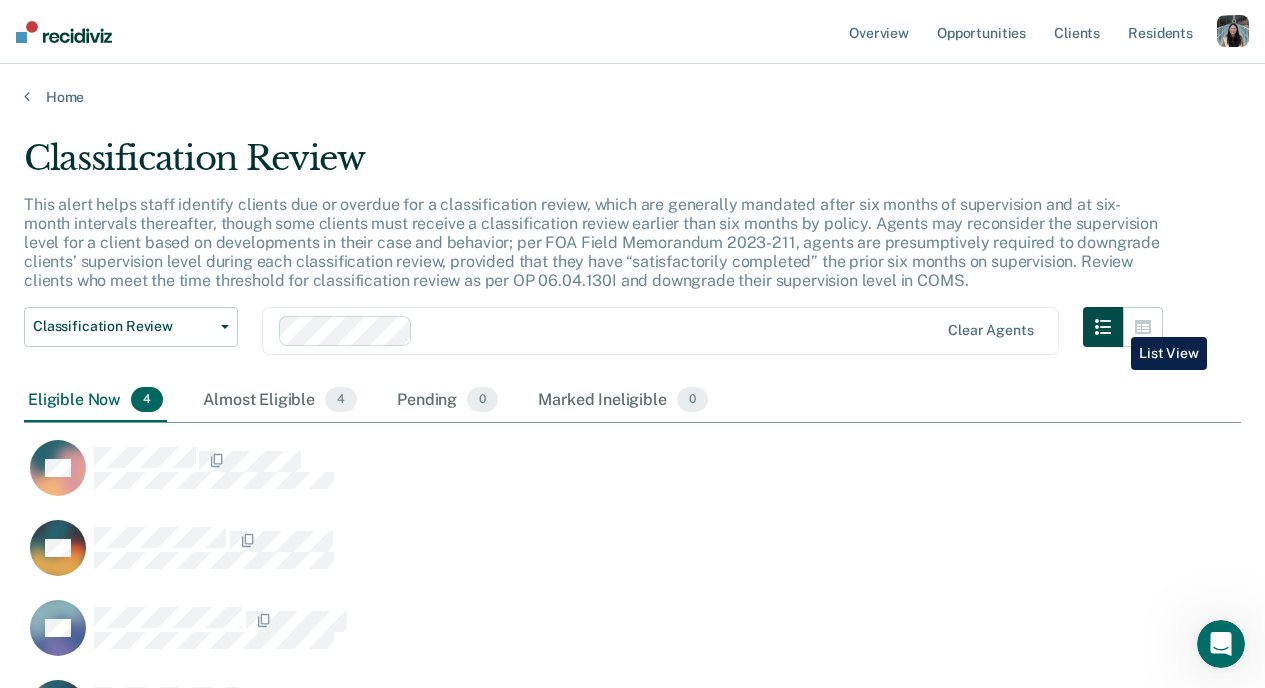 scroll, scrollTop: 16, scrollLeft: 16, axis: both 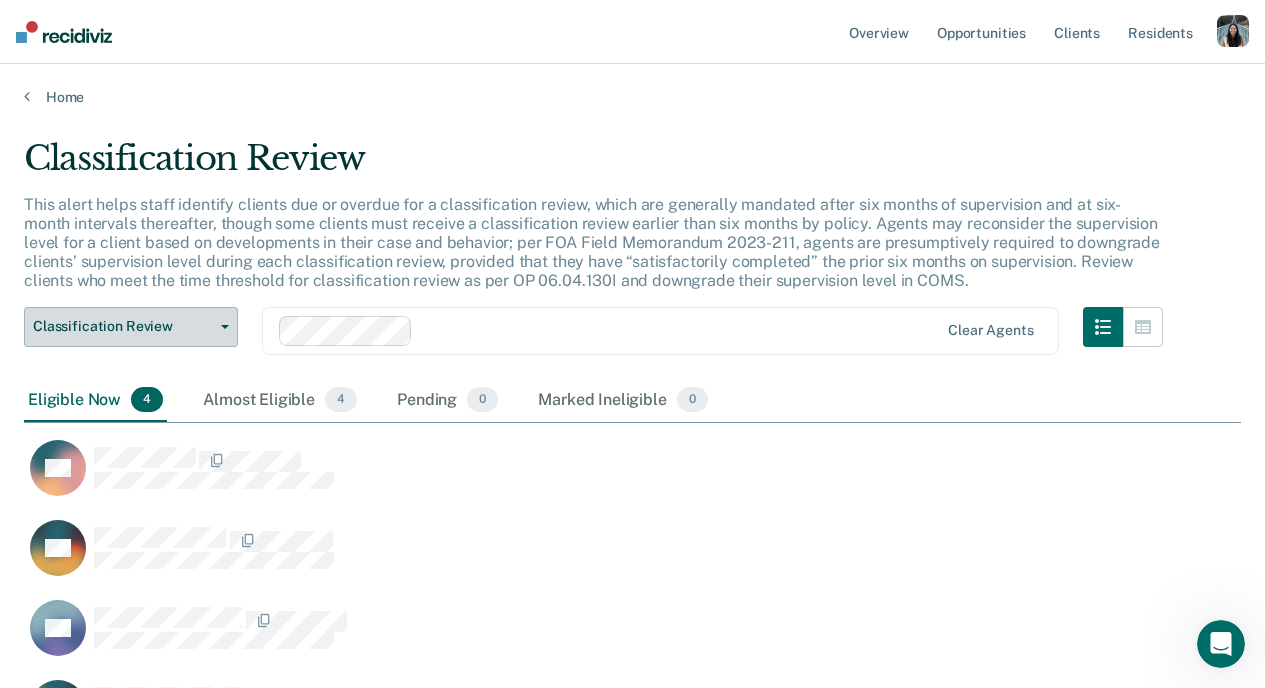 click on "Classification Review" at bounding box center (123, 326) 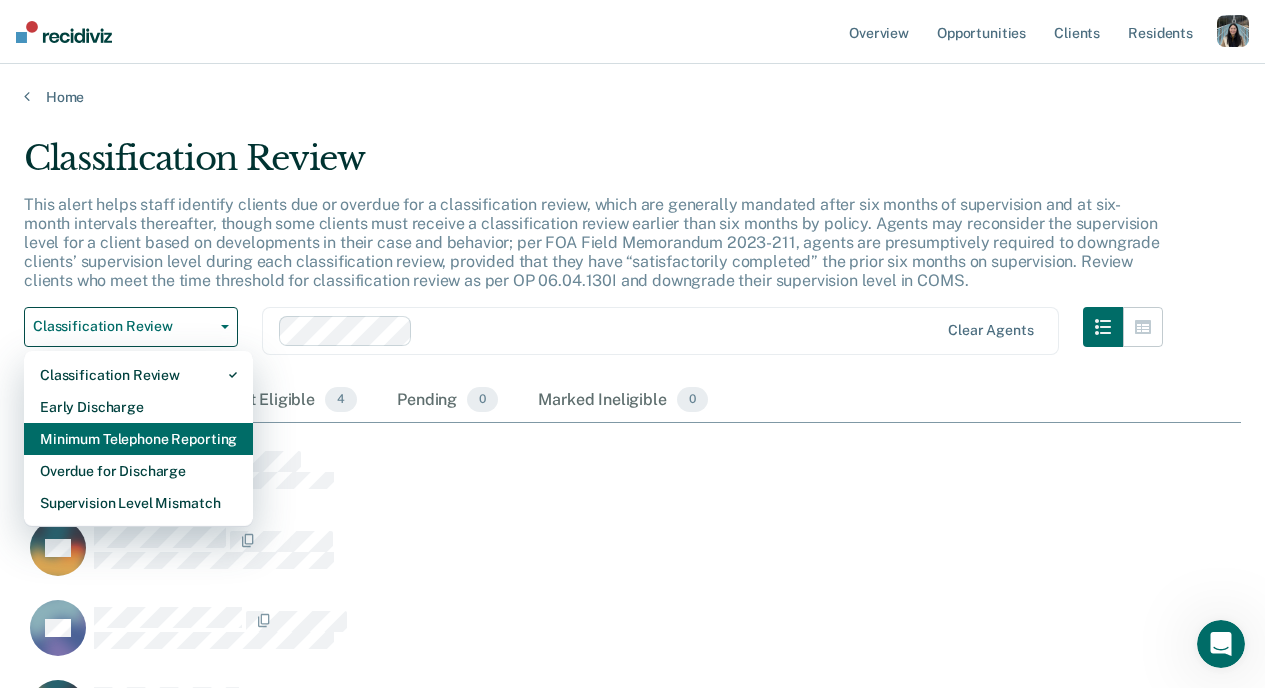 click on "Minimum Telephone Reporting" at bounding box center [138, 439] 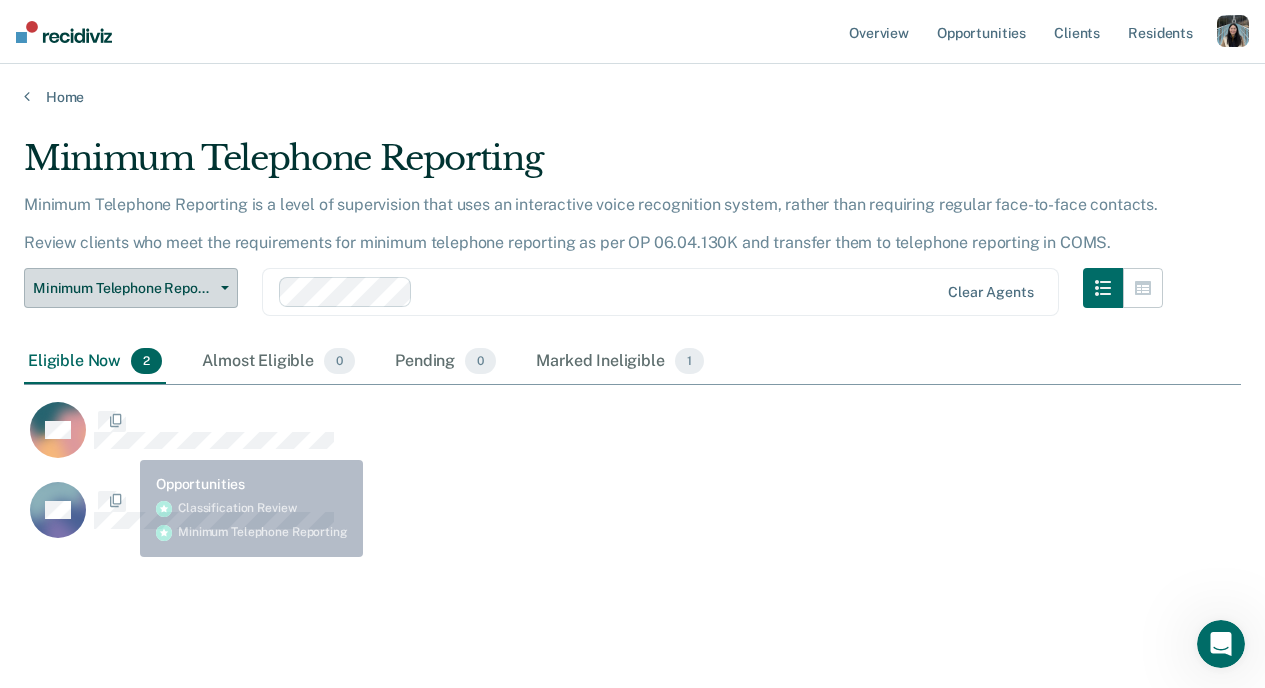 scroll, scrollTop: 402, scrollLeft: 1202, axis: both 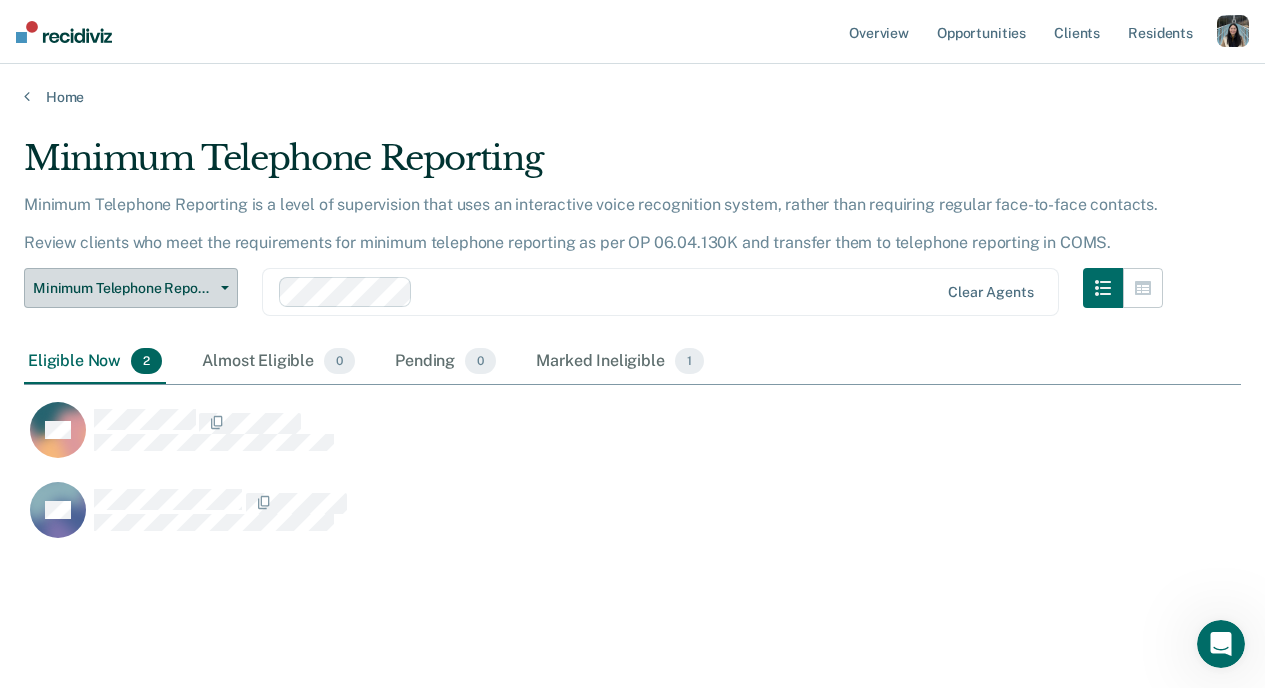 click on "Minimum Telephone Reporting" at bounding box center (131, 288) 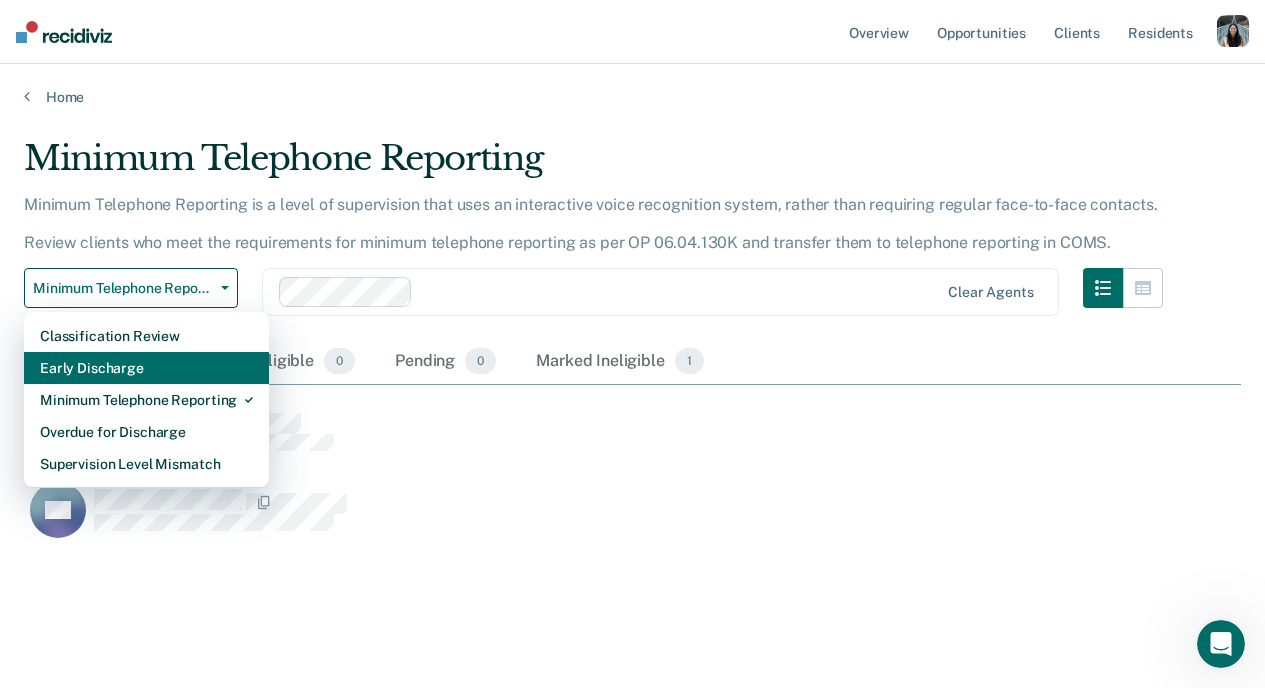 click on "Early Discharge" at bounding box center [146, 368] 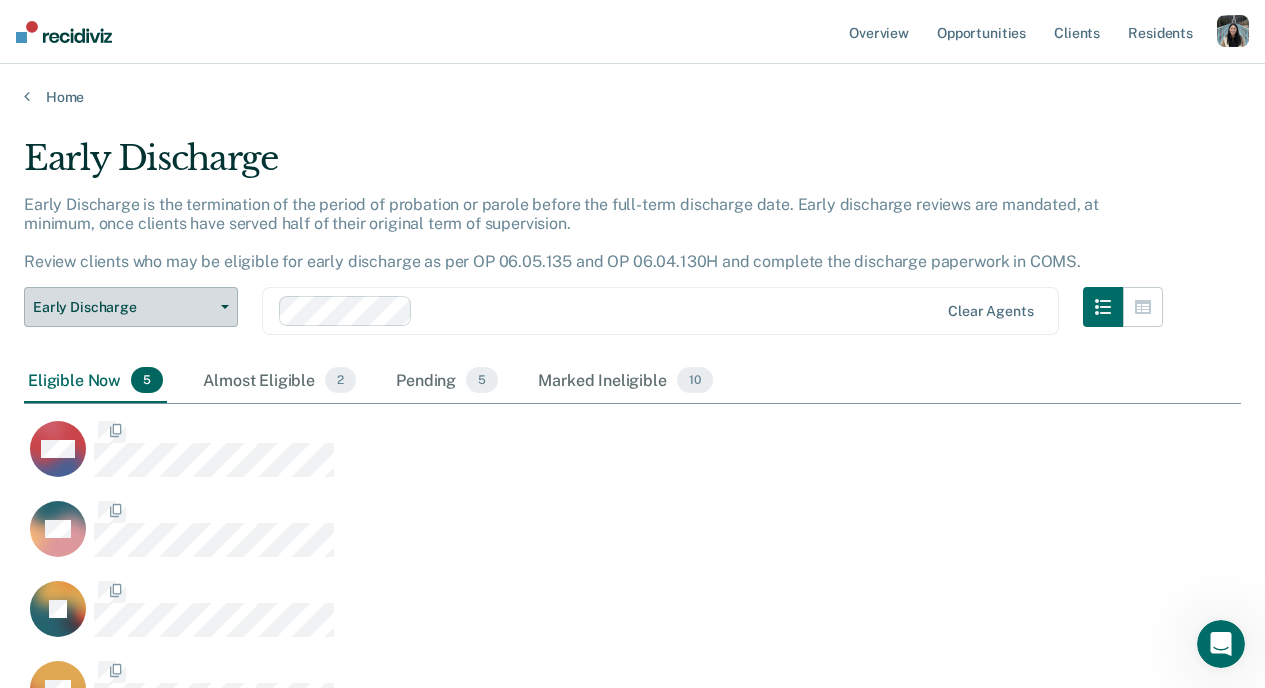scroll, scrollTop: 16, scrollLeft: 16, axis: both 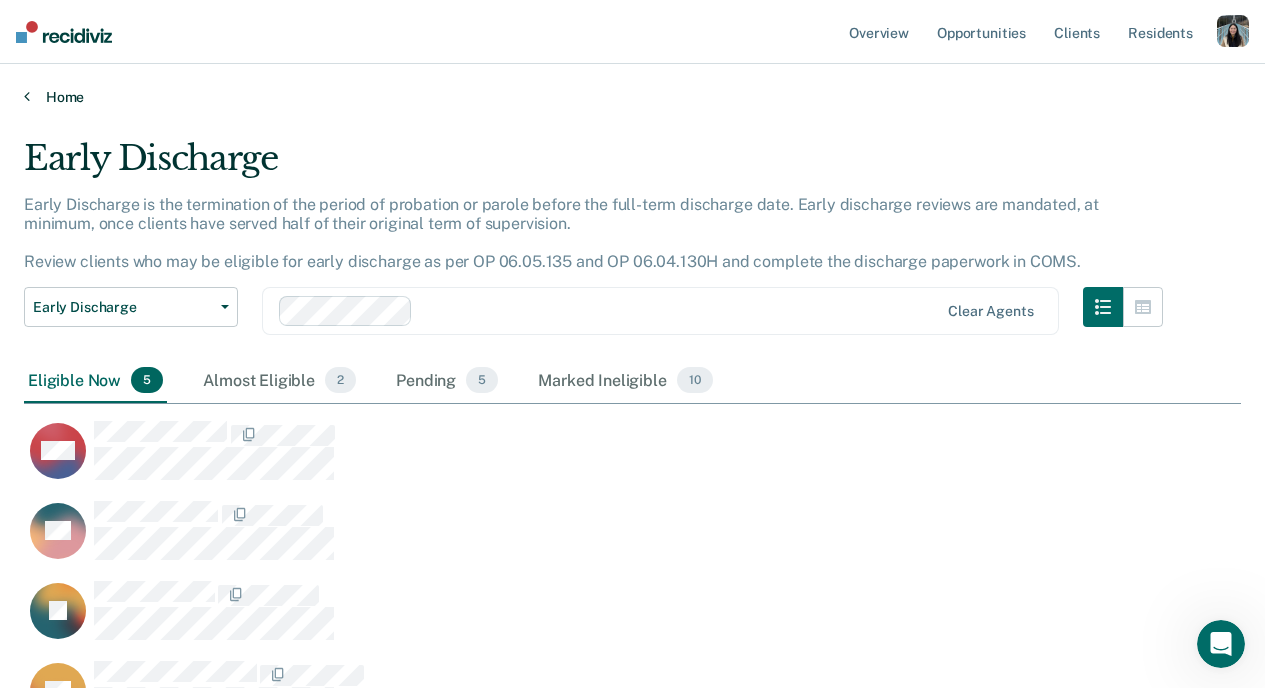 click on "Home" at bounding box center (632, 97) 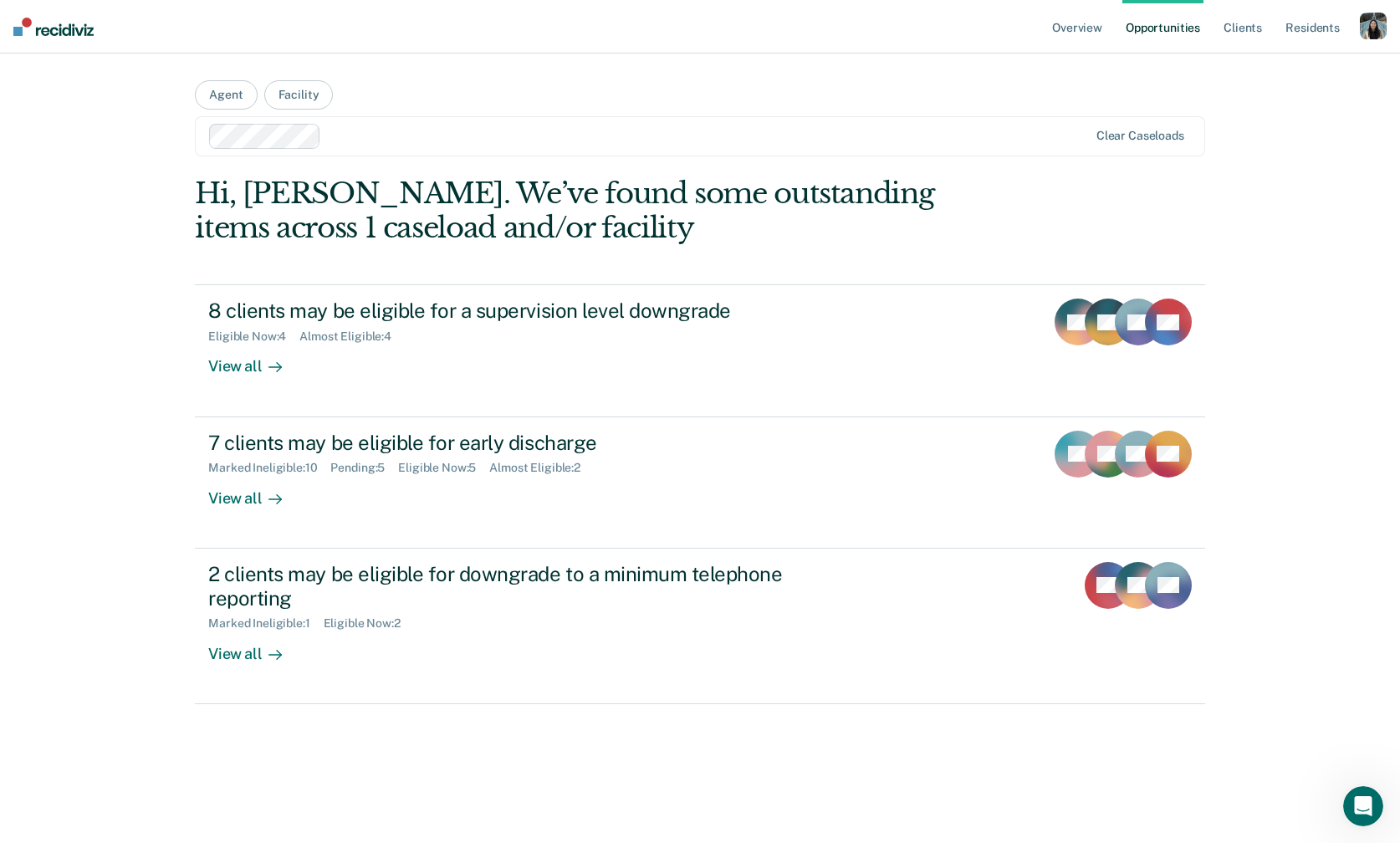 click at bounding box center (649, 136) 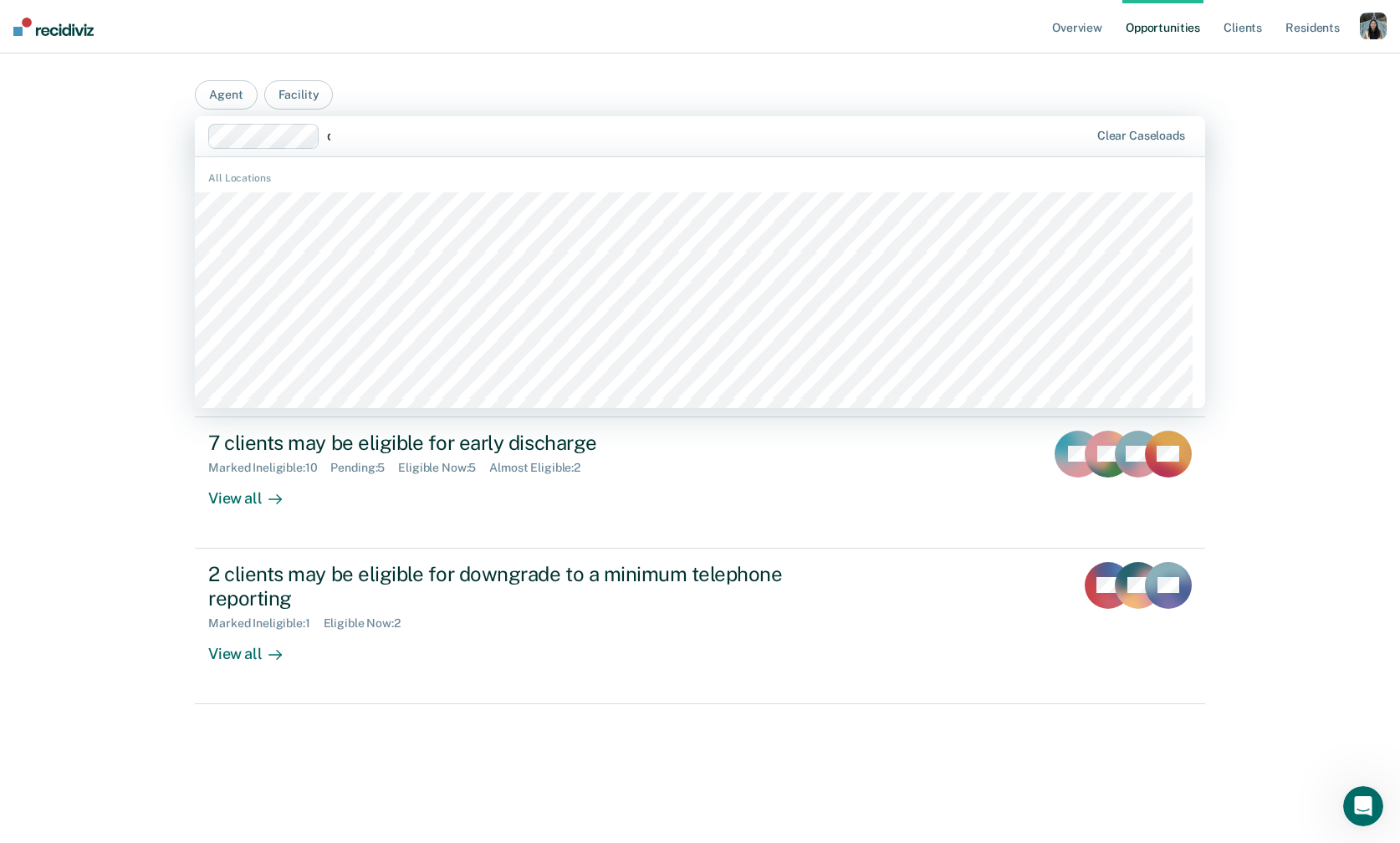 type on "de" 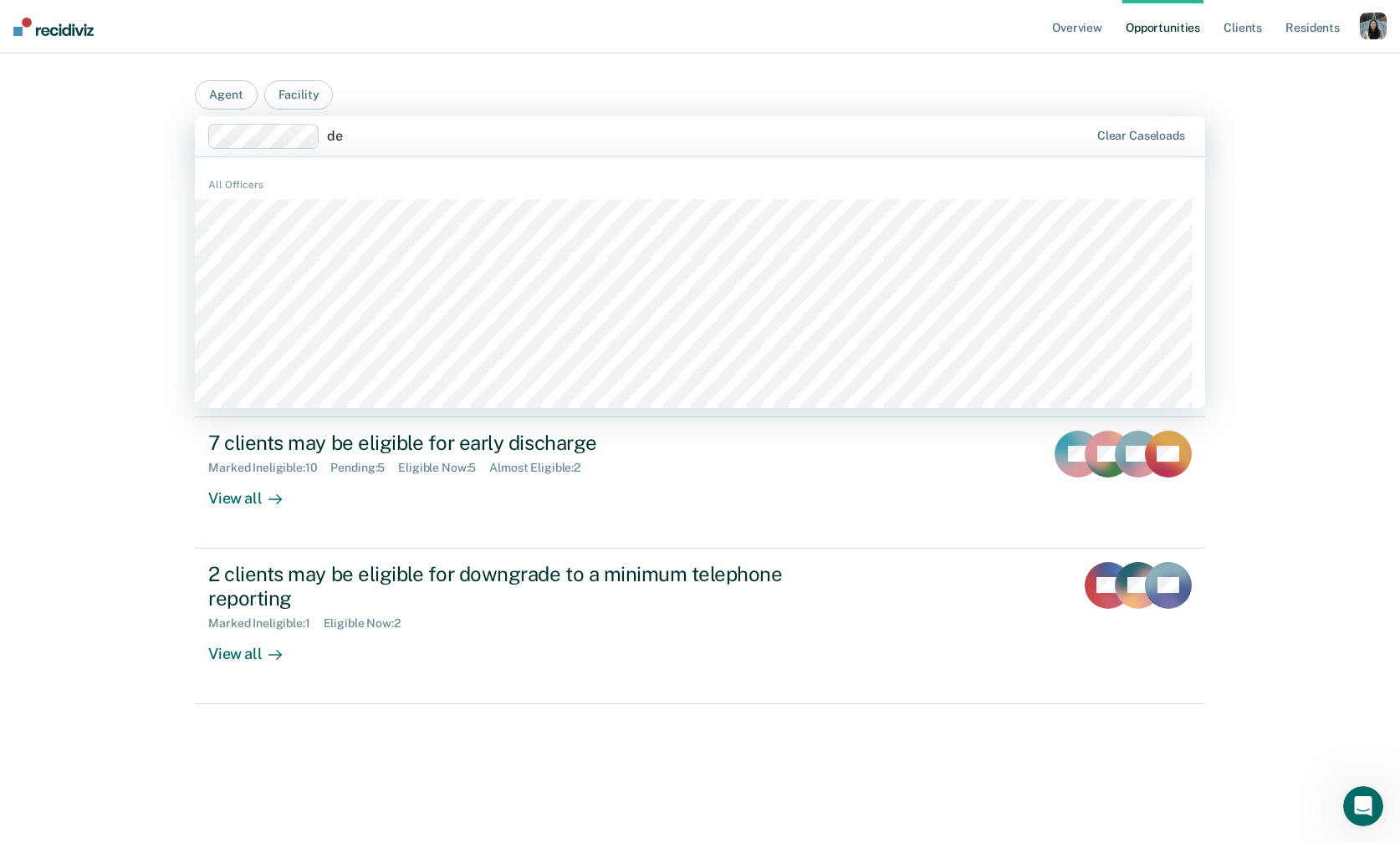 type 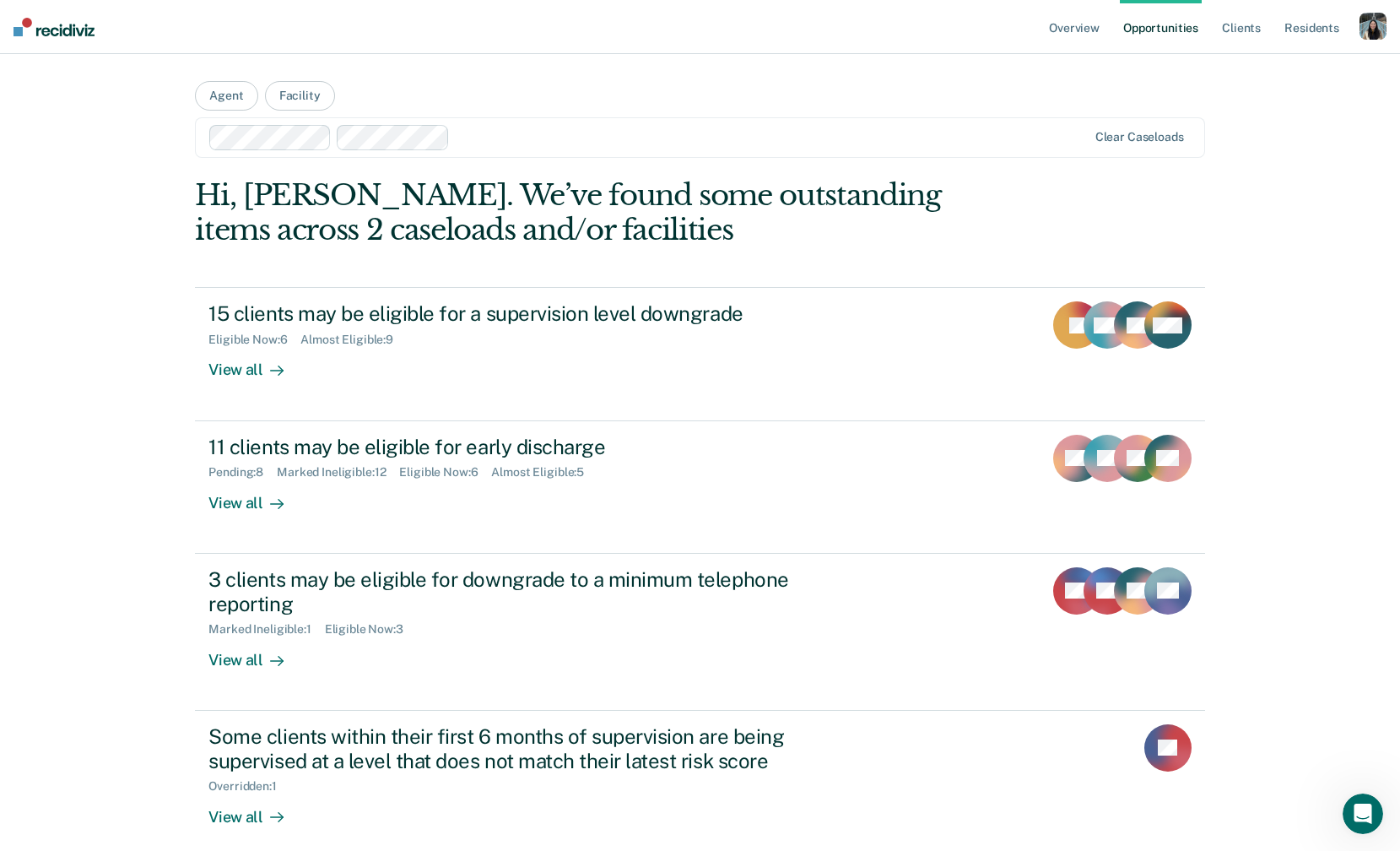 scroll, scrollTop: 84, scrollLeft: 0, axis: vertical 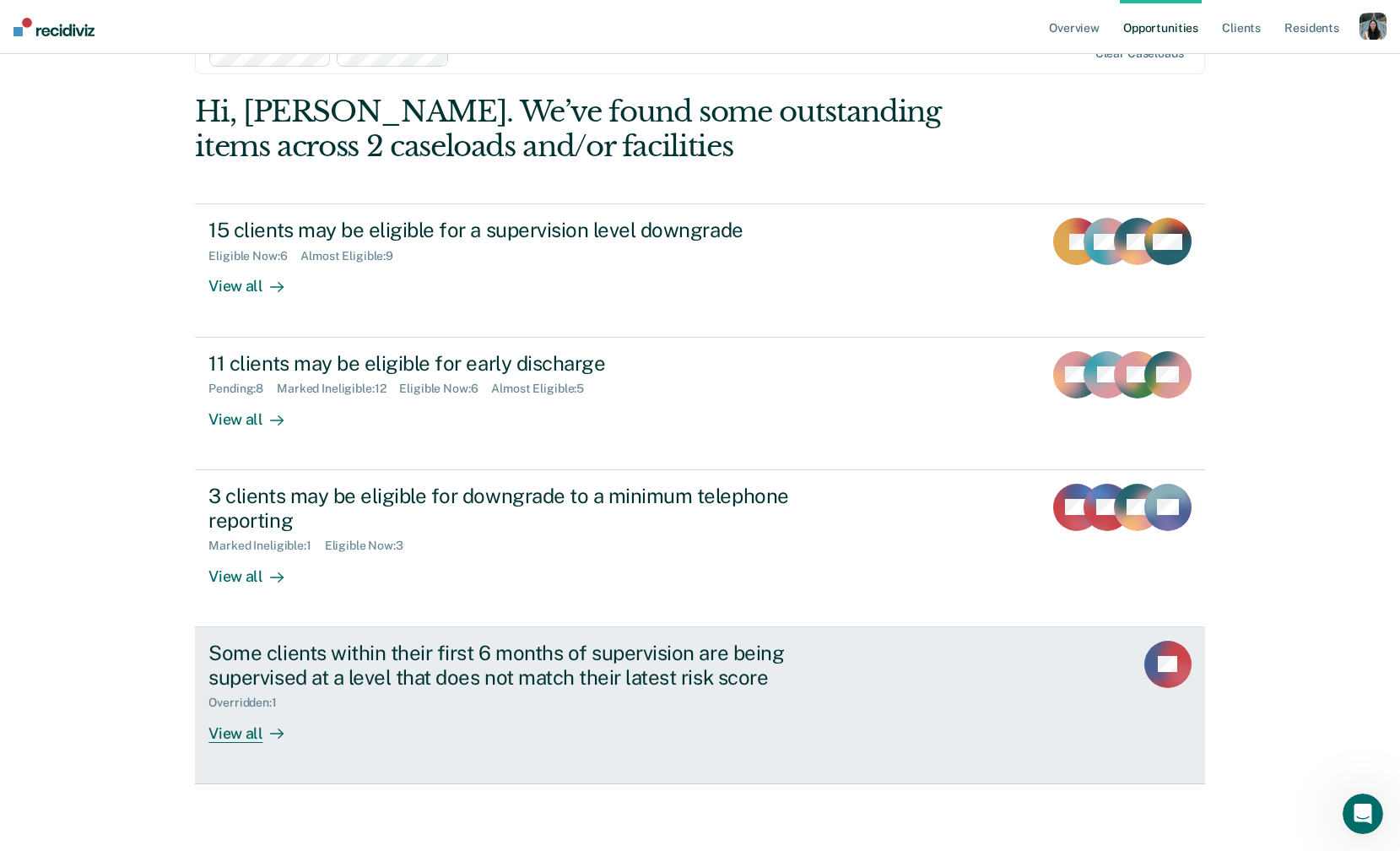 click on "Some clients within their first 6 months of supervision are being supervised at a level that does not match their latest risk score" at bounding box center (505, 665) 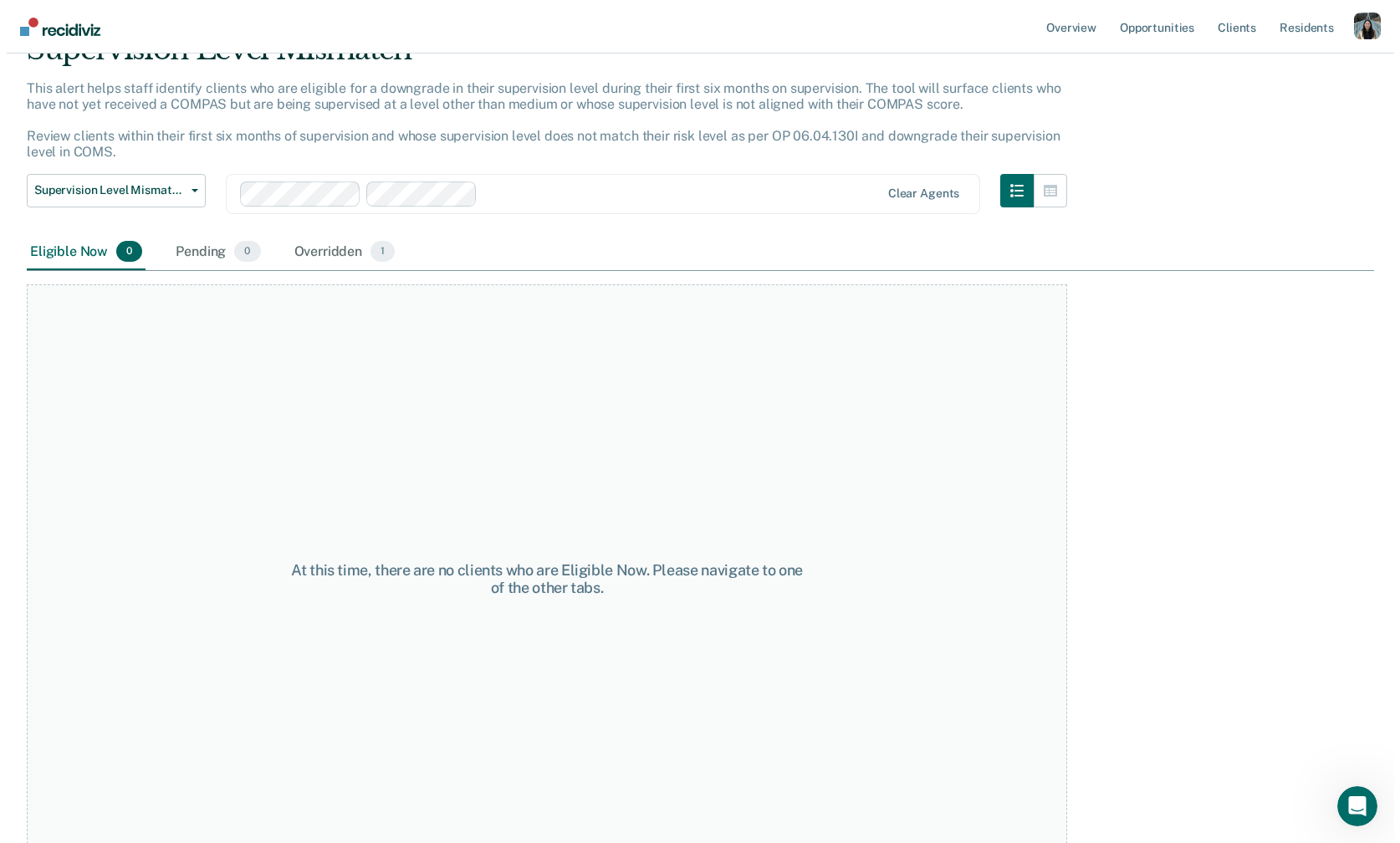 scroll, scrollTop: 0, scrollLeft: 0, axis: both 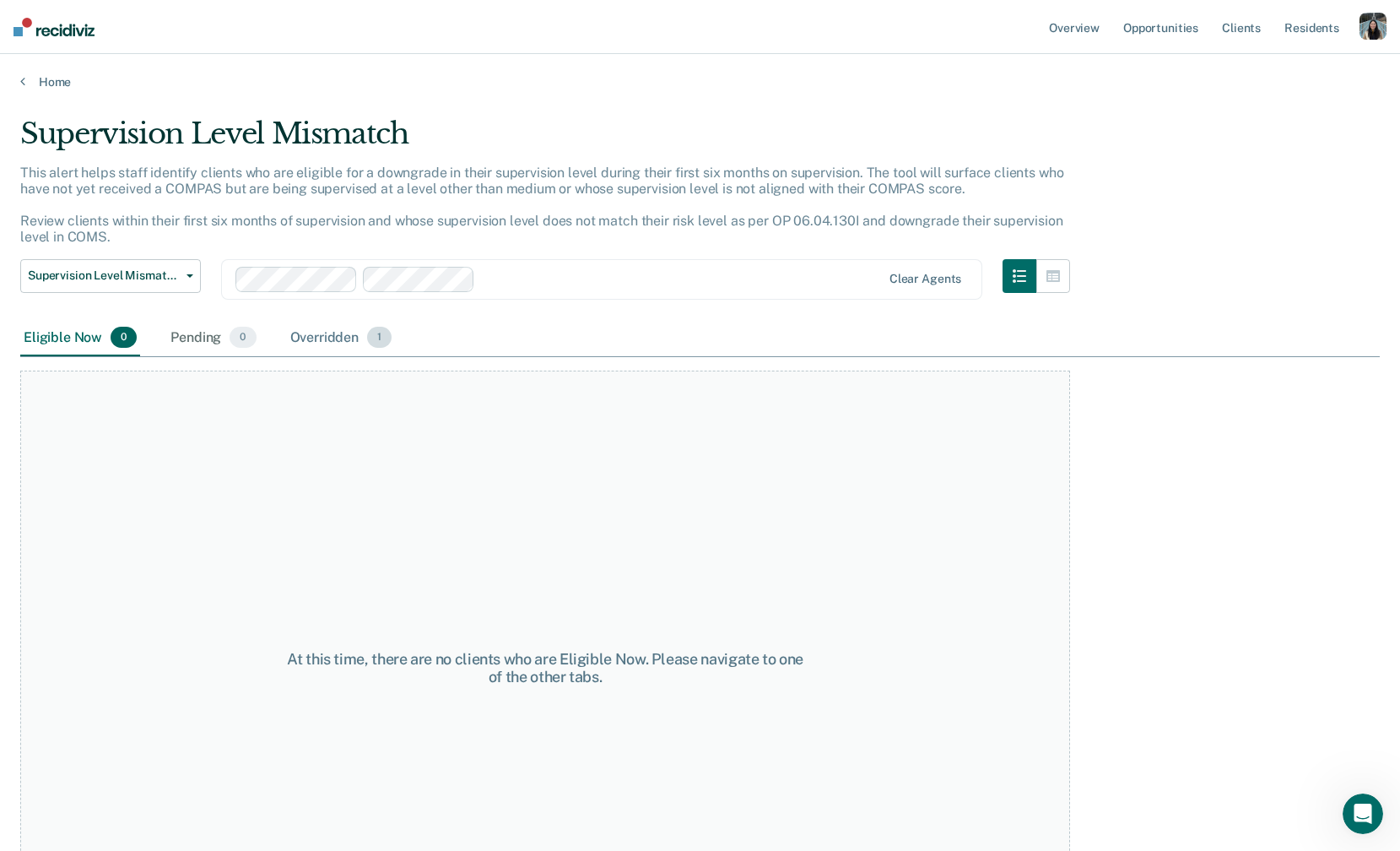 click on "Overridden 1" at bounding box center [341, 339] 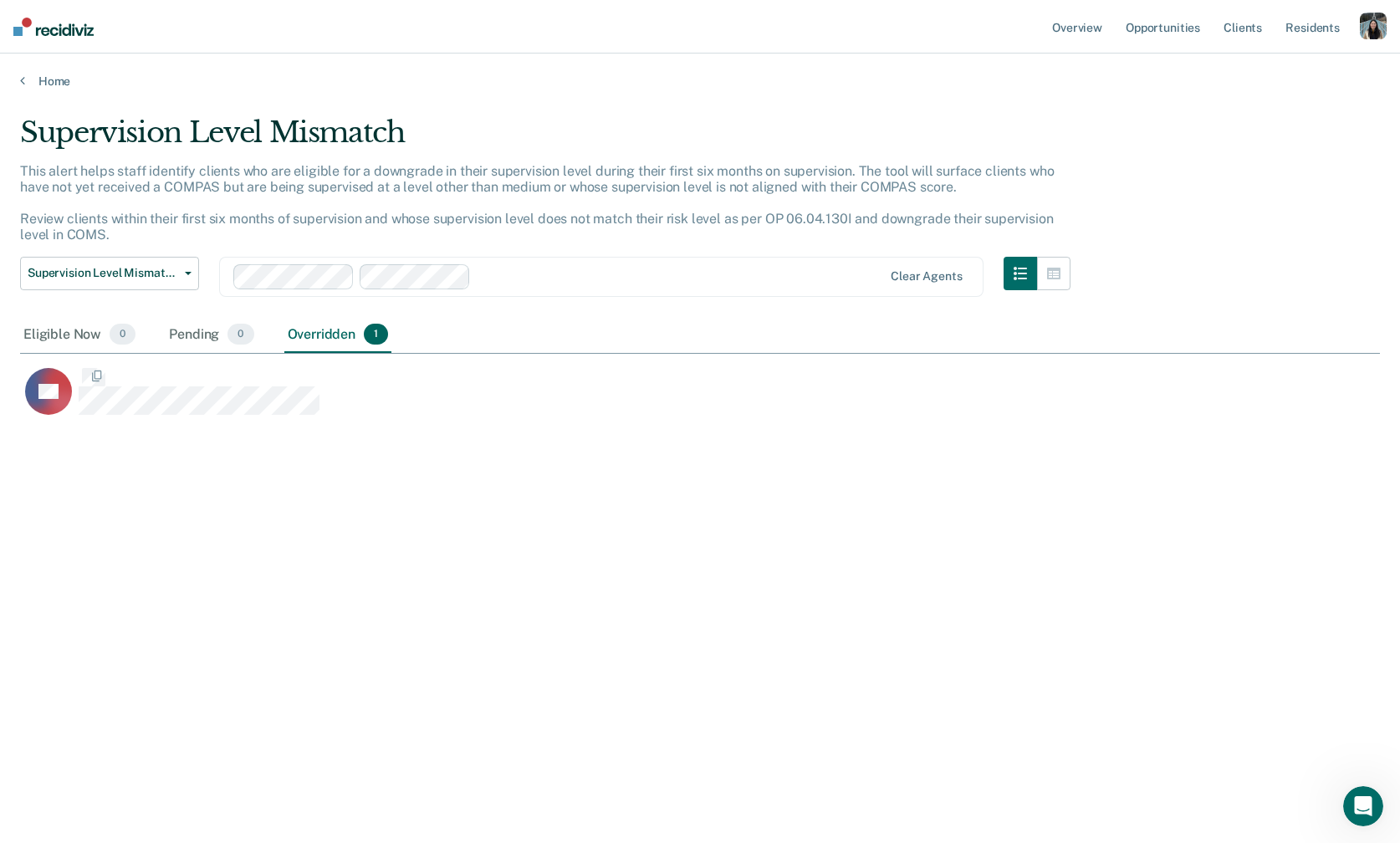 scroll, scrollTop: 13, scrollLeft: 13, axis: both 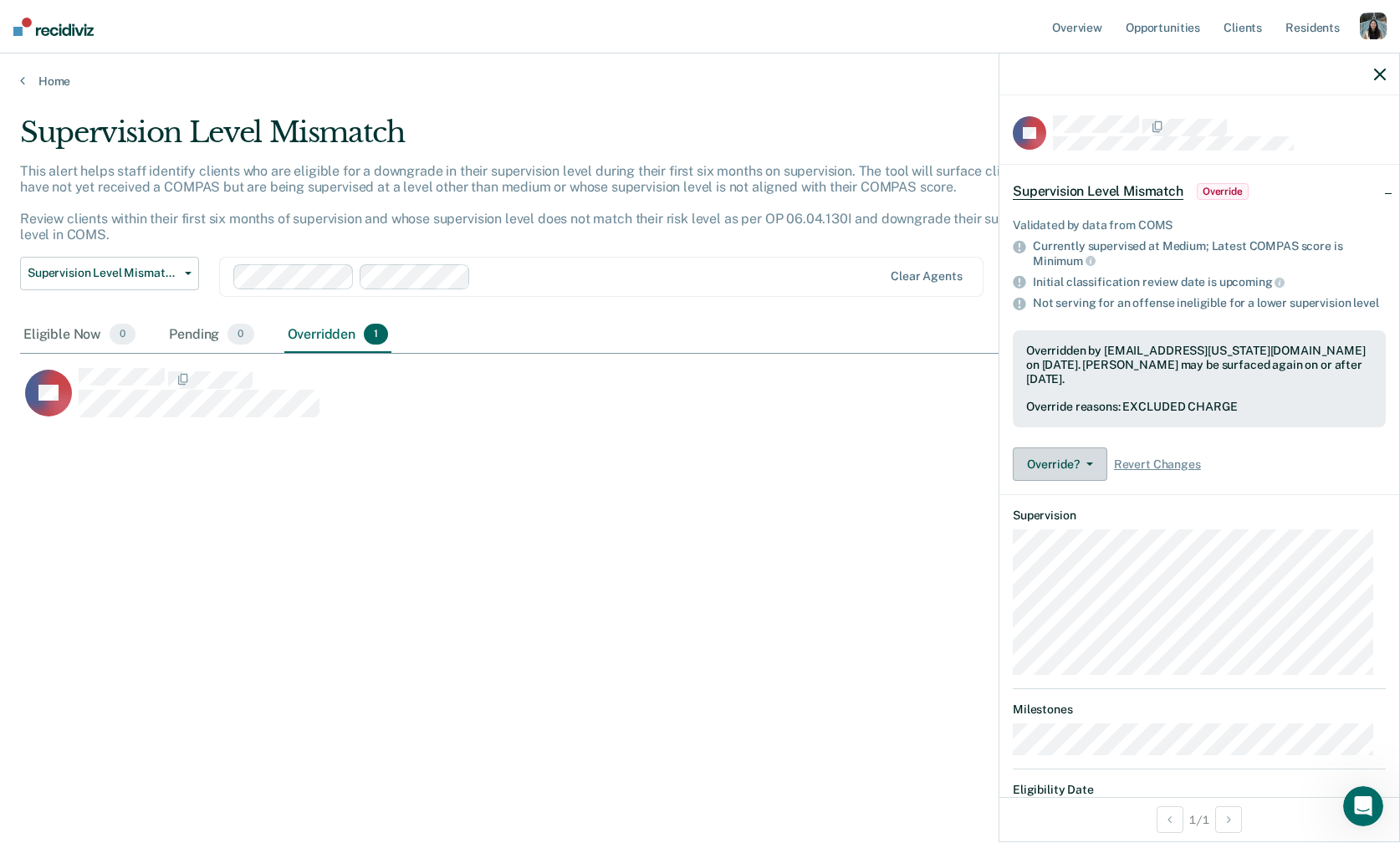 click on "Override?" at bounding box center (1060, 464) 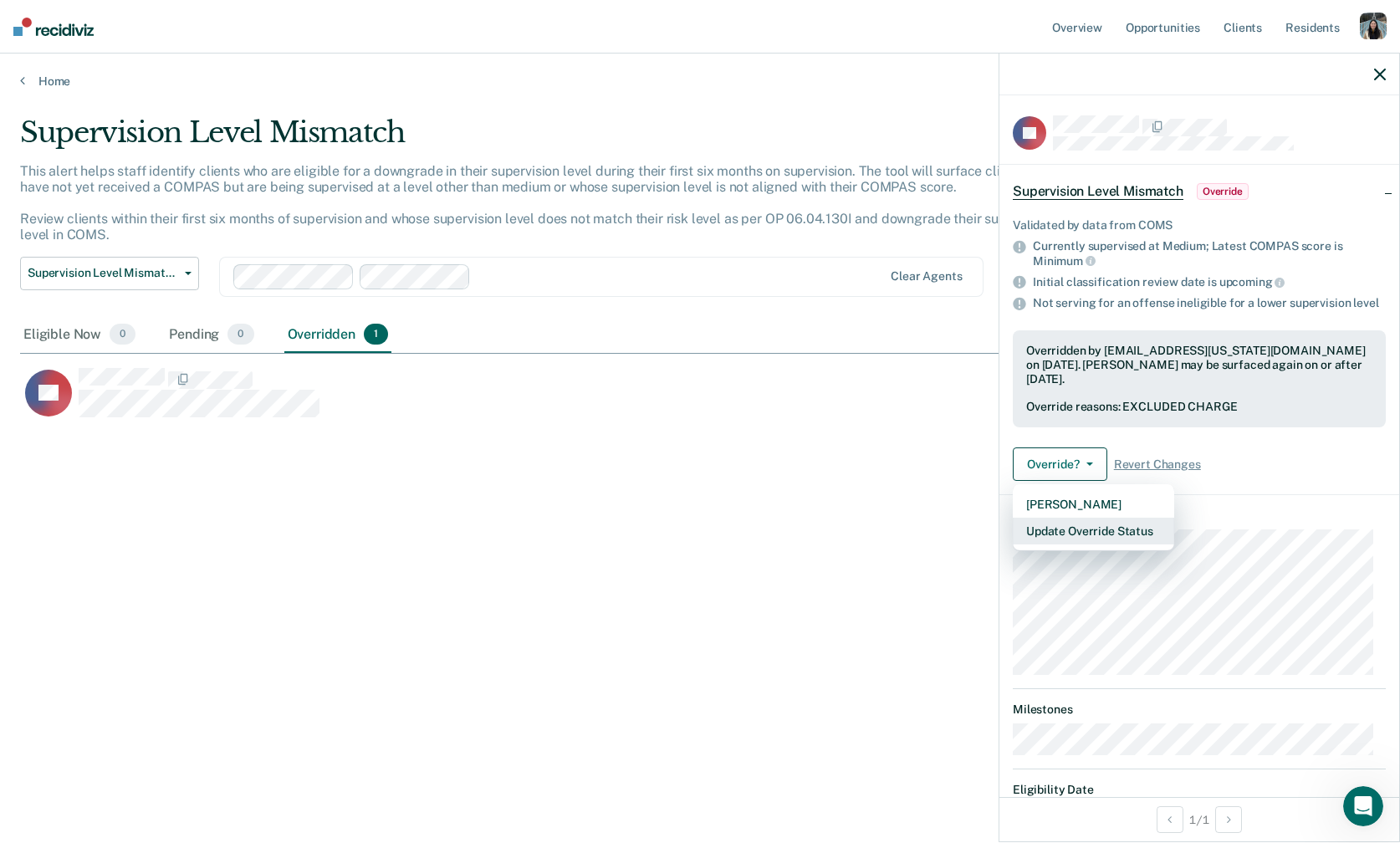 click on "Update Override Status" at bounding box center (1093, 531) 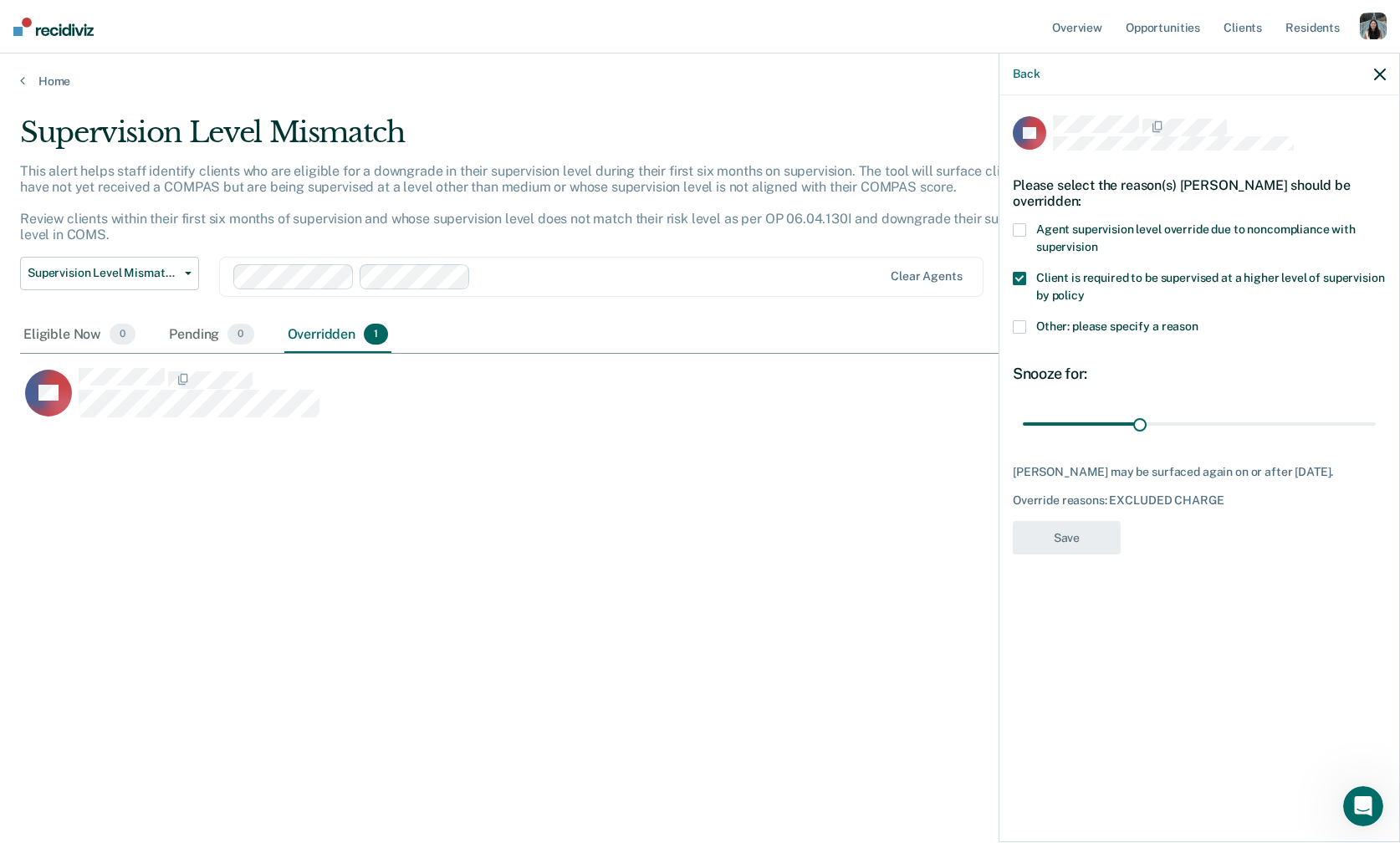 click 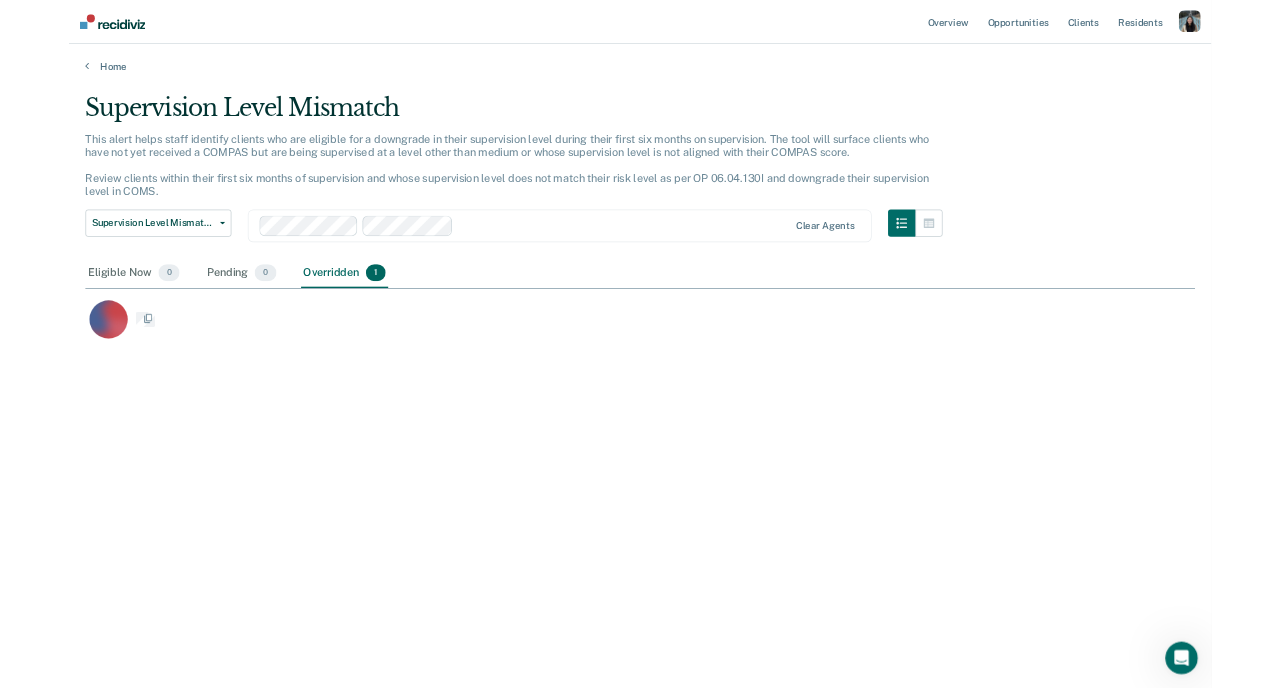 scroll, scrollTop: 385, scrollLeft: 1217, axis: both 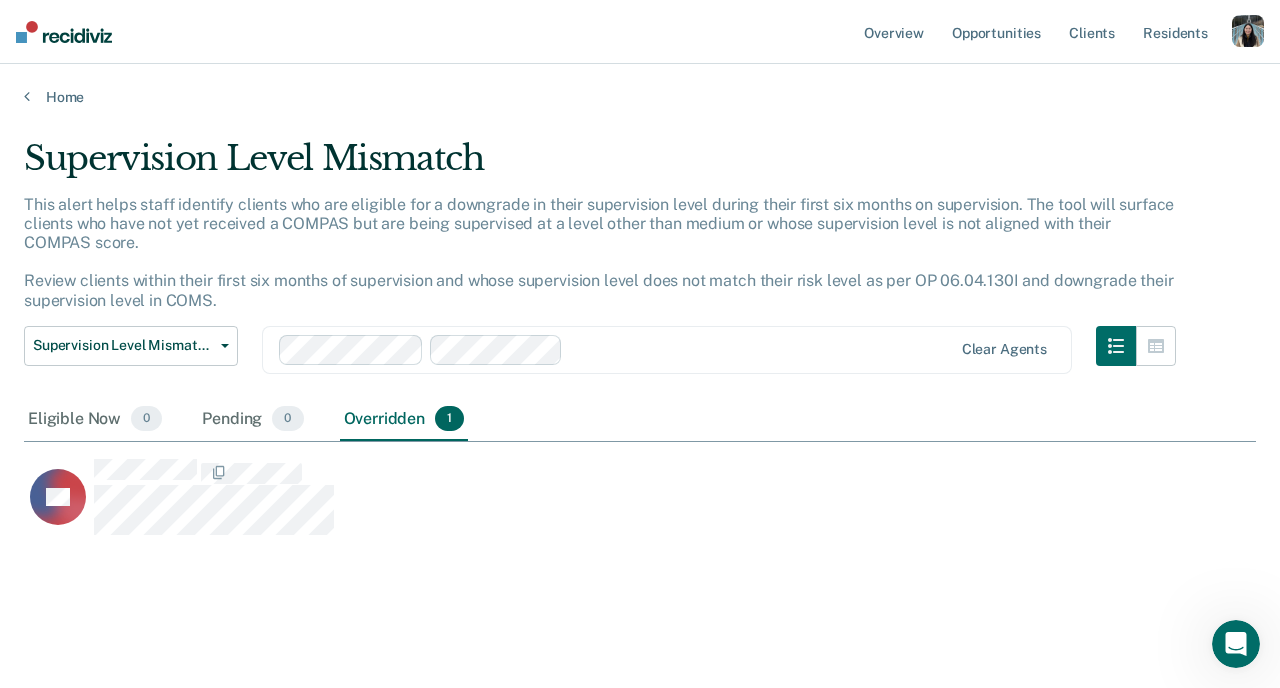 click on "Overview Opportunities Client s Resident s" at bounding box center [1046, 32] 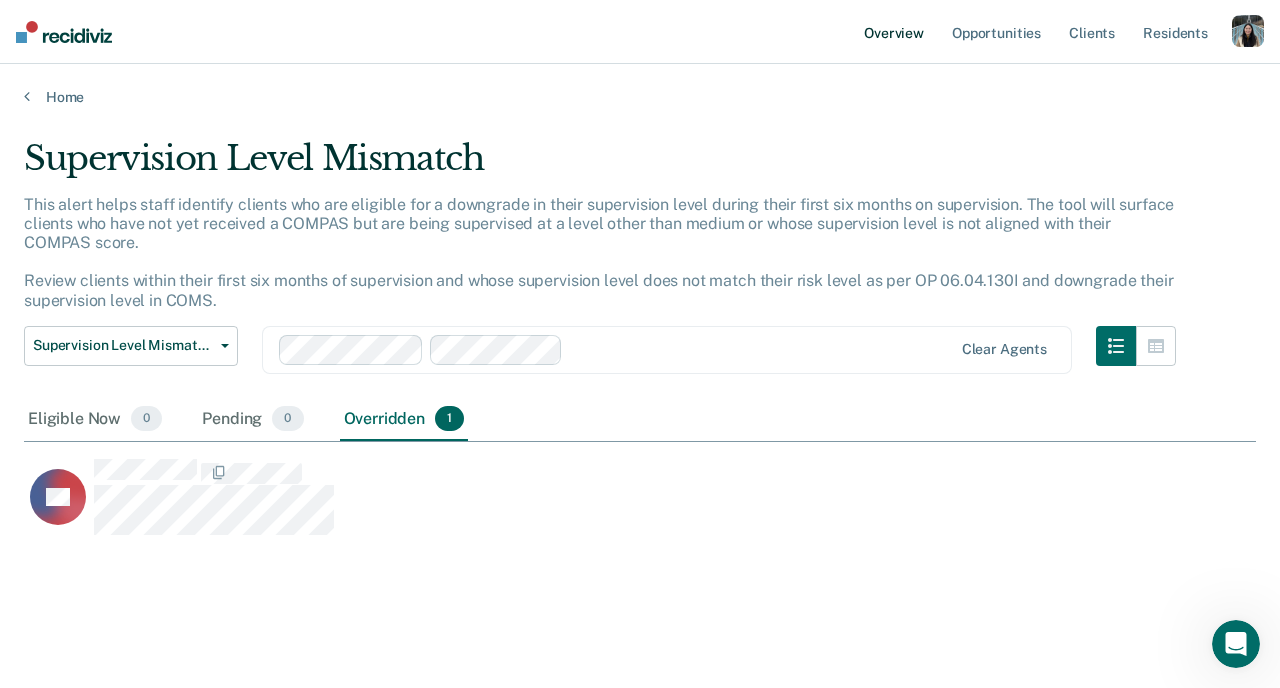 click on "Overview" at bounding box center [894, 32] 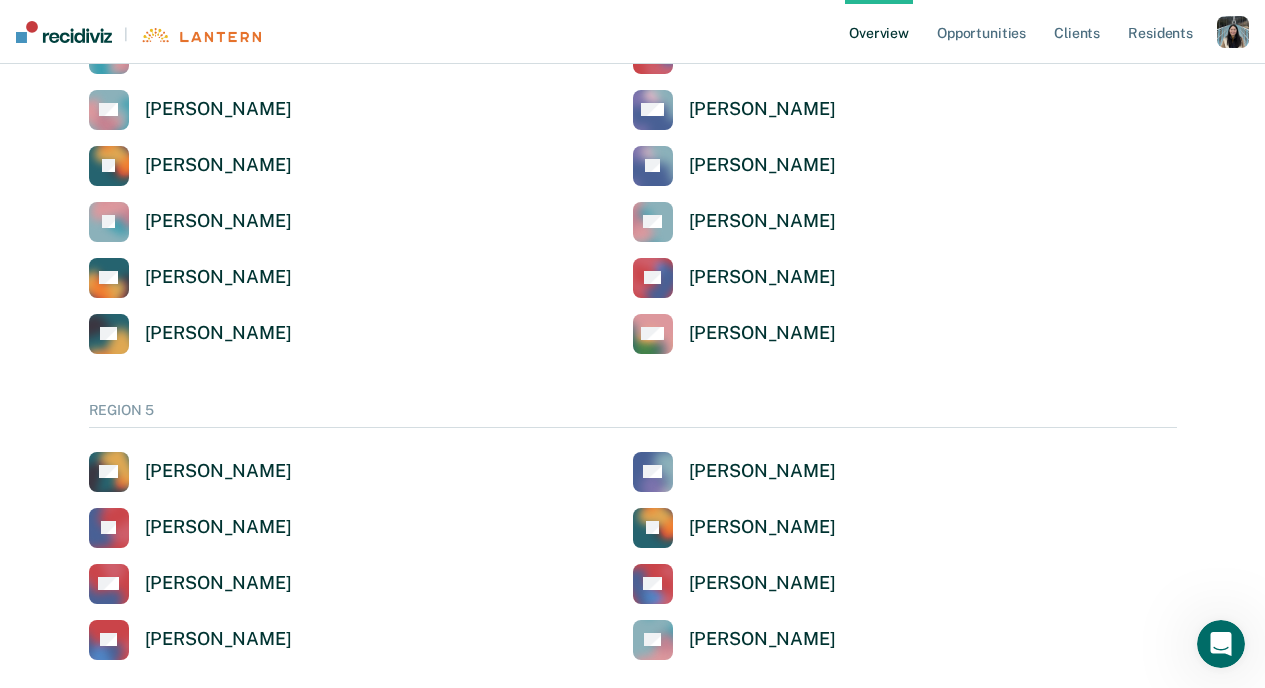 scroll, scrollTop: 2212, scrollLeft: 0, axis: vertical 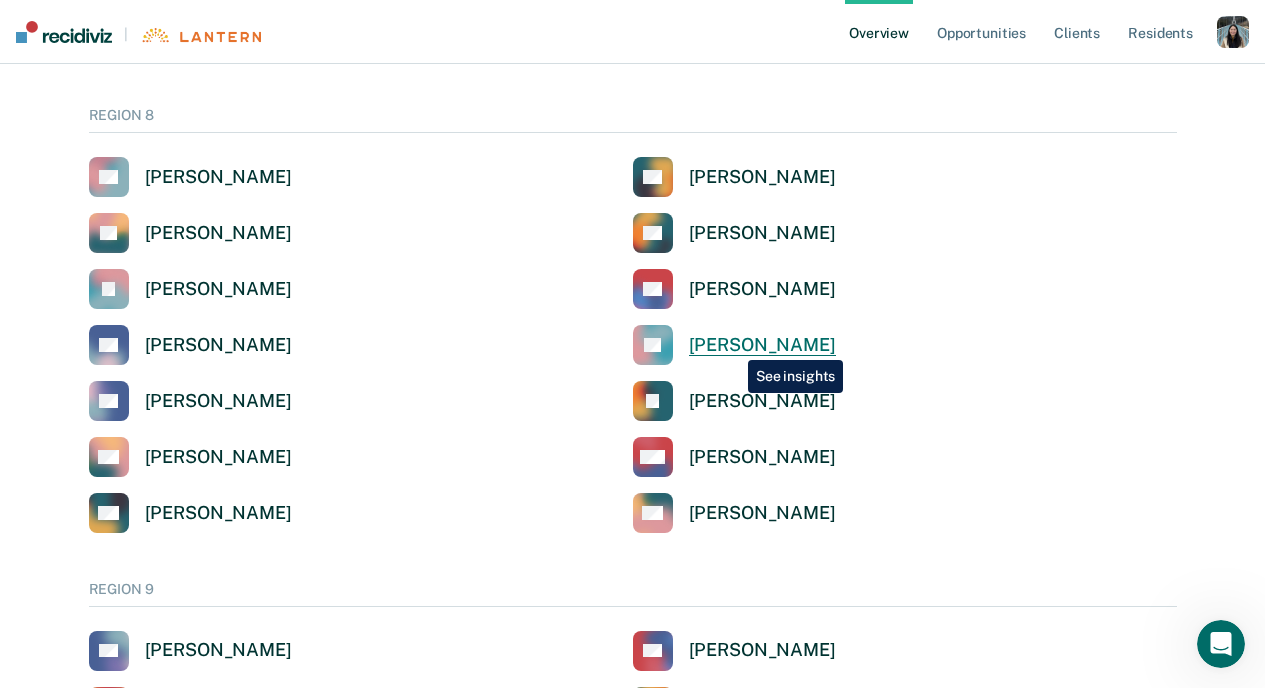 click on "[PERSON_NAME]" at bounding box center (762, 345) 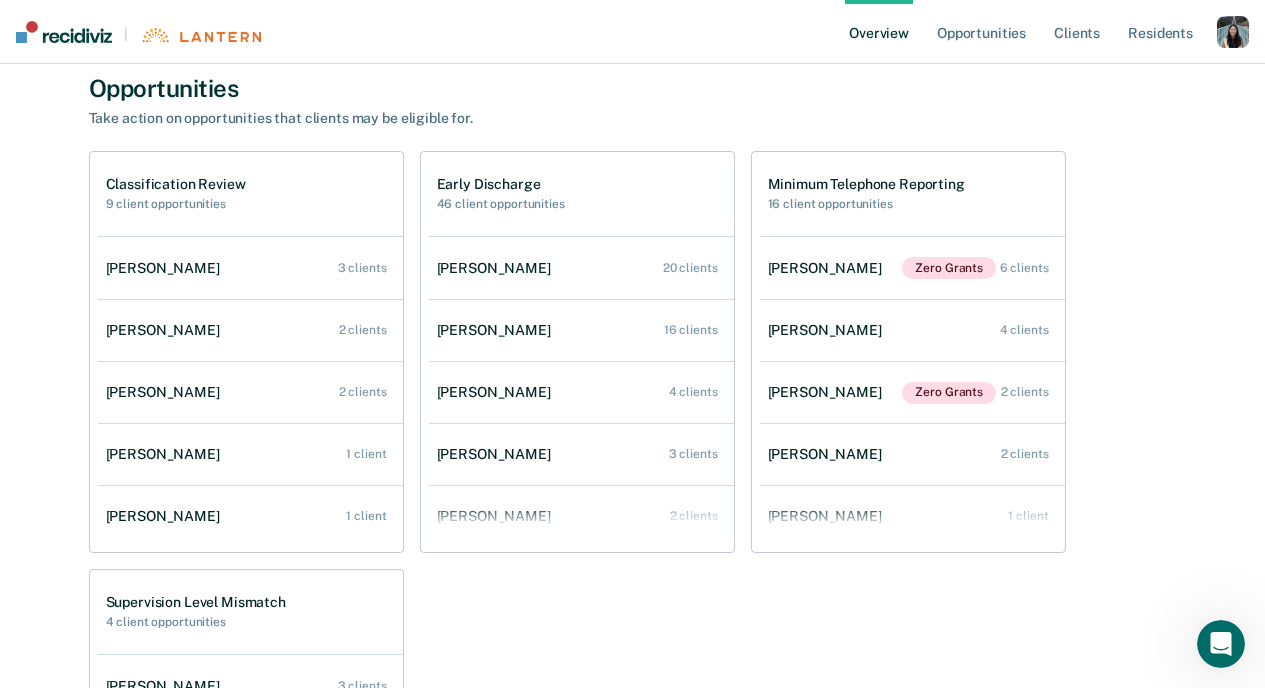 scroll, scrollTop: 1063, scrollLeft: 0, axis: vertical 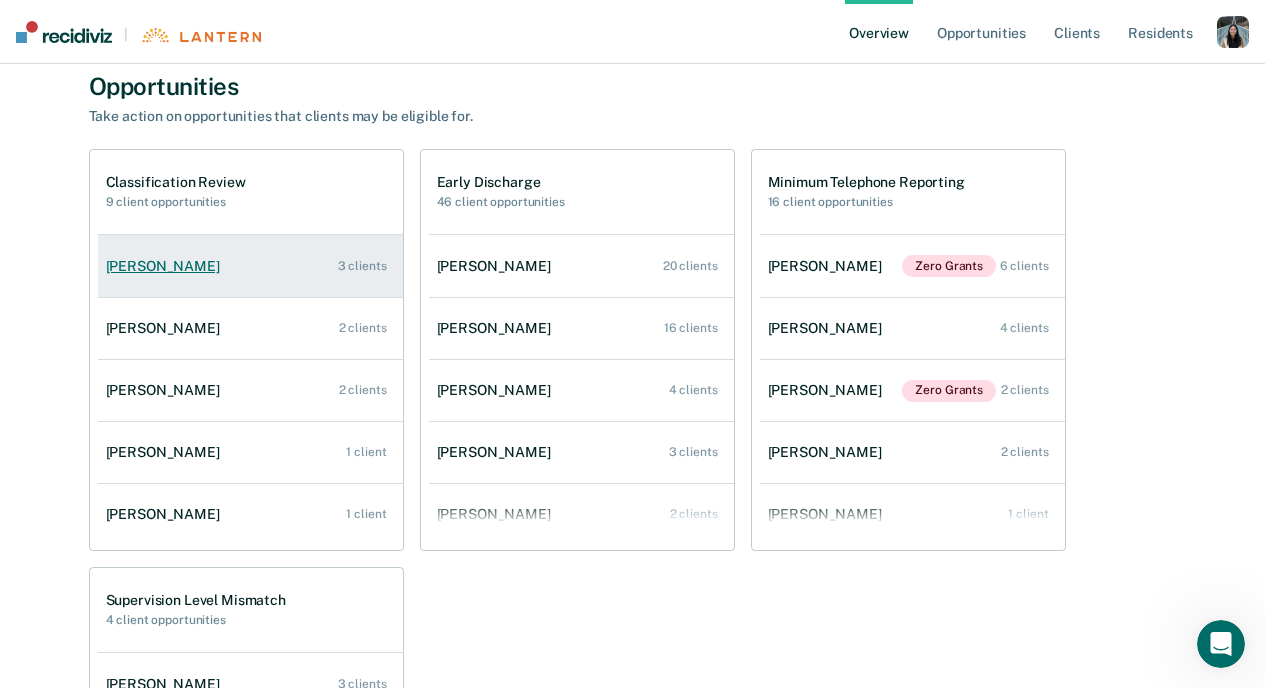 click on "[PERSON_NAME]   3 clients" at bounding box center [250, 266] 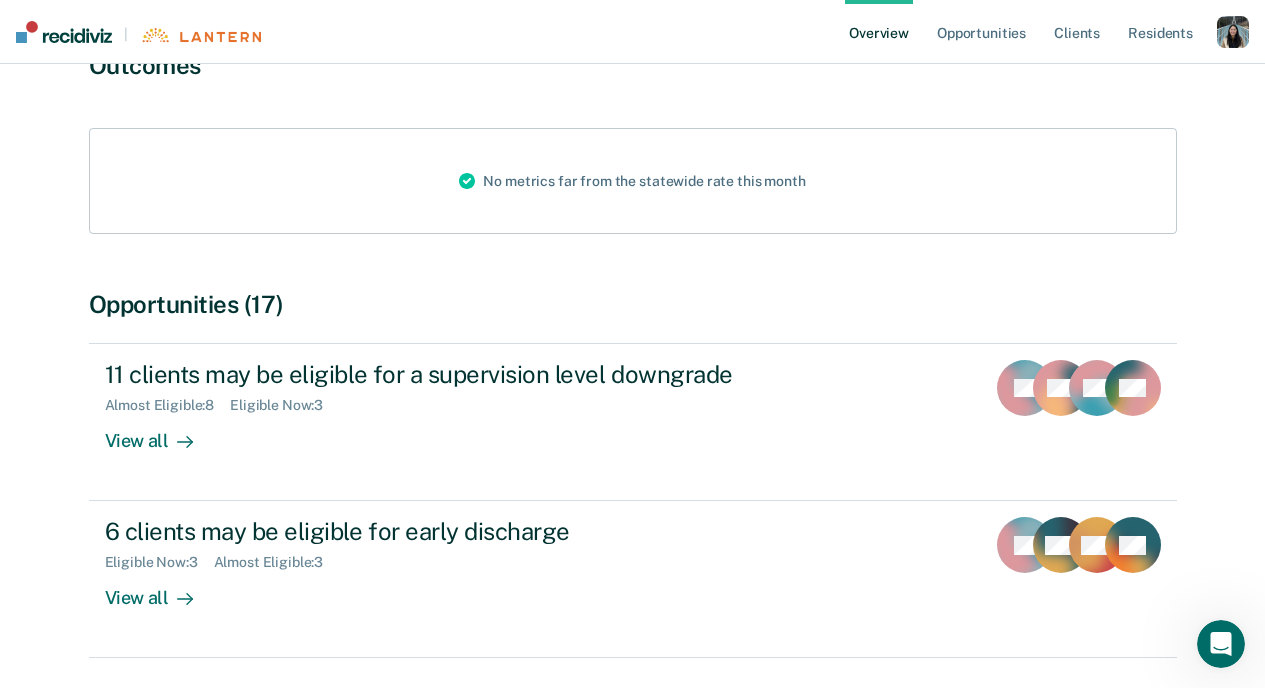 scroll, scrollTop: 233, scrollLeft: 0, axis: vertical 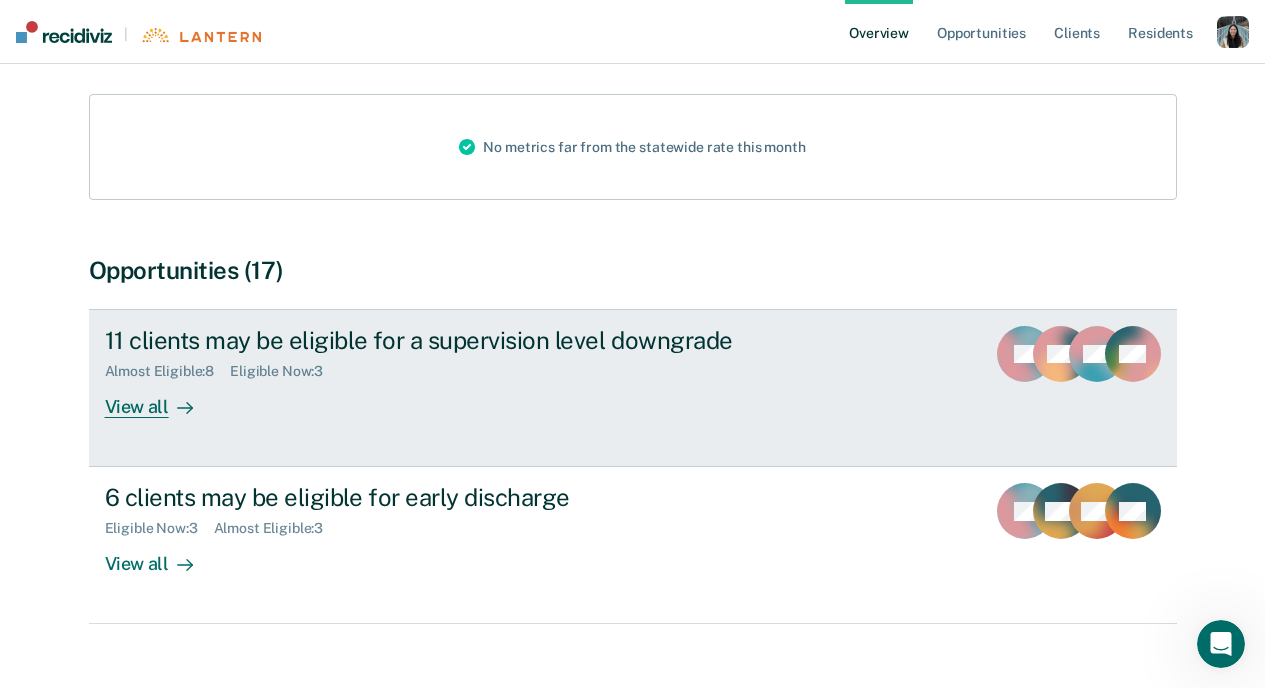 click on "Almost Eligible :  8 Eligible Now :  3" at bounding box center (456, 367) 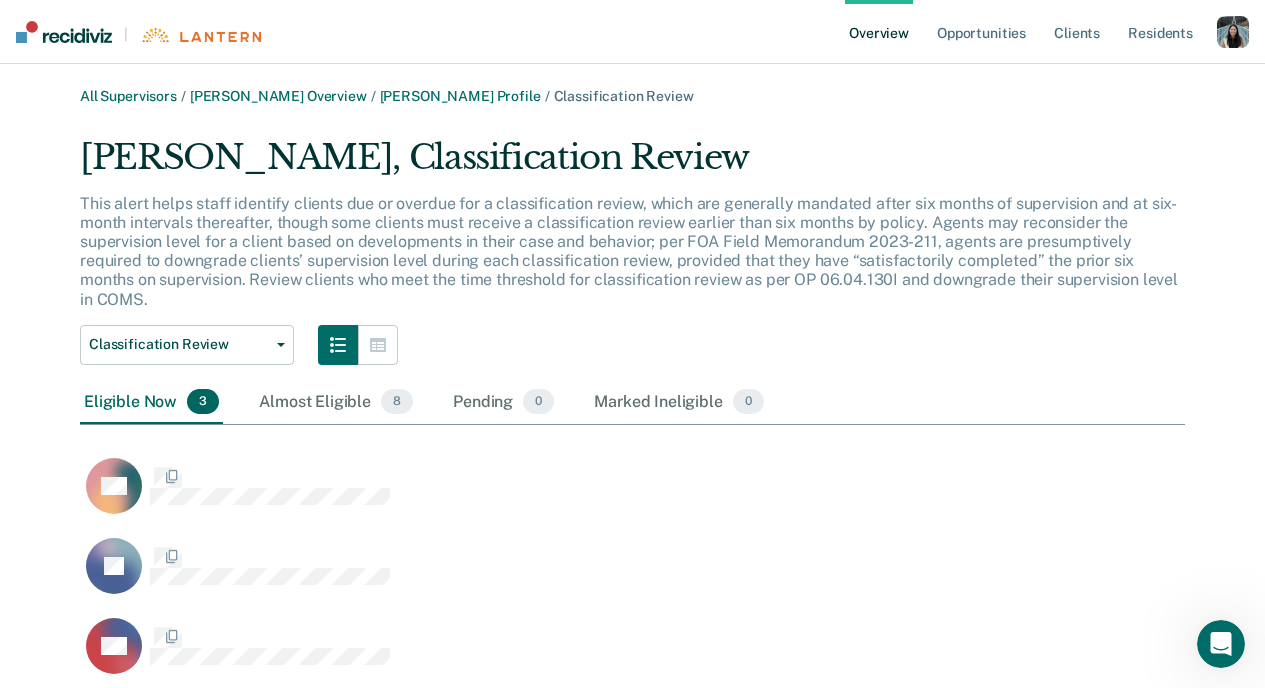 scroll, scrollTop: 16, scrollLeft: 16, axis: both 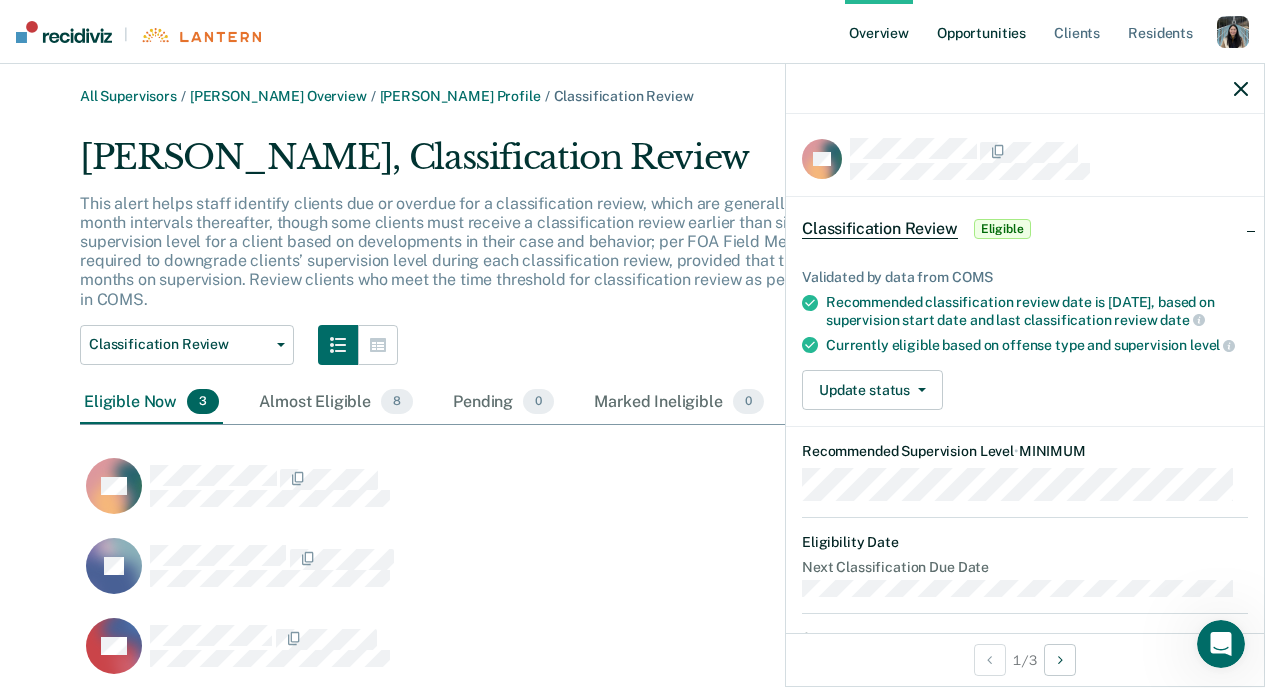 click on "Opportunities" at bounding box center (981, 32) 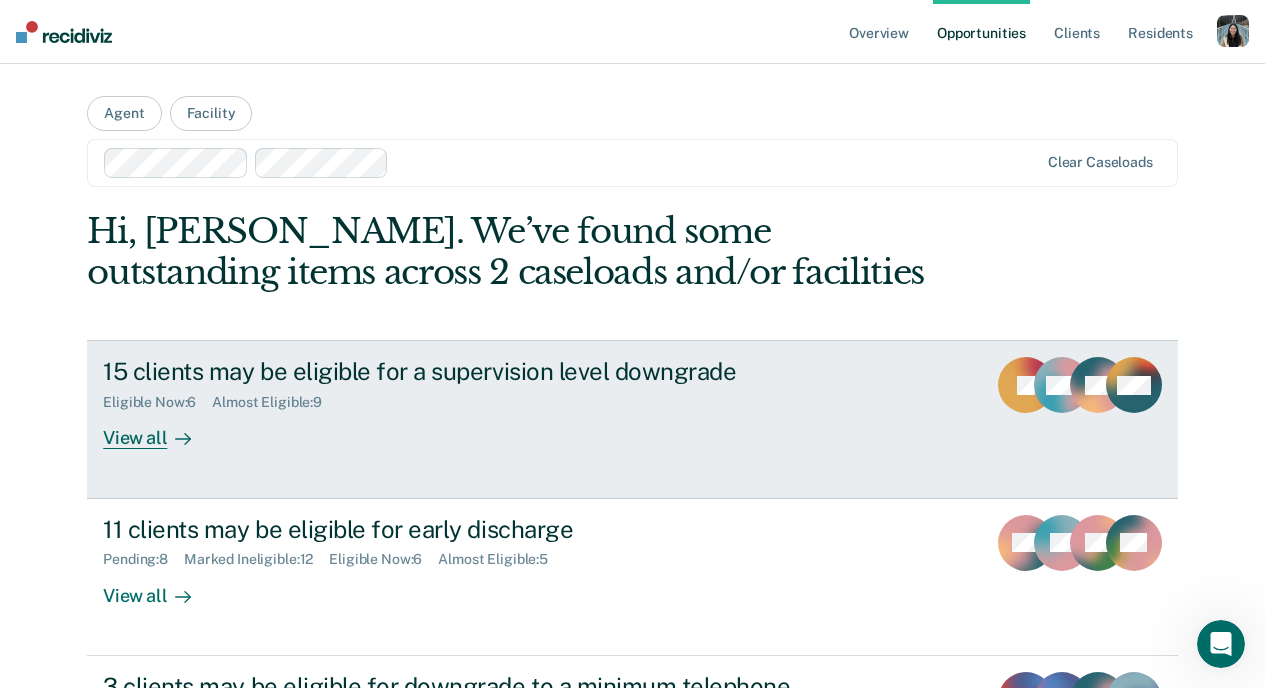 click on "15 clients may be eligible for a supervision level downgrade Eligible Now :  6 Almost Eligible :  9 View all   IB CW SB + 12" at bounding box center [632, 419] 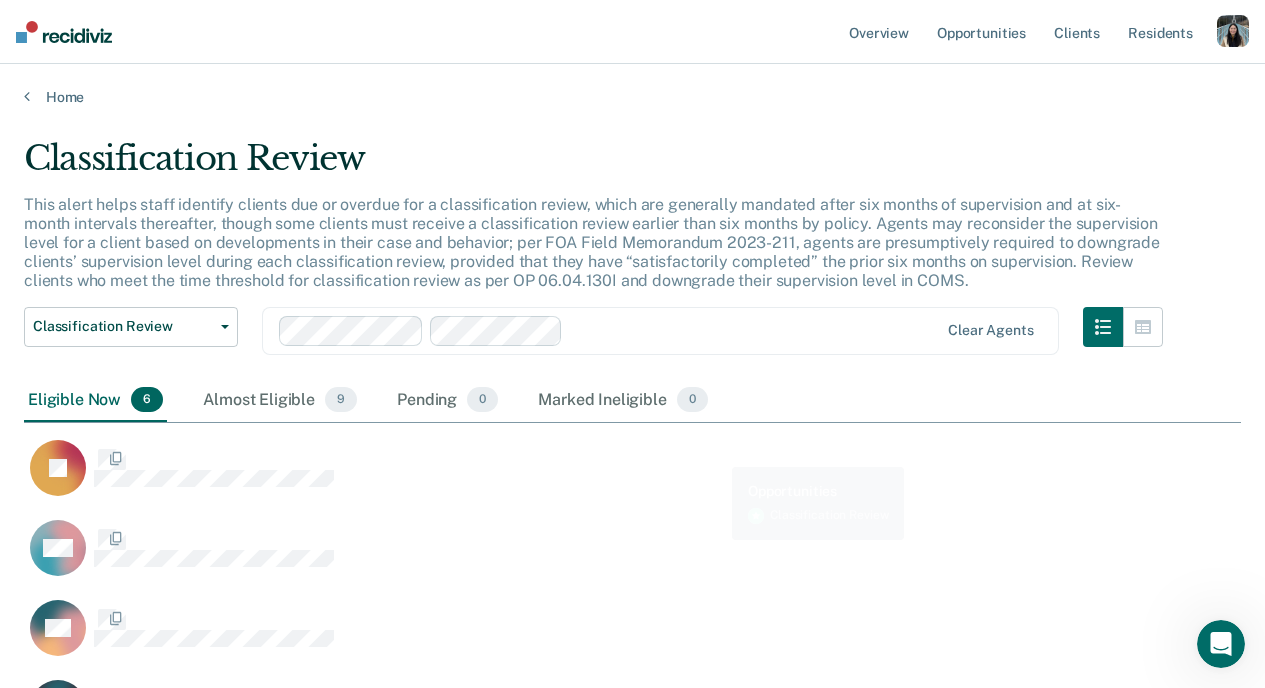 scroll, scrollTop: 16, scrollLeft: 16, axis: both 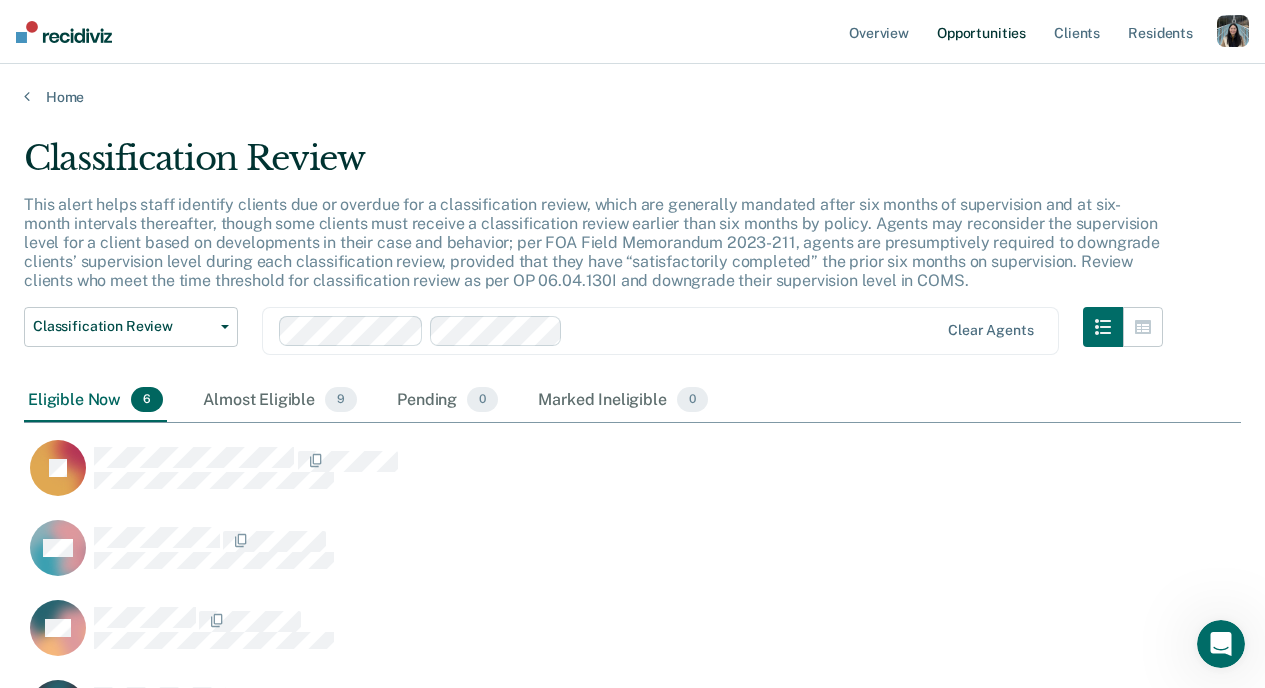 click on "Opportunities" at bounding box center (981, 32) 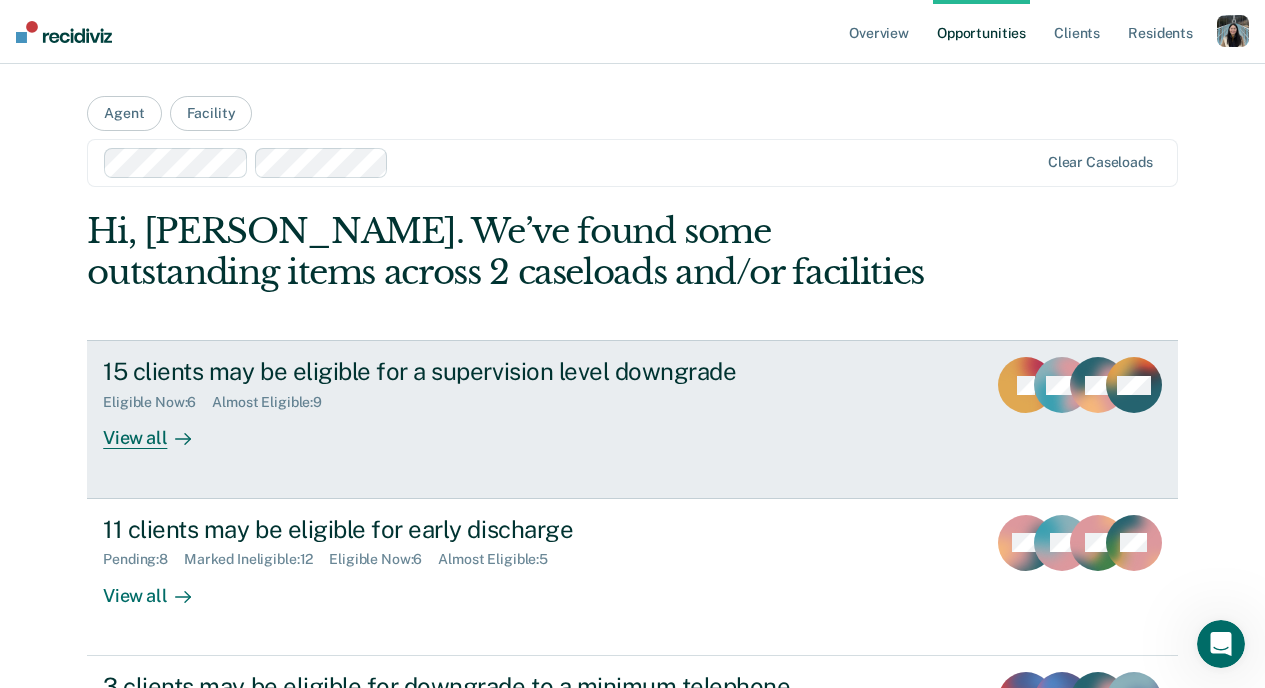 click on "Eligible Now :  6 Almost Eligible :  9" at bounding box center [454, 398] 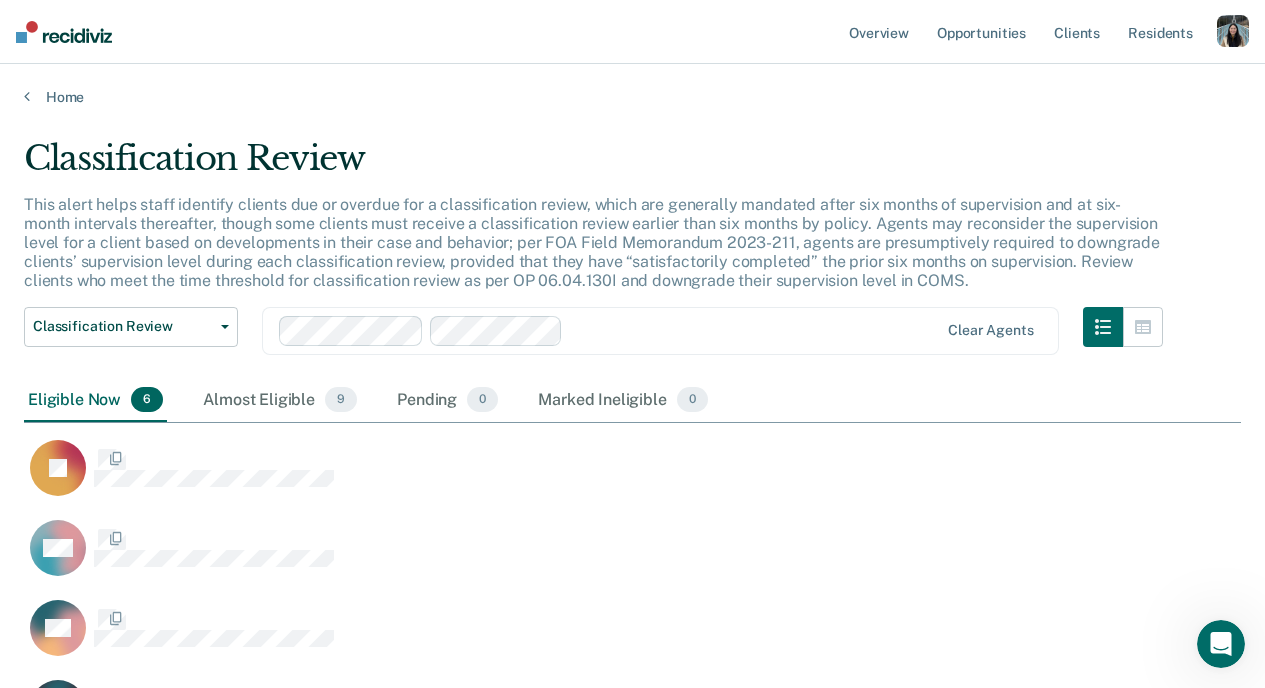 scroll, scrollTop: 16, scrollLeft: 16, axis: both 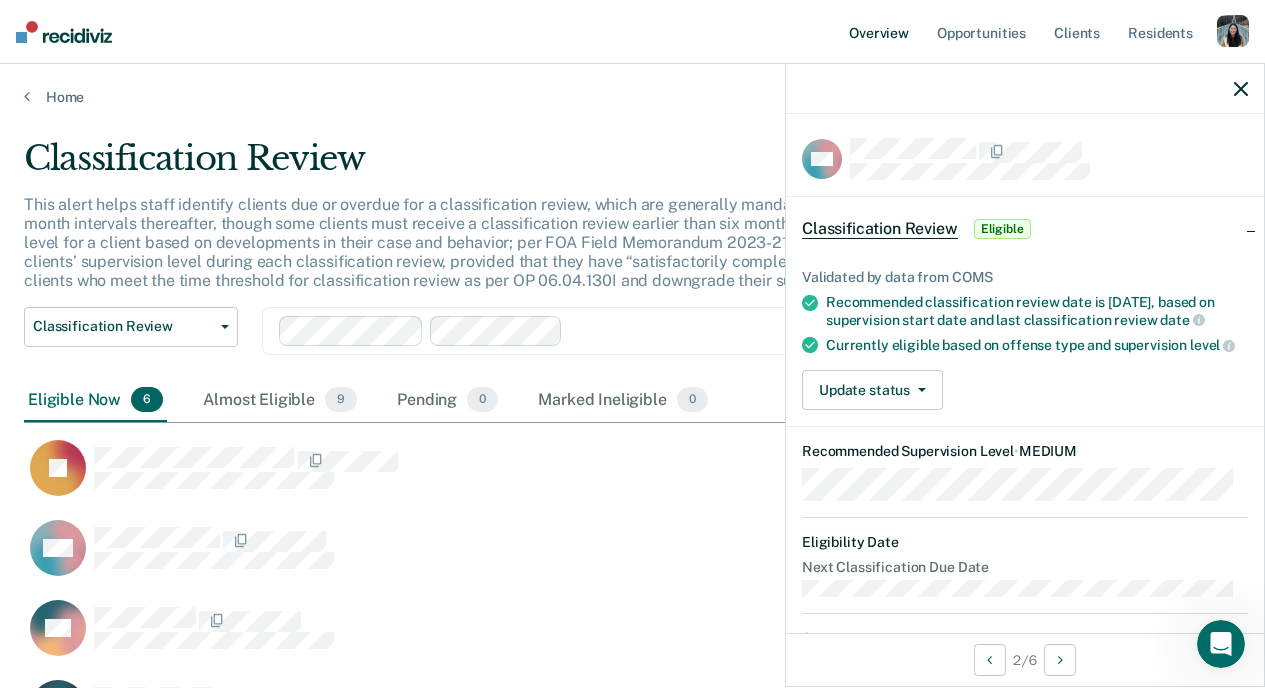 click on "Overview" at bounding box center (879, 32) 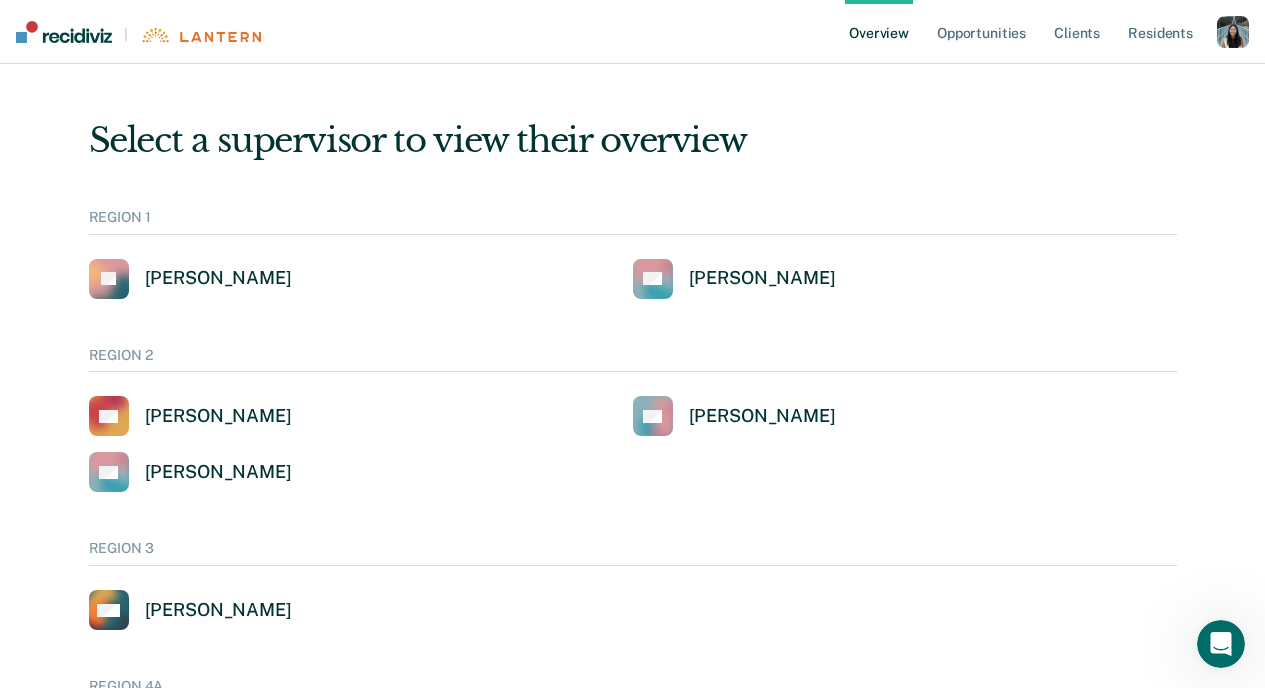 scroll, scrollTop: 2212, scrollLeft: 0, axis: vertical 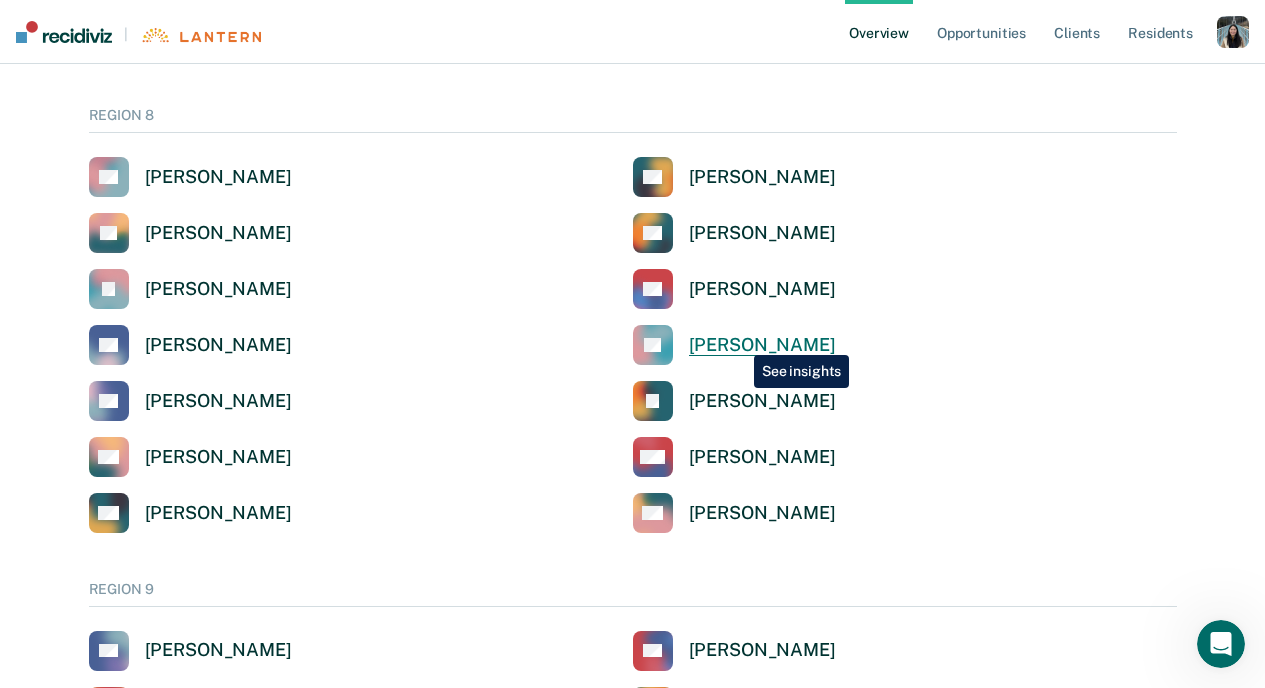 click on "[PERSON_NAME]" at bounding box center (762, 345) 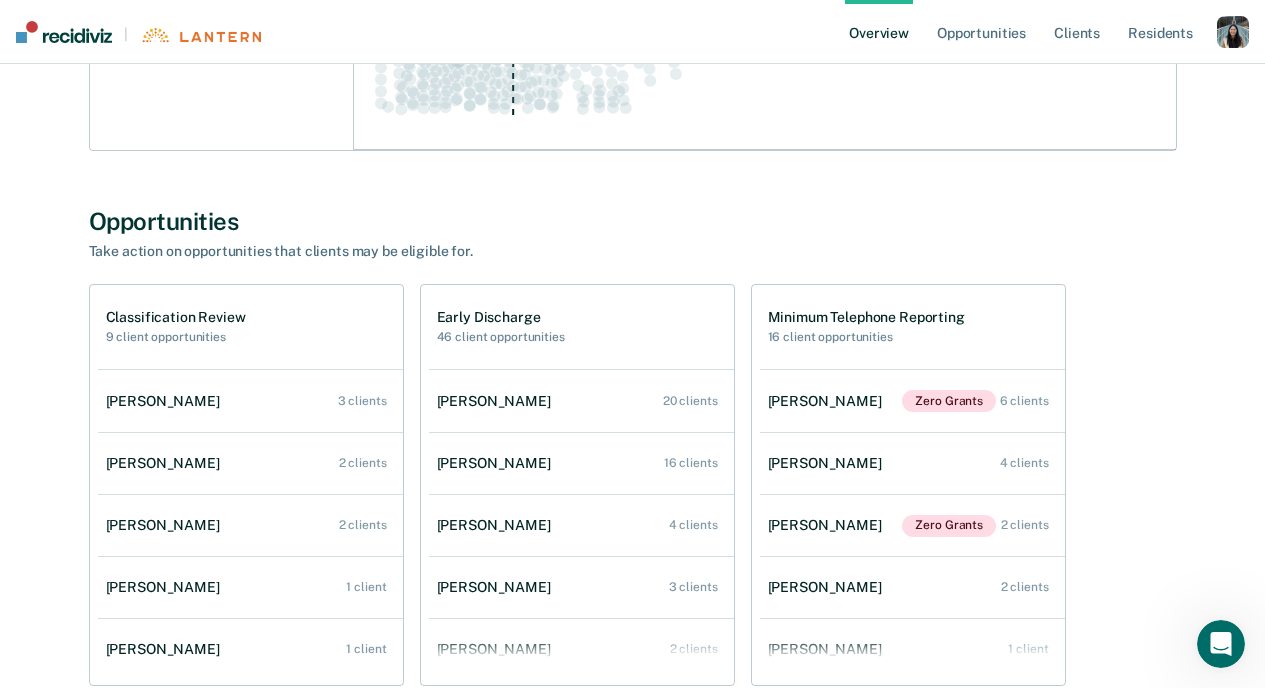 scroll, scrollTop: 994, scrollLeft: 0, axis: vertical 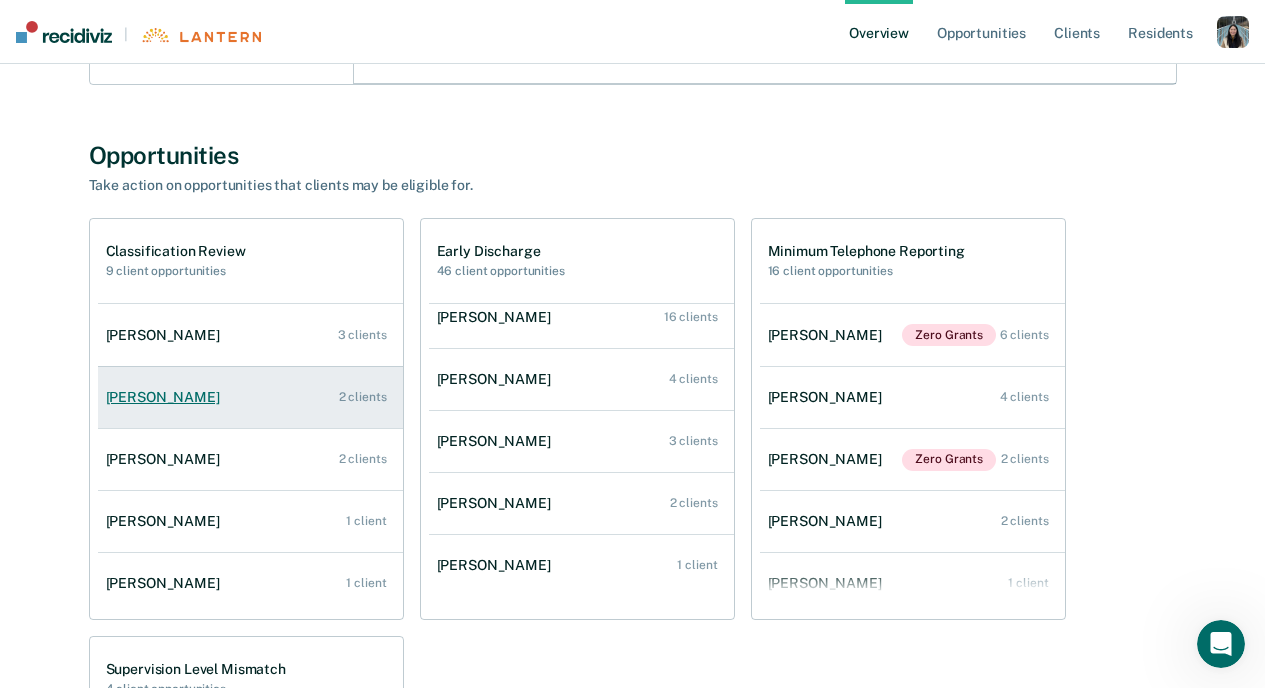 click on "[PERSON_NAME]   2 clients" at bounding box center [250, 397] 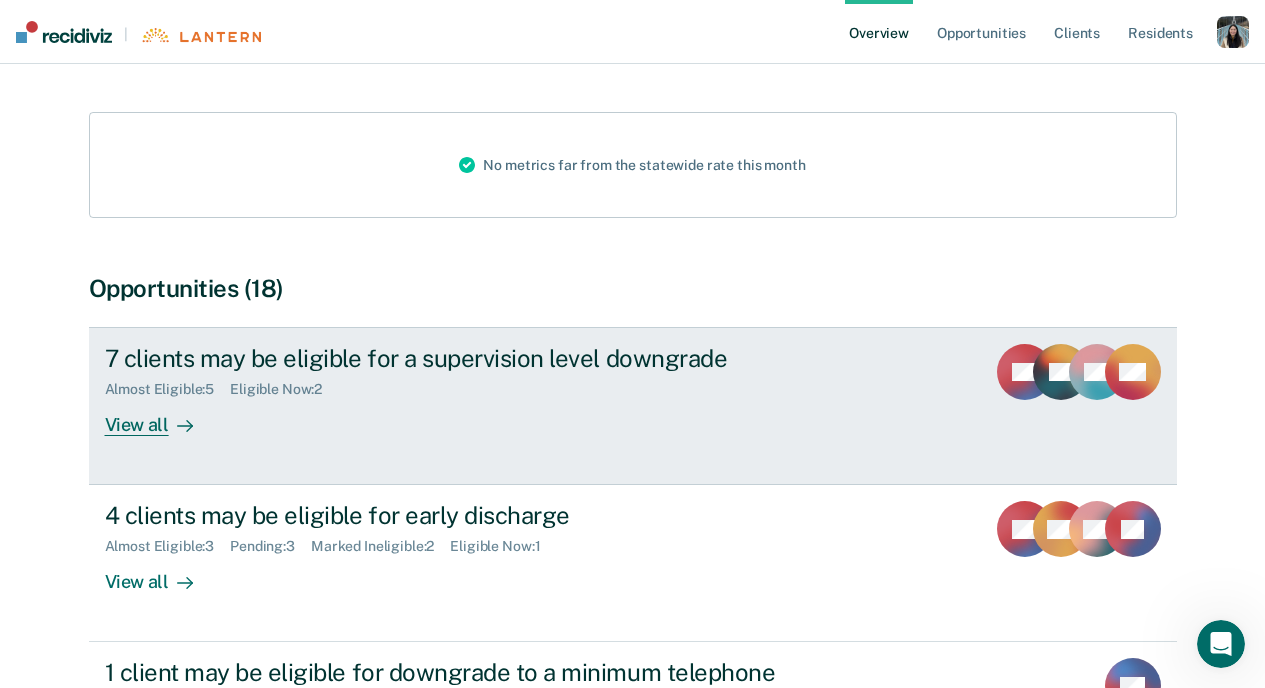 scroll, scrollTop: 268, scrollLeft: 0, axis: vertical 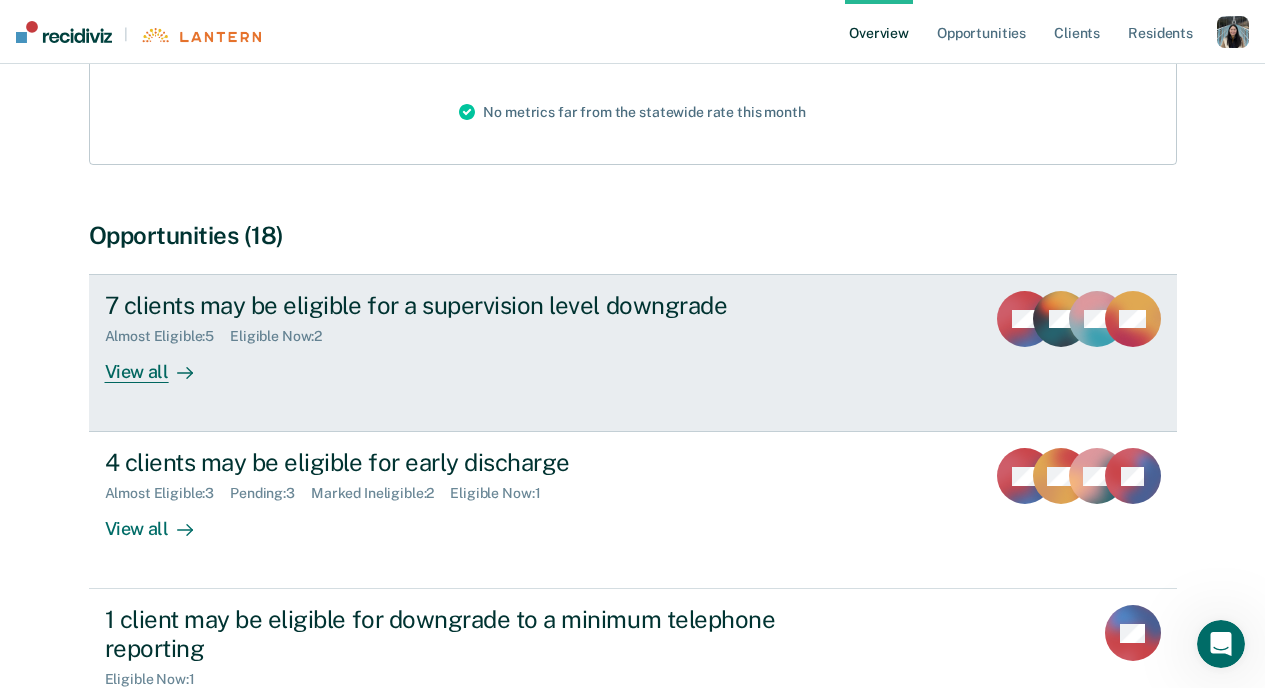 click on "7 clients may be eligible for a supervision level downgrade Almost Eligible :  5 Eligible Now :  2 View all   PB DL SS + 4" at bounding box center [633, 353] 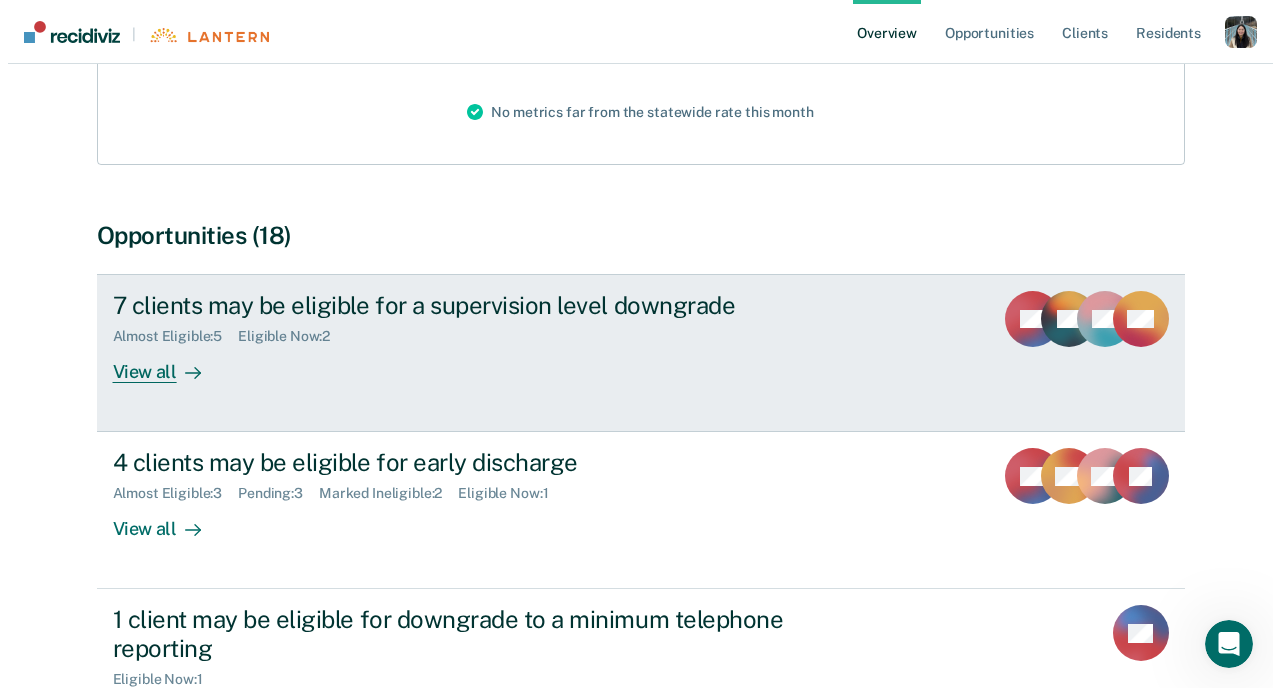 scroll, scrollTop: 0, scrollLeft: 0, axis: both 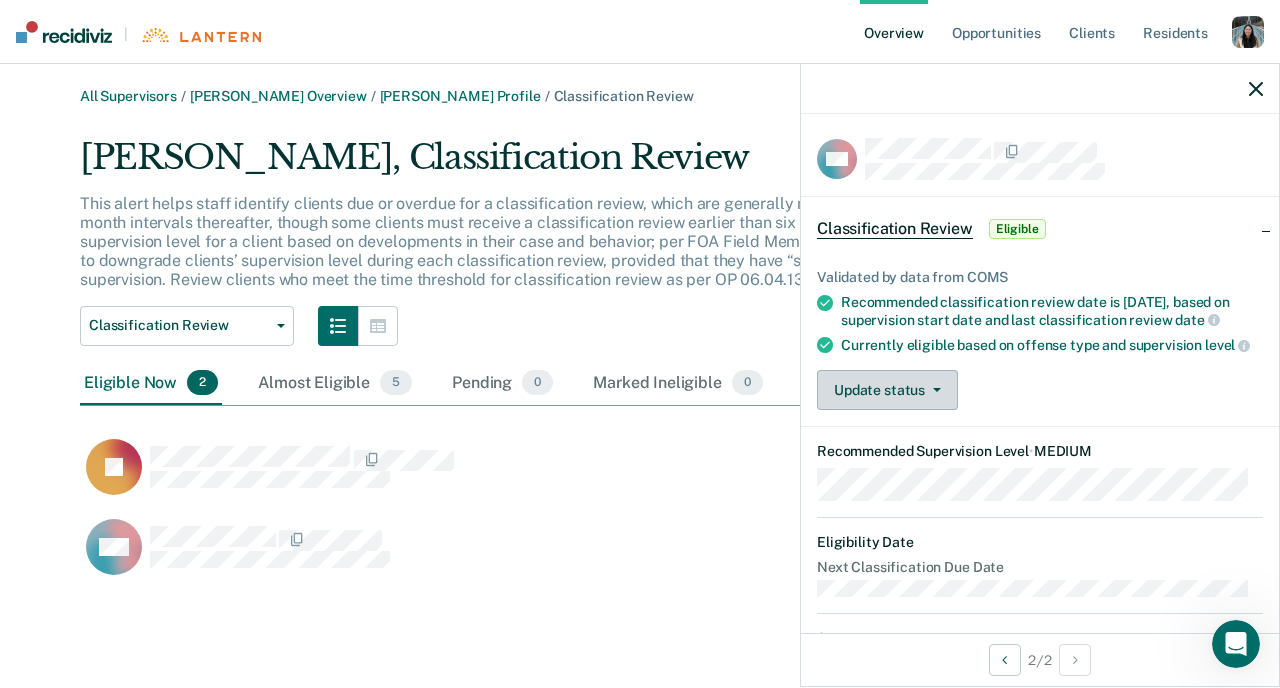 click on "Update status" at bounding box center [887, 390] 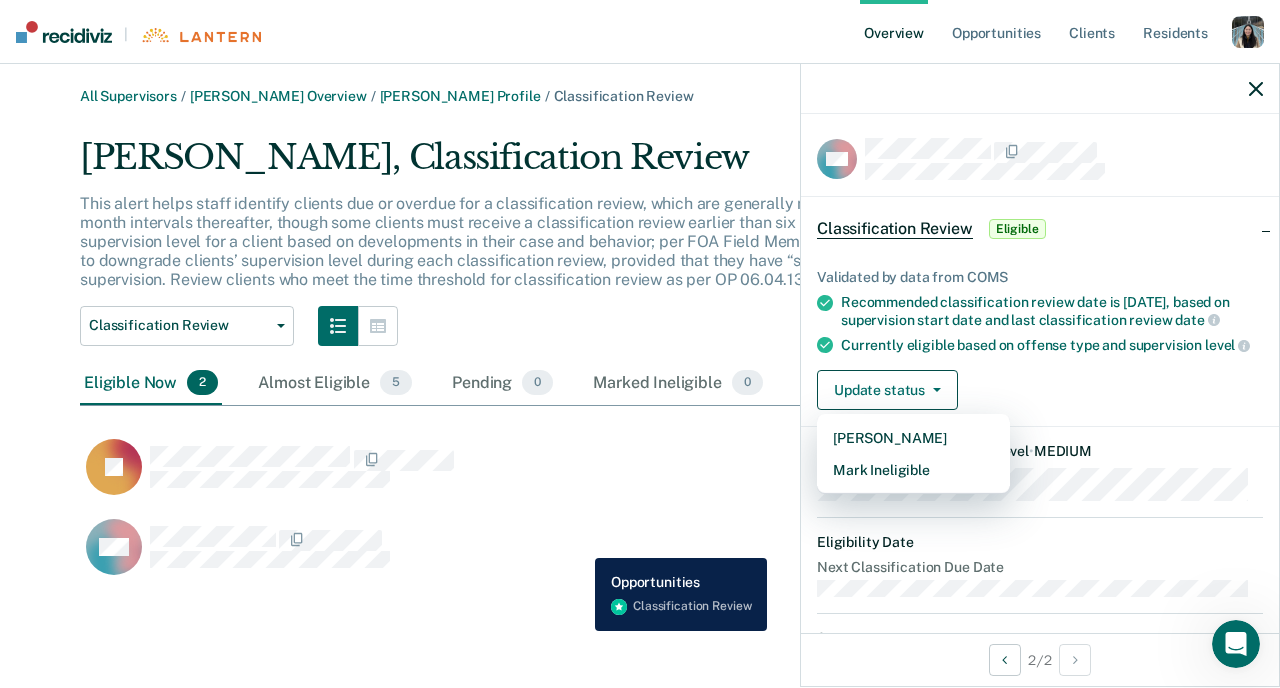 click on "CW" at bounding box center (558, 547) 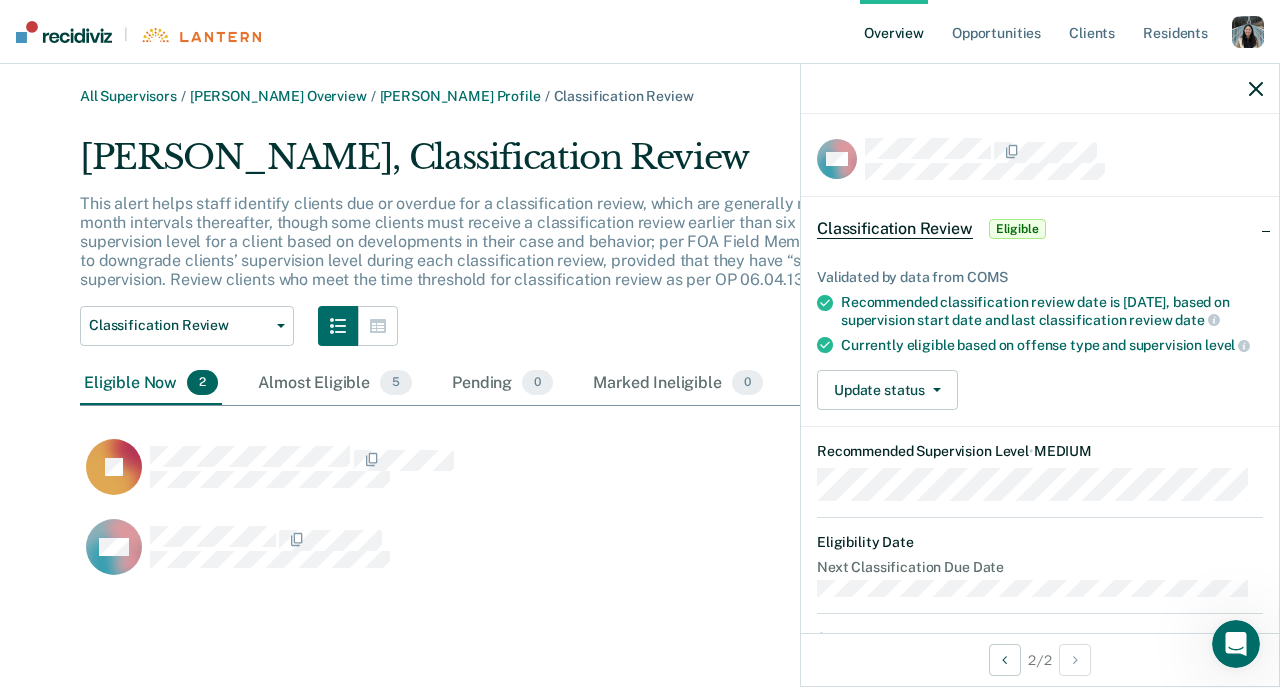 click on "This alert helps staff identify clients due or overdue for a classification review, which are generally mandated after six months of supervision and at six-month intervals thereafter, though some clients must receive a classification review earlier than six months by policy. Agents may reconsider the supervision level for a client based on developments in their case and behavior; per FOA Field Memorandum 2023-211, agents are presumptively required to downgrade clients’ supervision level during each classification review, provided that they have “satisfactorily completed” the prior six months on supervision. Review clients who meet the time threshold for classification review as per OP 06.04.130I and downgrade their supervision level in COMS." at bounding box center (638, 242) 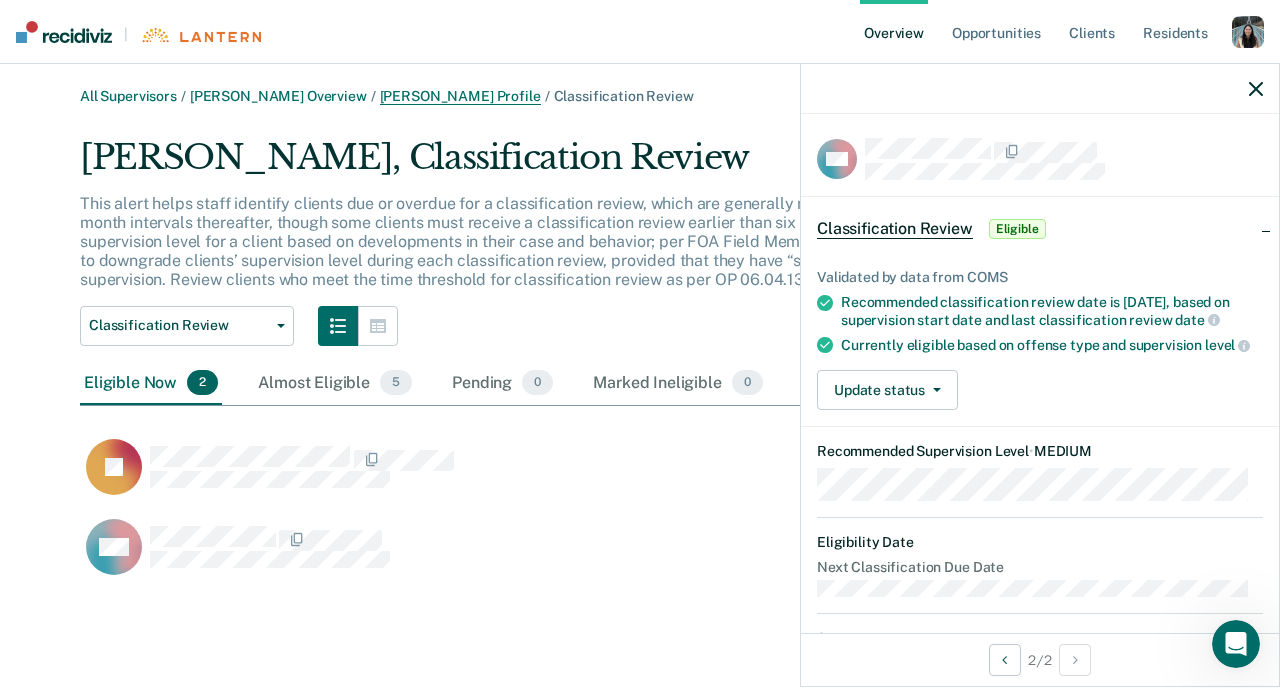 click on "[PERSON_NAME] Profile" at bounding box center (460, 96) 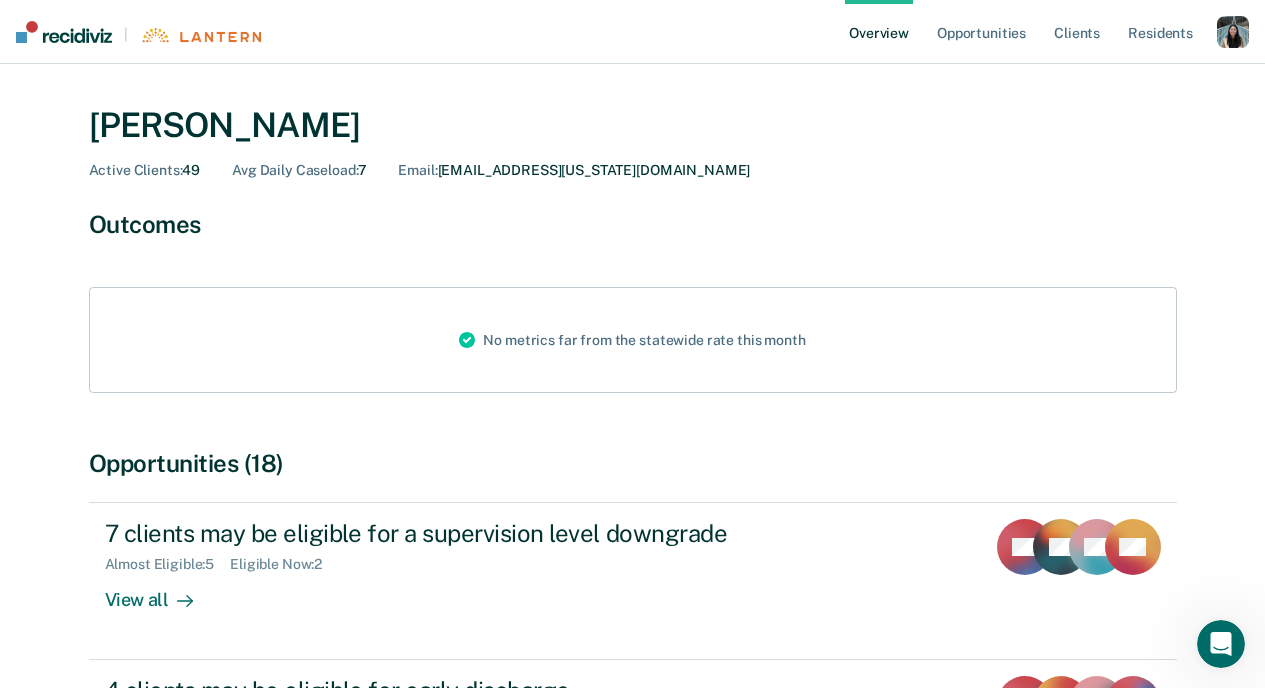 scroll, scrollTop: 0, scrollLeft: 0, axis: both 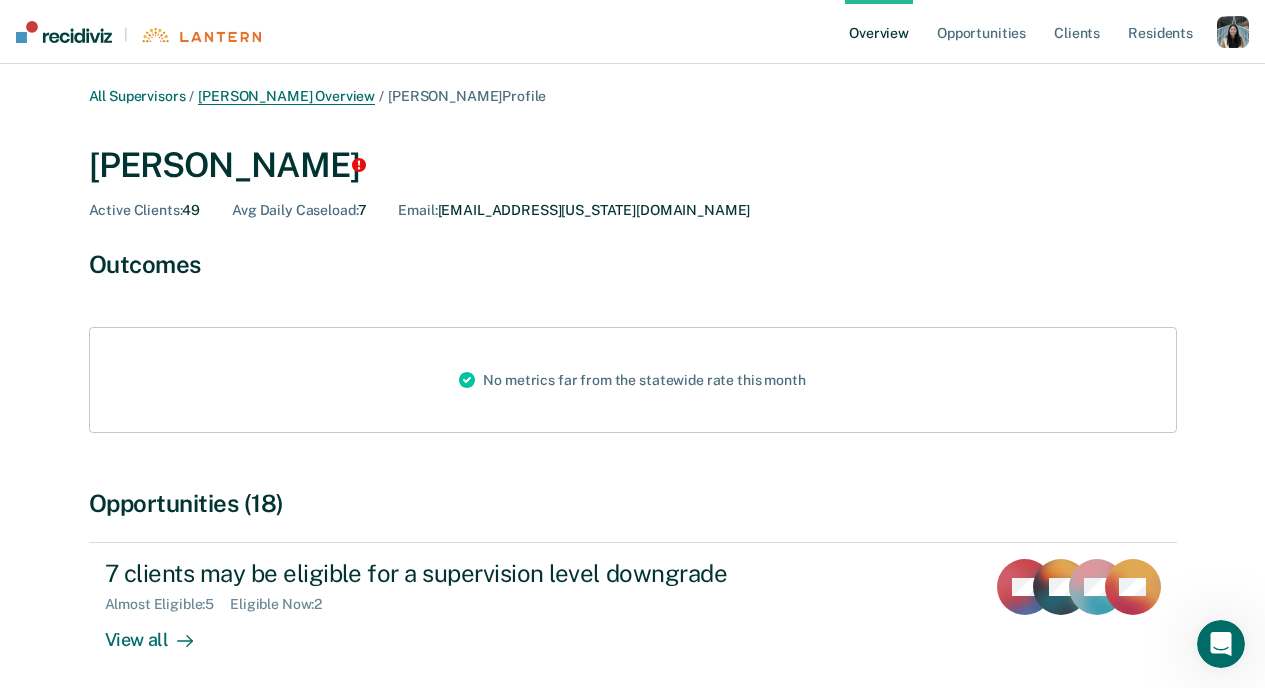 click on "[PERSON_NAME] Overview" at bounding box center [286, 96] 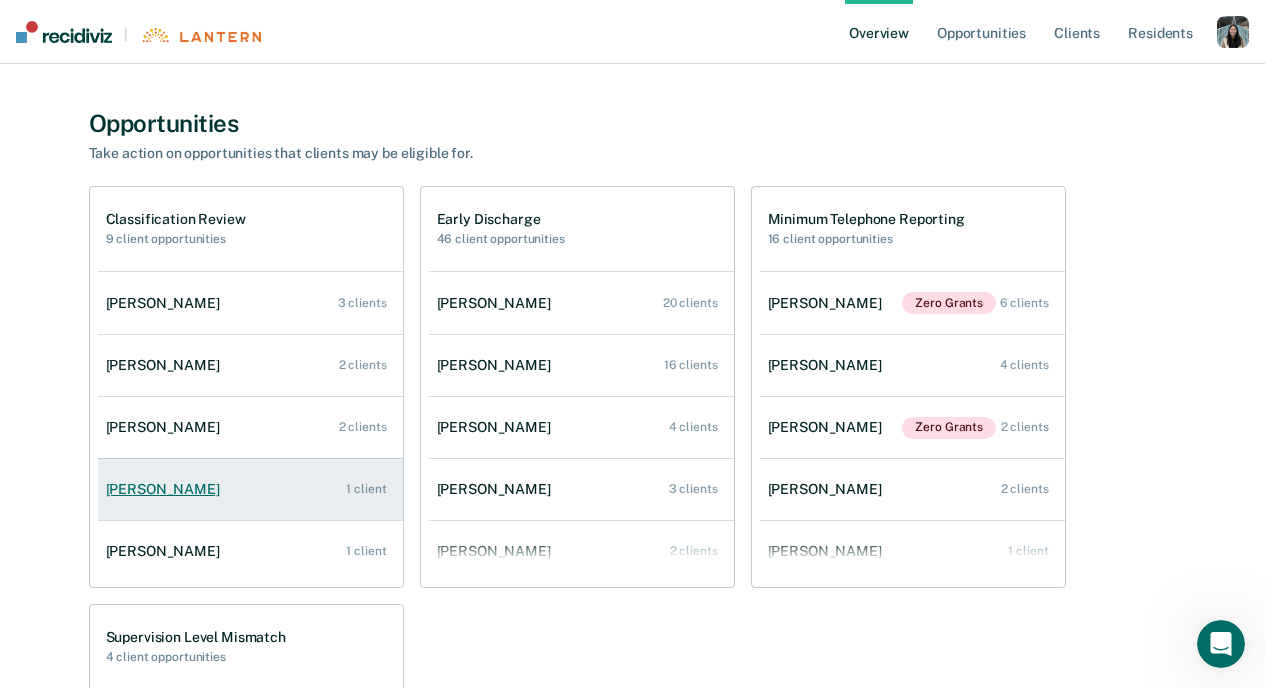scroll, scrollTop: 1035, scrollLeft: 0, axis: vertical 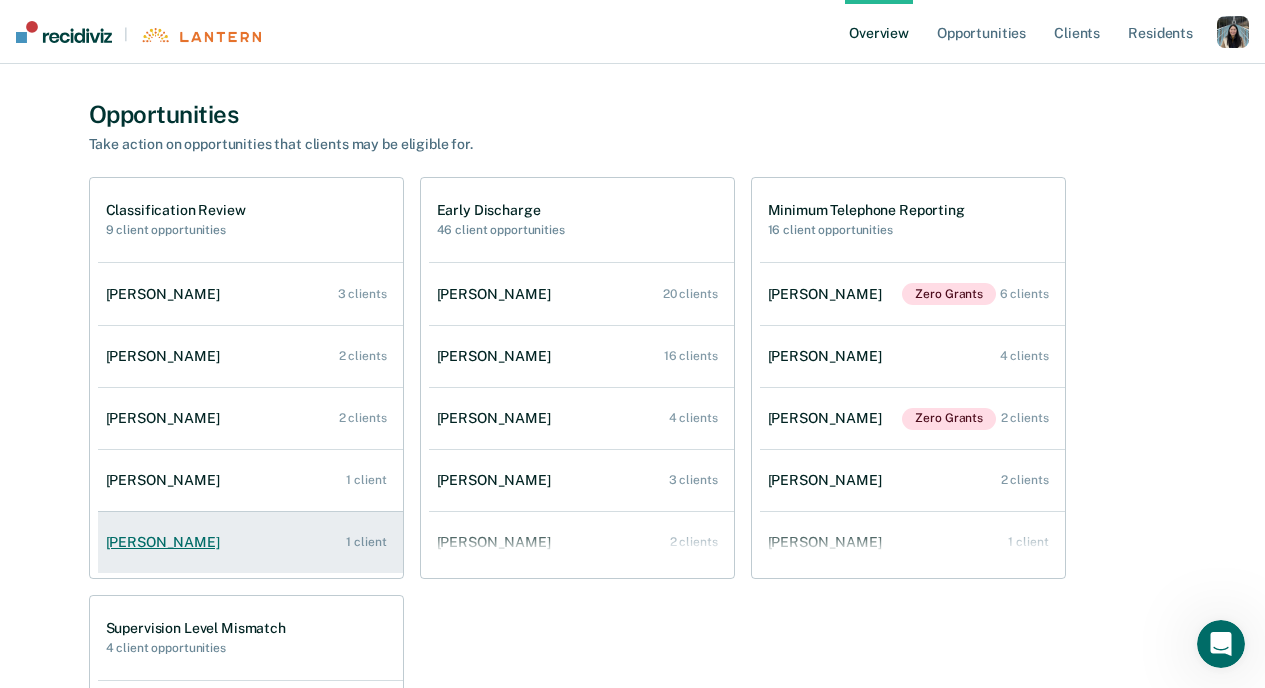 click on "[PERSON_NAME]   1 client" at bounding box center (250, 542) 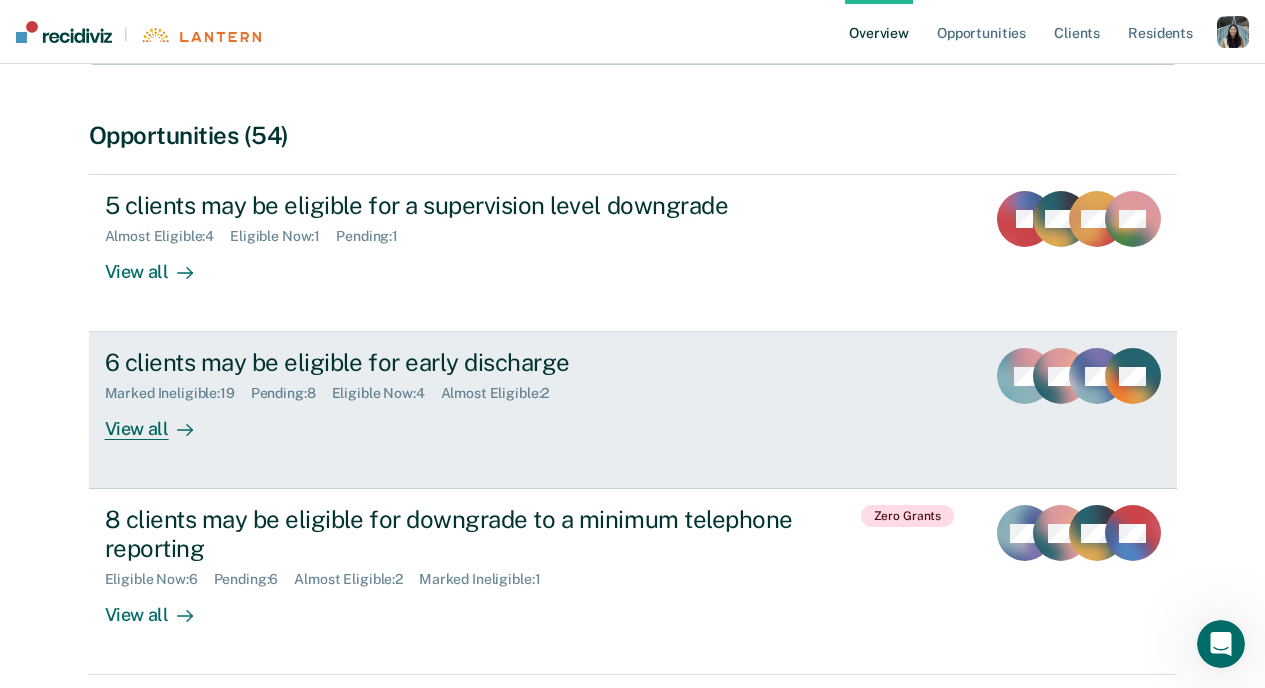 scroll, scrollTop: 369, scrollLeft: 0, axis: vertical 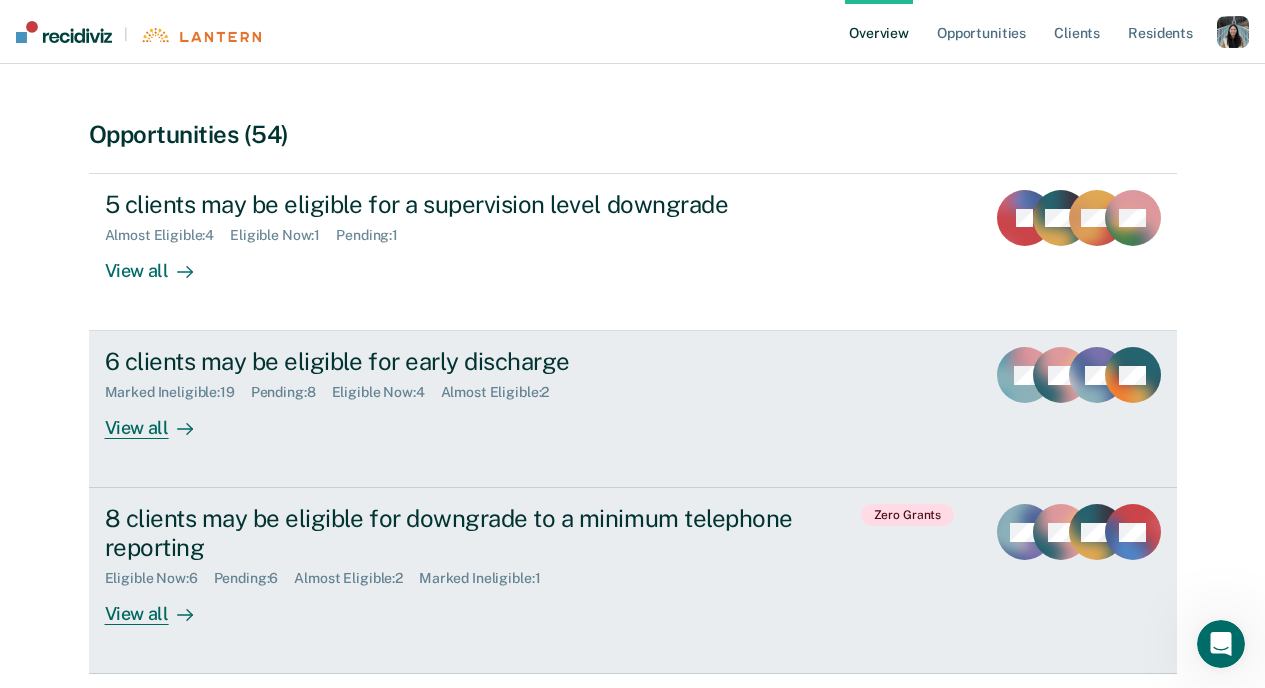 click on "8 clients may be eligible for downgrade to a minimum telephone reporting" at bounding box center [456, 533] 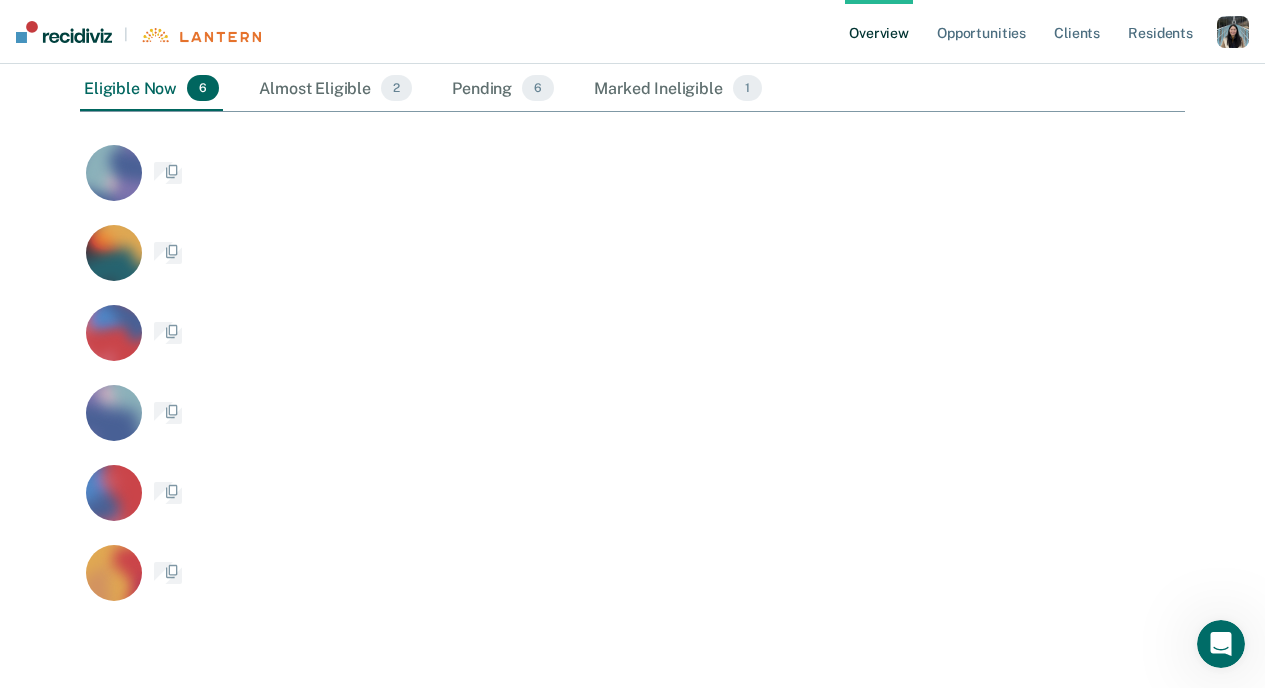 scroll, scrollTop: 0, scrollLeft: 0, axis: both 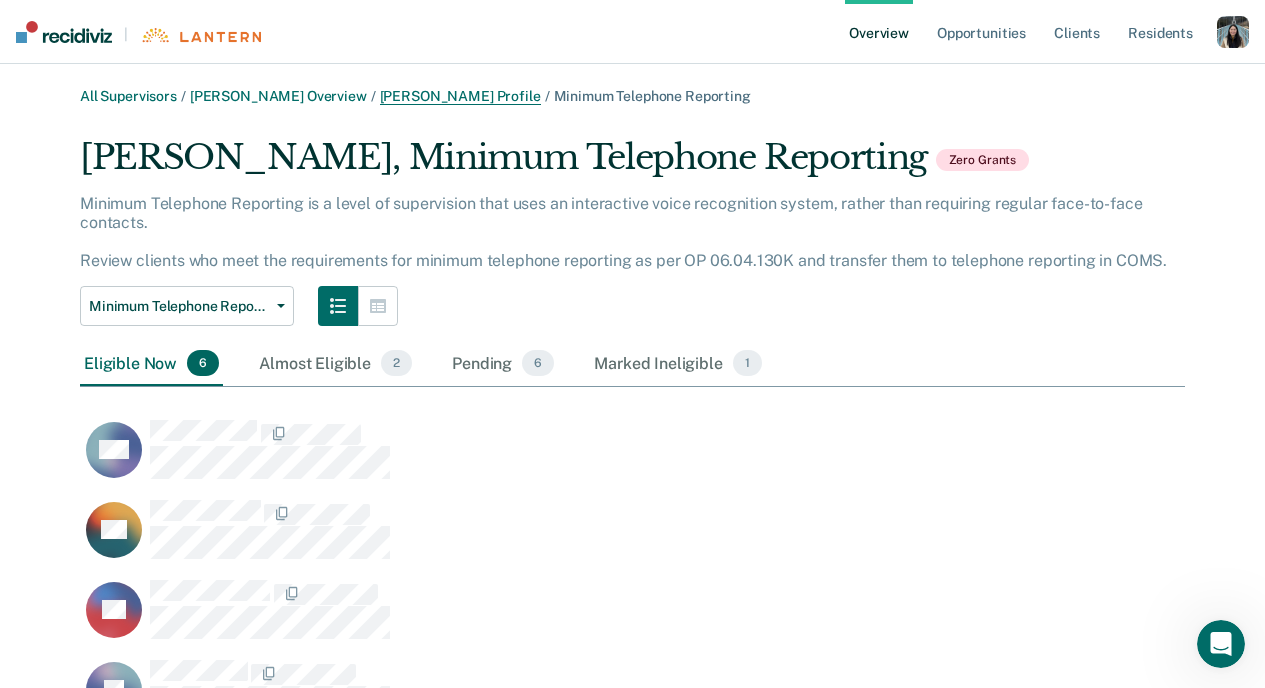 click on "[PERSON_NAME] Profile" at bounding box center [460, 96] 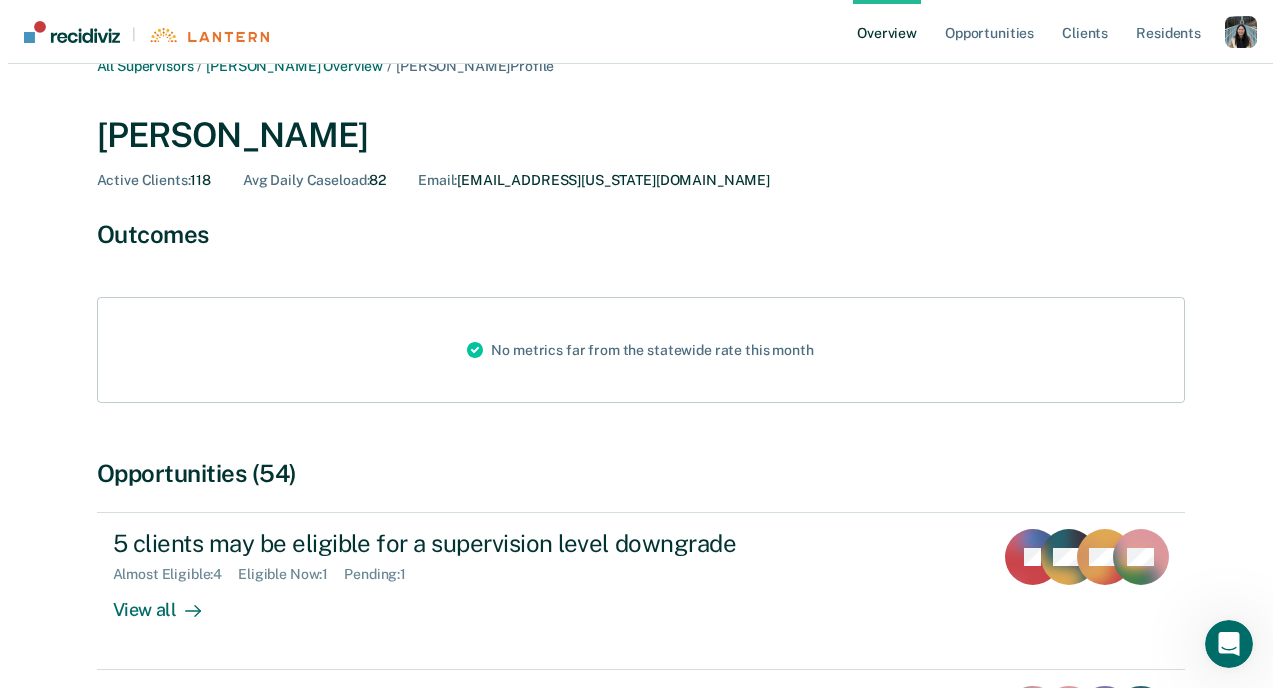scroll, scrollTop: 0, scrollLeft: 0, axis: both 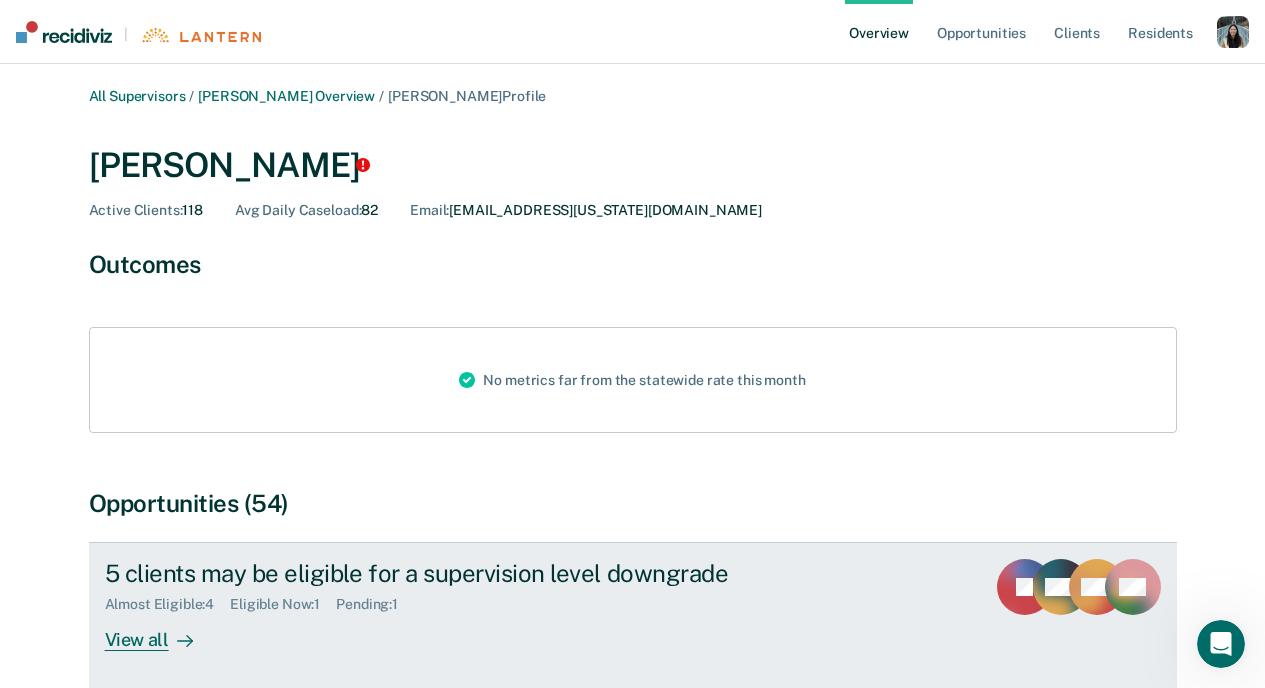click on "Almost Eligible :  4 Eligible Now :  1 Pending :  1" at bounding box center (456, 600) 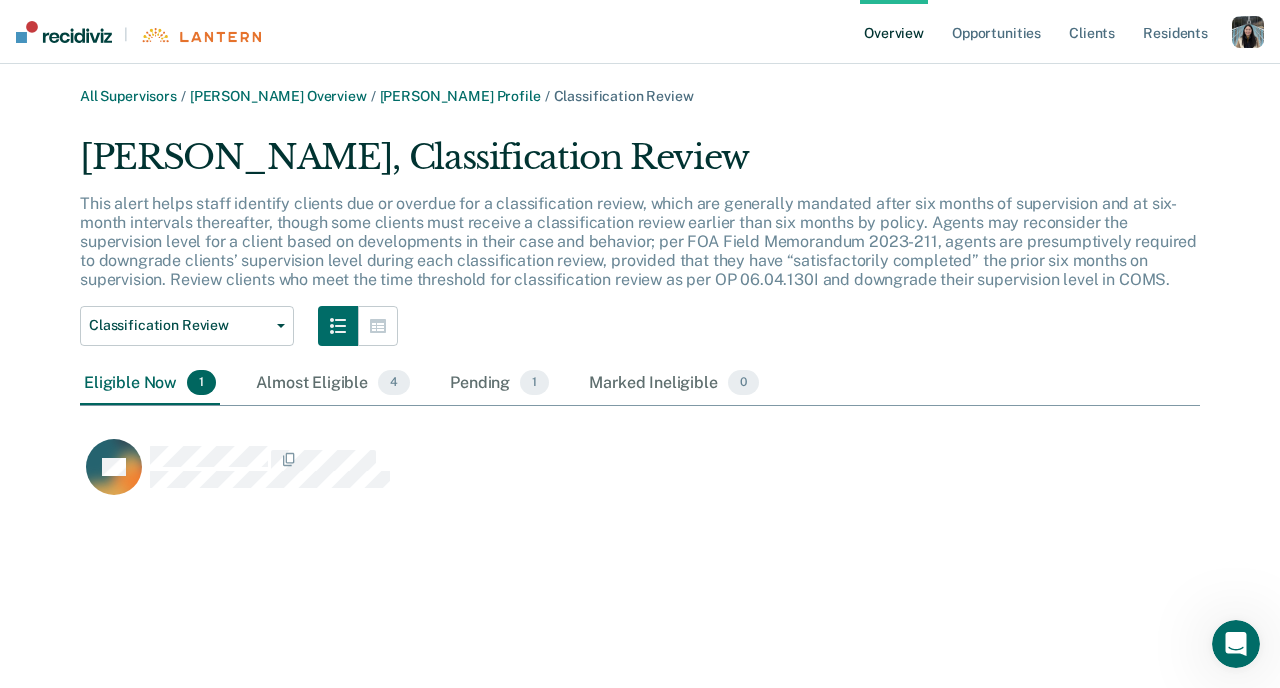 scroll, scrollTop: 16, scrollLeft: 16, axis: both 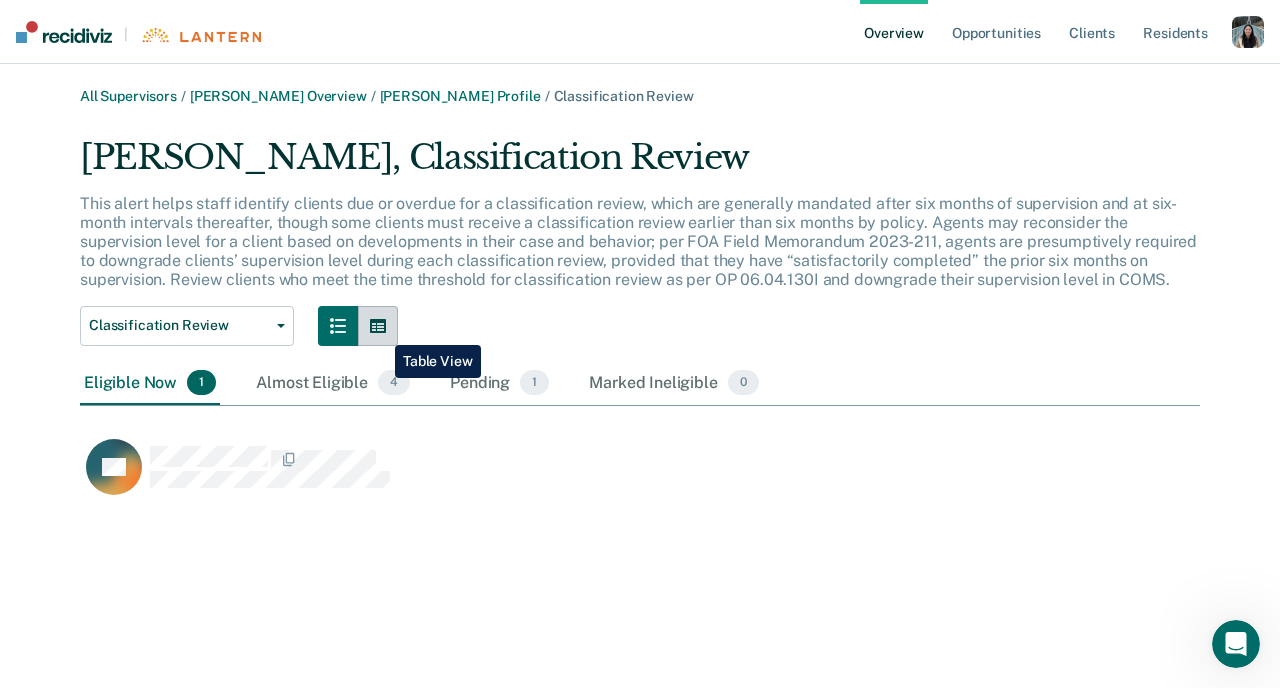 click 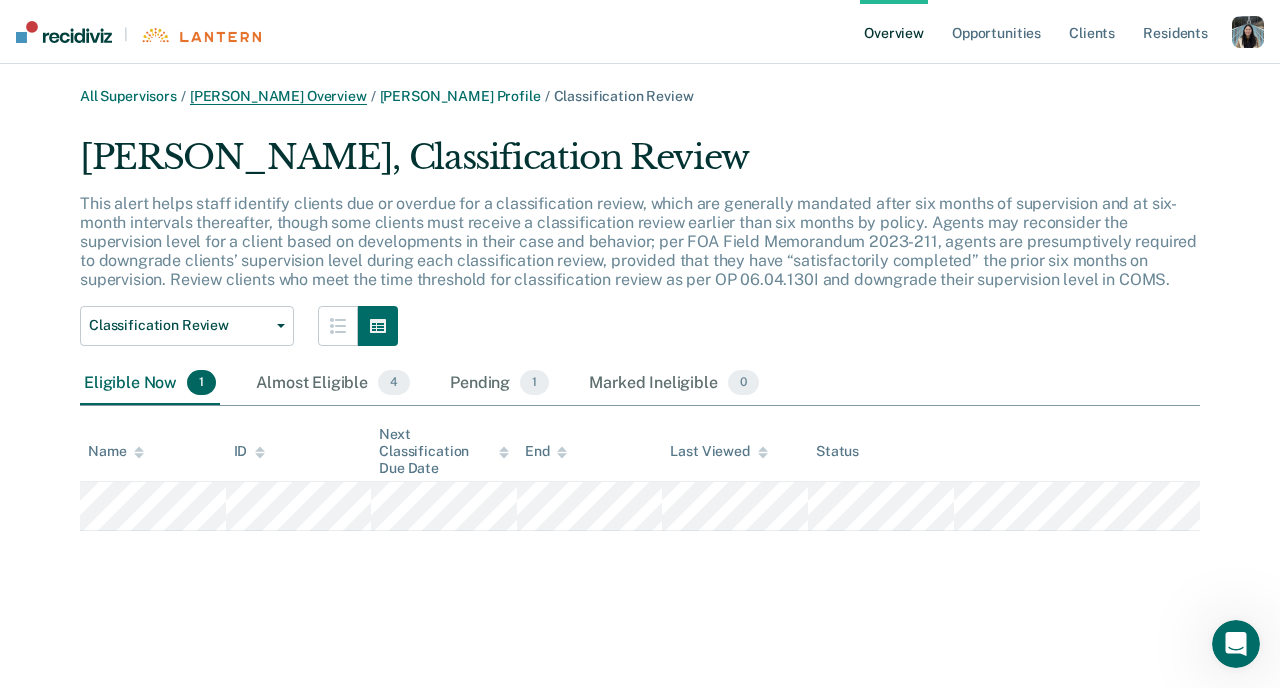click on "[PERSON_NAME] Overview" at bounding box center (278, 96) 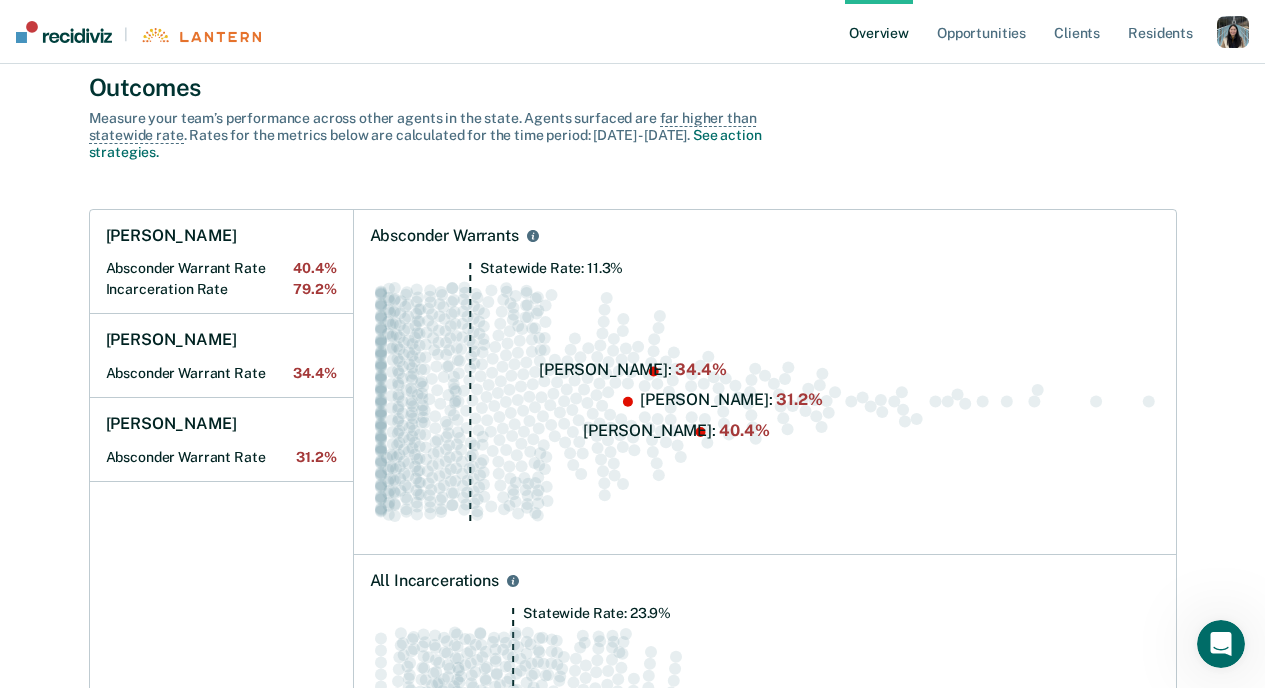 scroll, scrollTop: 0, scrollLeft: 0, axis: both 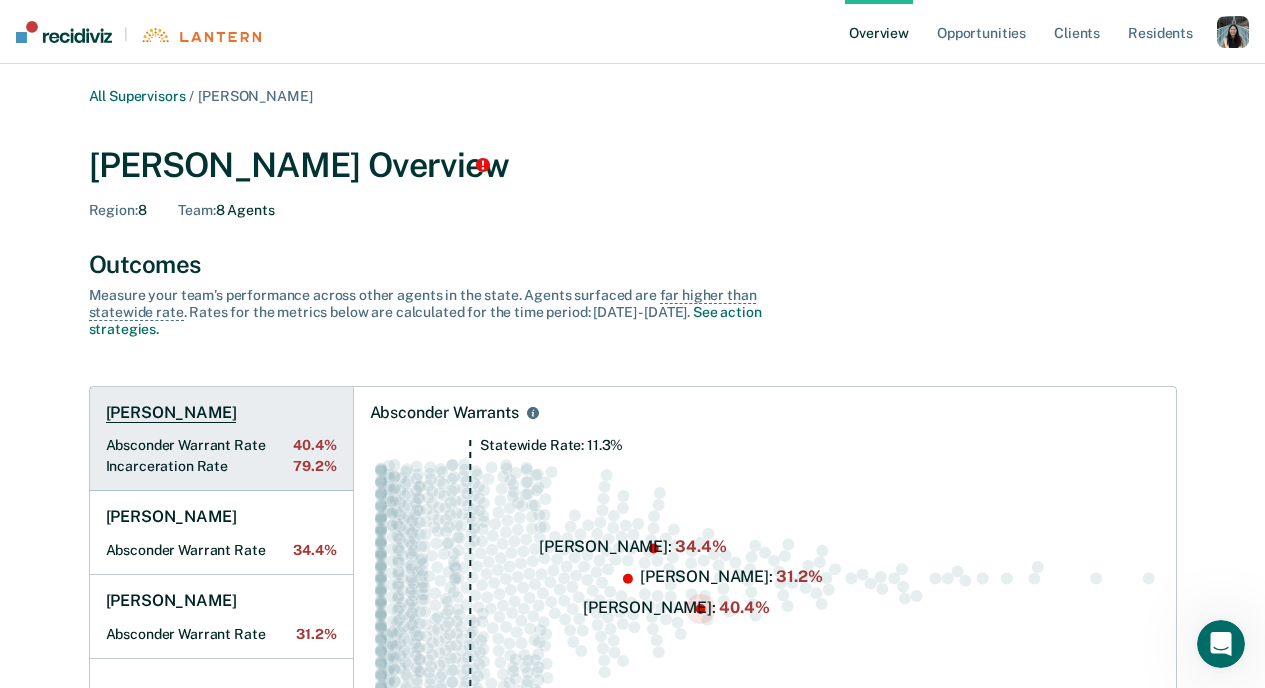 click on "[PERSON_NAME] Absconder Warrant Rate 40.4% Incarceration Rate 79.2%" at bounding box center [221, 439] 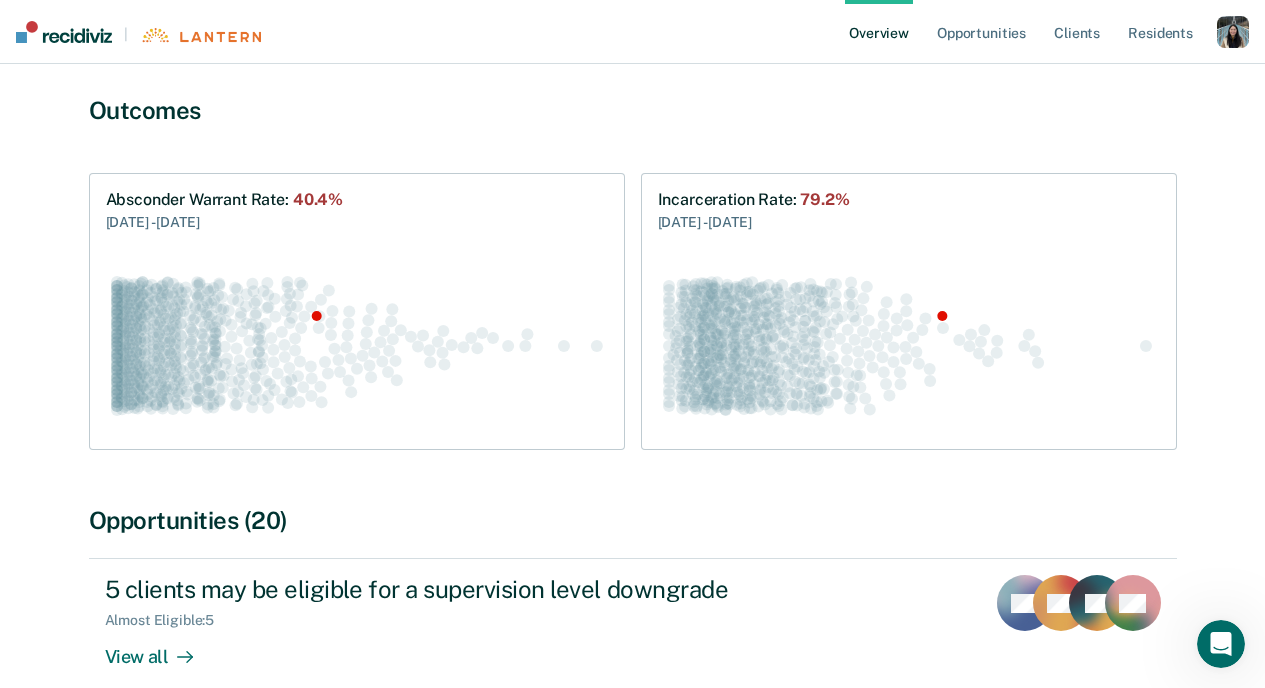 scroll, scrollTop: 0, scrollLeft: 0, axis: both 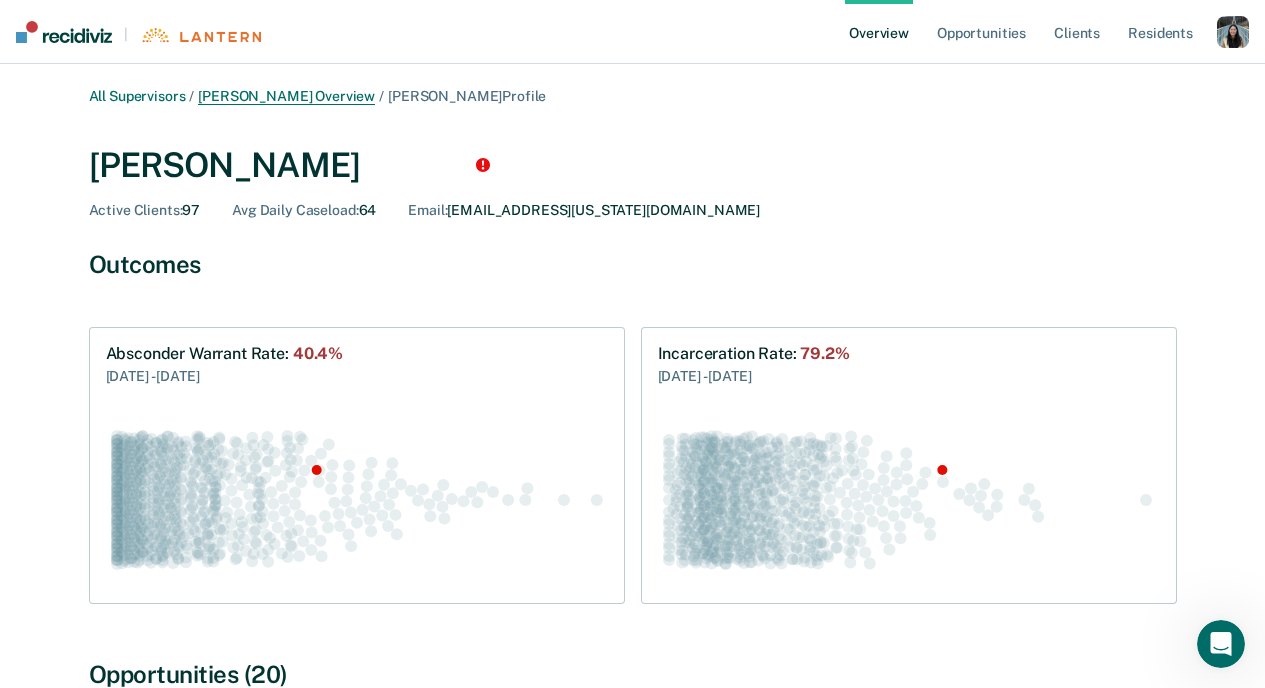 click on "[PERSON_NAME] Overview" at bounding box center [286, 96] 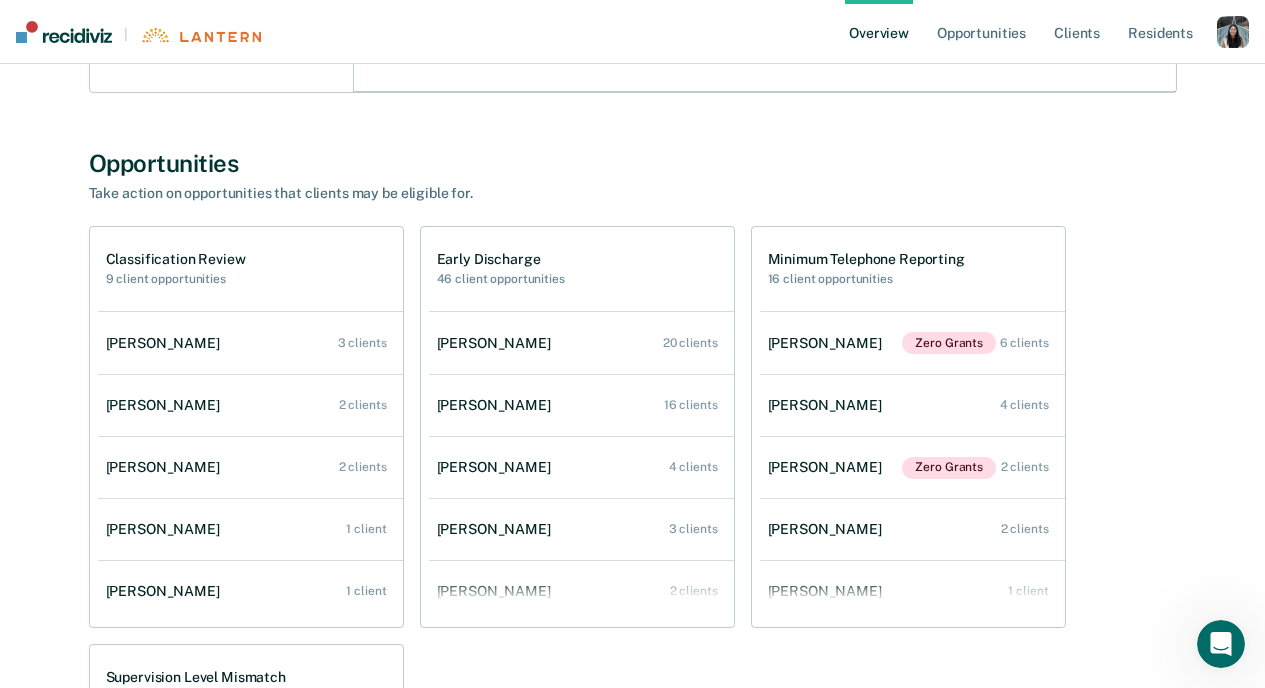 scroll, scrollTop: 993, scrollLeft: 0, axis: vertical 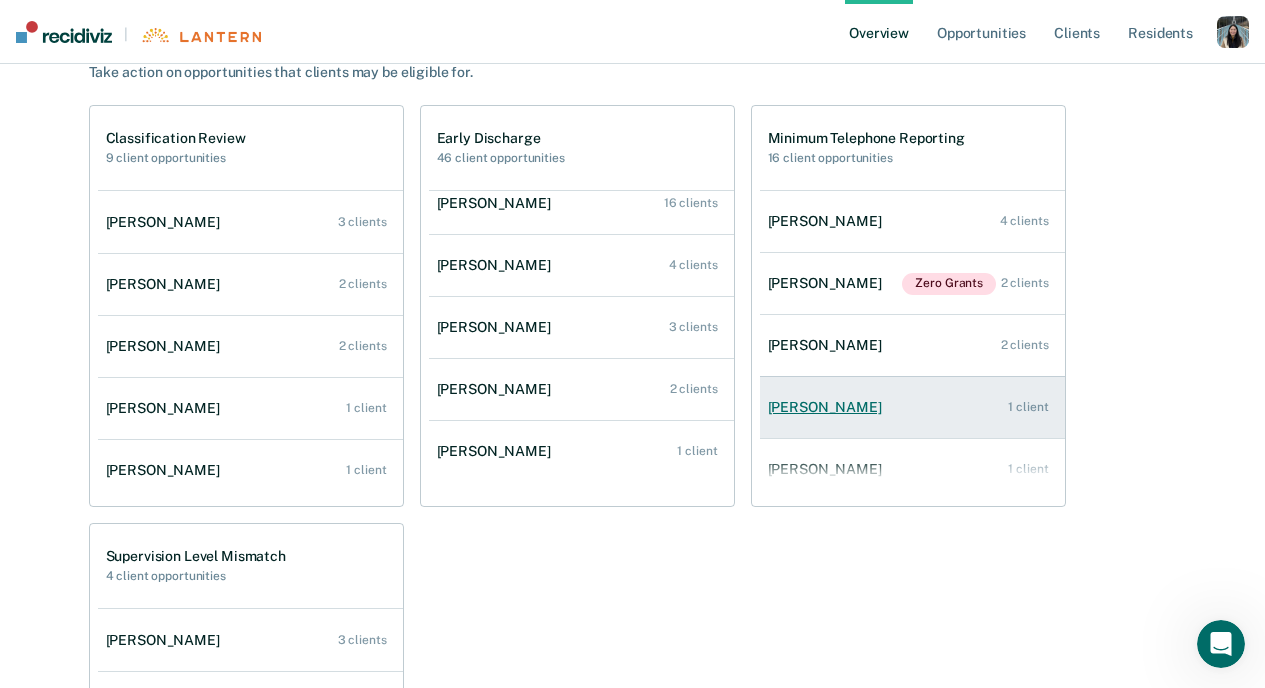 click on "[PERSON_NAME]" at bounding box center [829, 407] 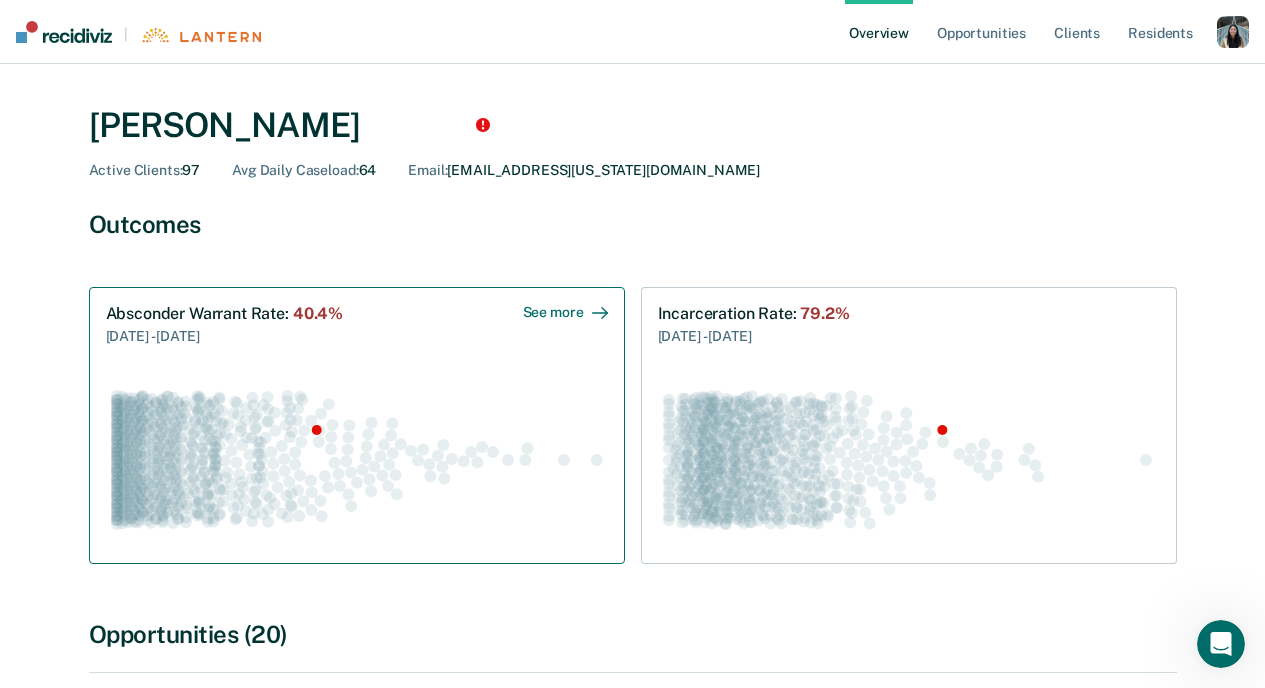 scroll, scrollTop: 0, scrollLeft: 0, axis: both 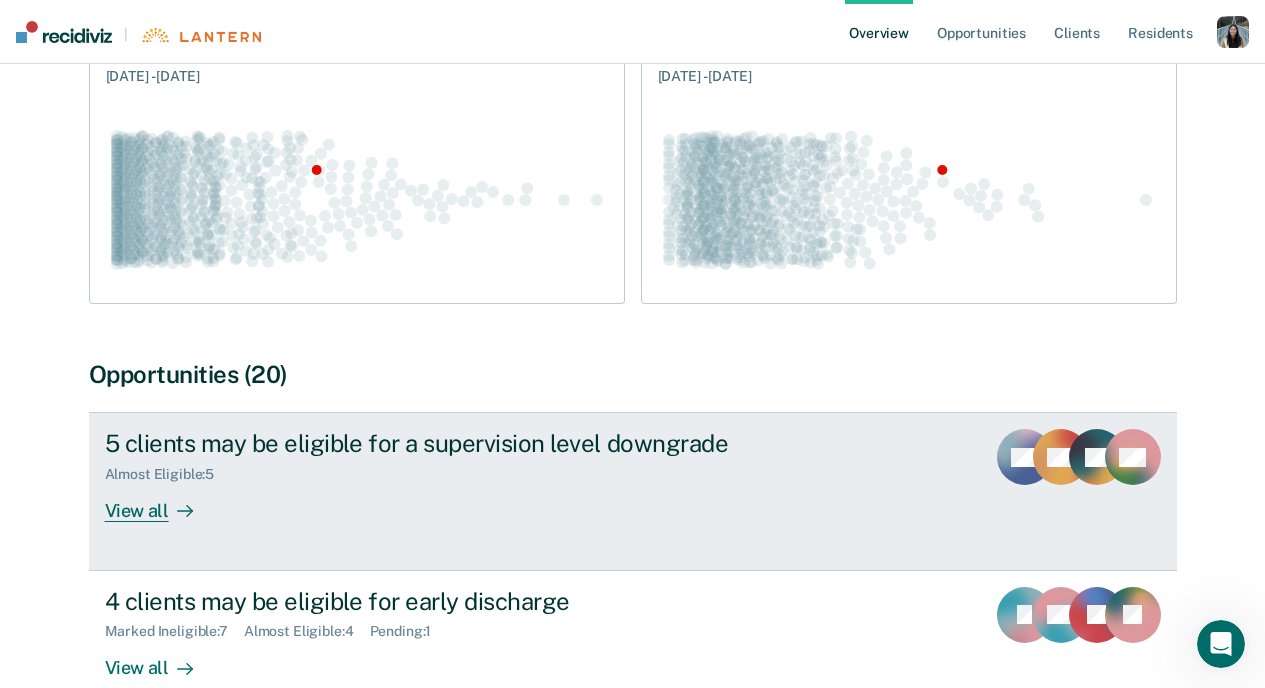 click on "Almost Eligible :  5" at bounding box center [168, 474] 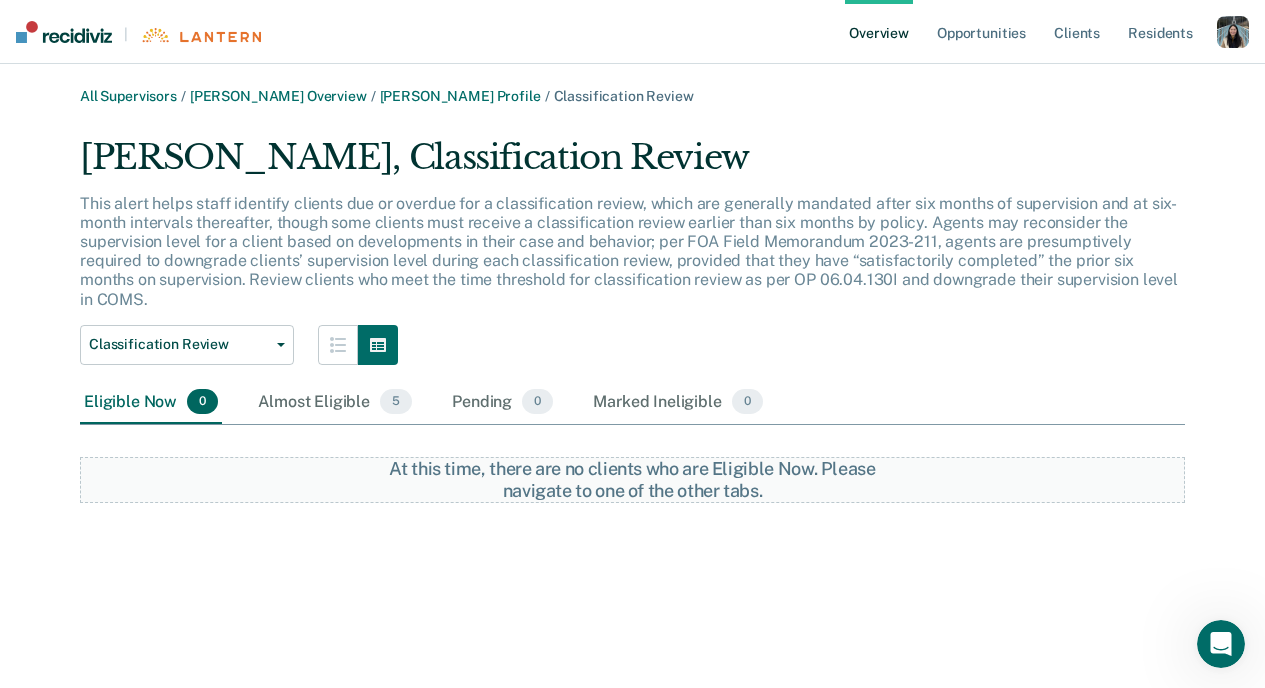 scroll, scrollTop: 0, scrollLeft: 0, axis: both 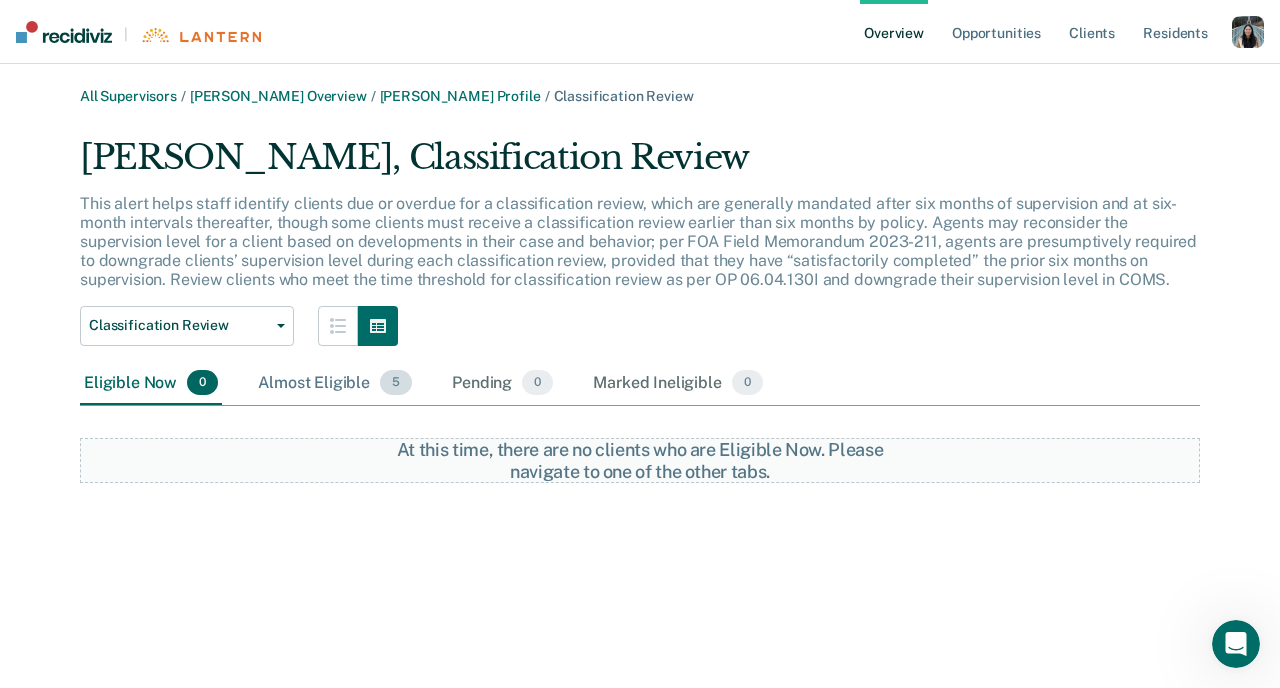click on "Almost Eligible 5" at bounding box center (335, 384) 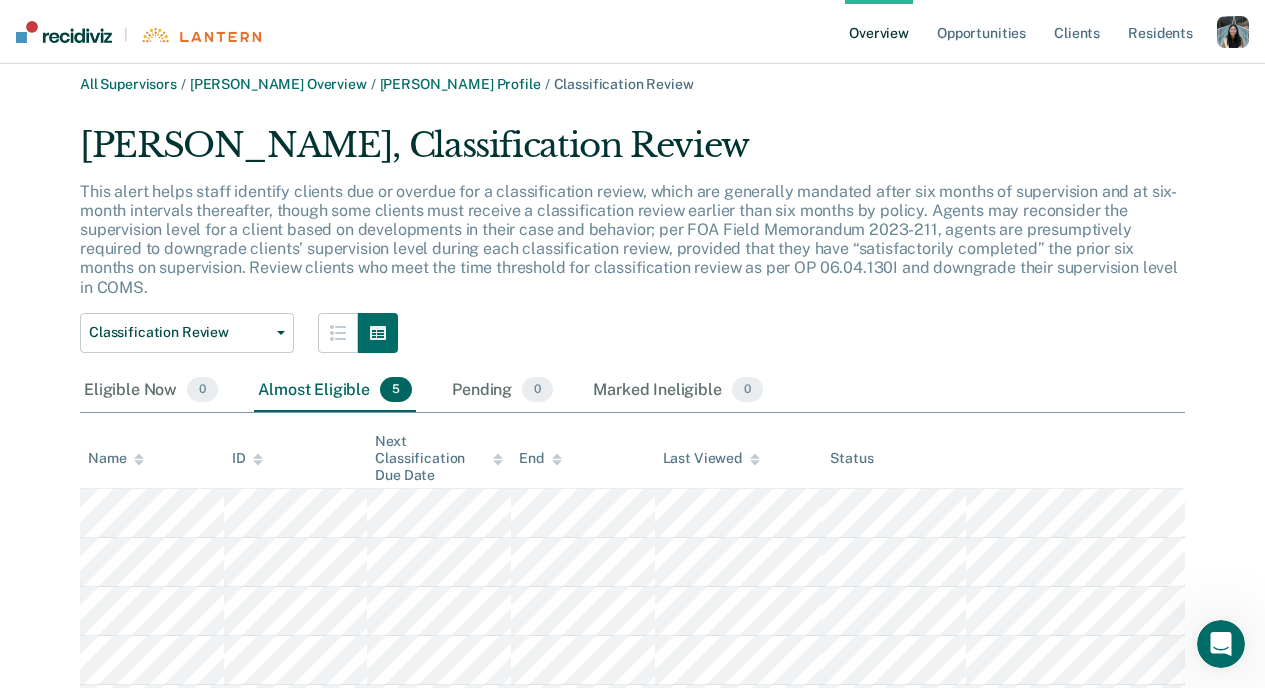 scroll, scrollTop: 30, scrollLeft: 0, axis: vertical 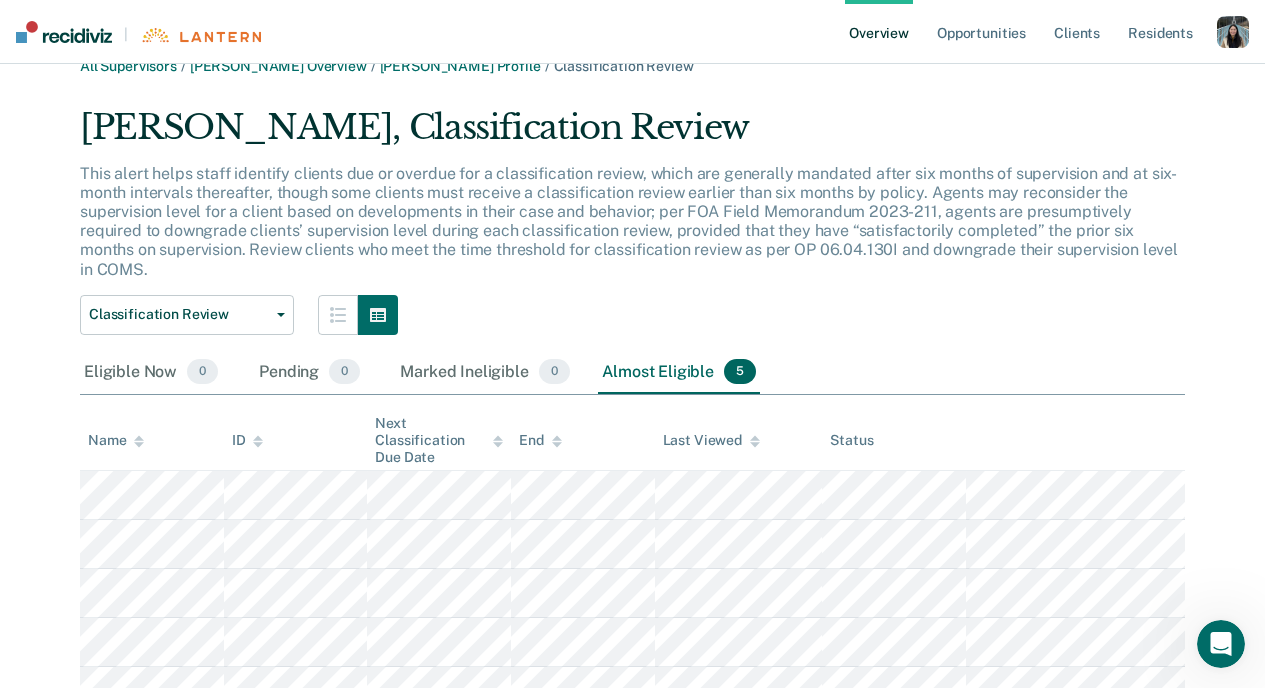 drag, startPoint x: 315, startPoint y: 354, endPoint x: 659, endPoint y: 307, distance: 347.19592 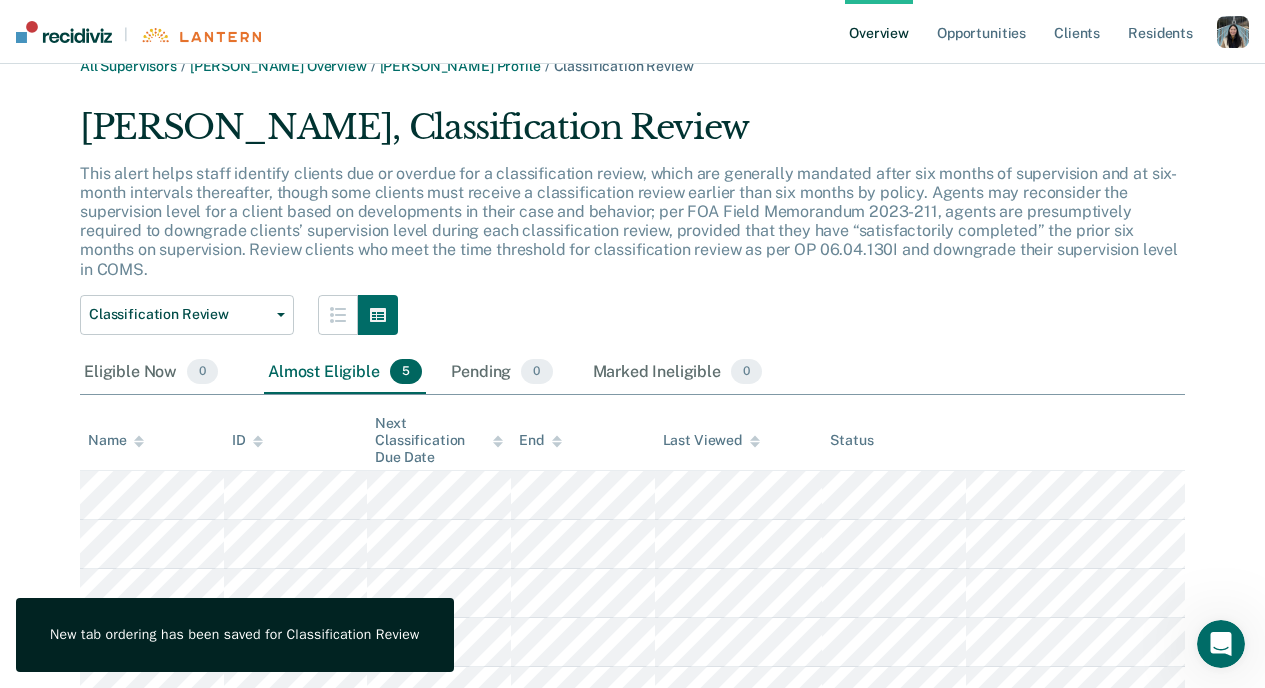 drag, startPoint x: 669, startPoint y: 354, endPoint x: 328, endPoint y: 409, distance: 345.407 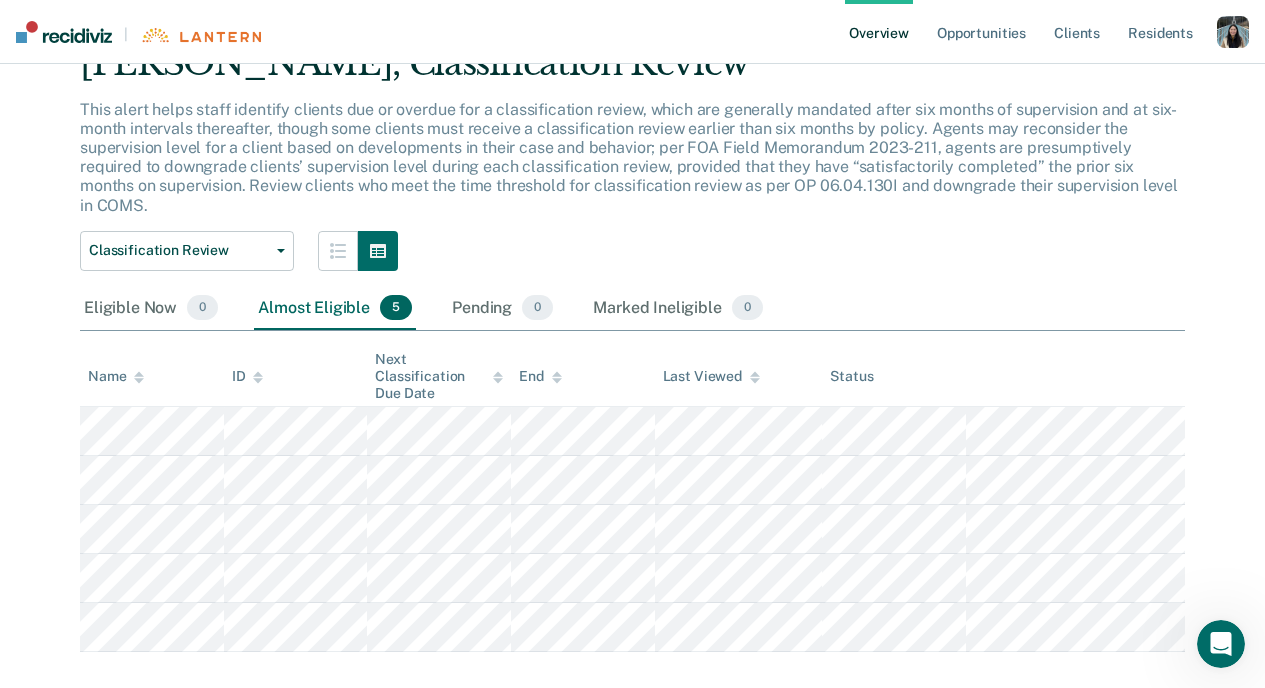 scroll, scrollTop: 103, scrollLeft: 0, axis: vertical 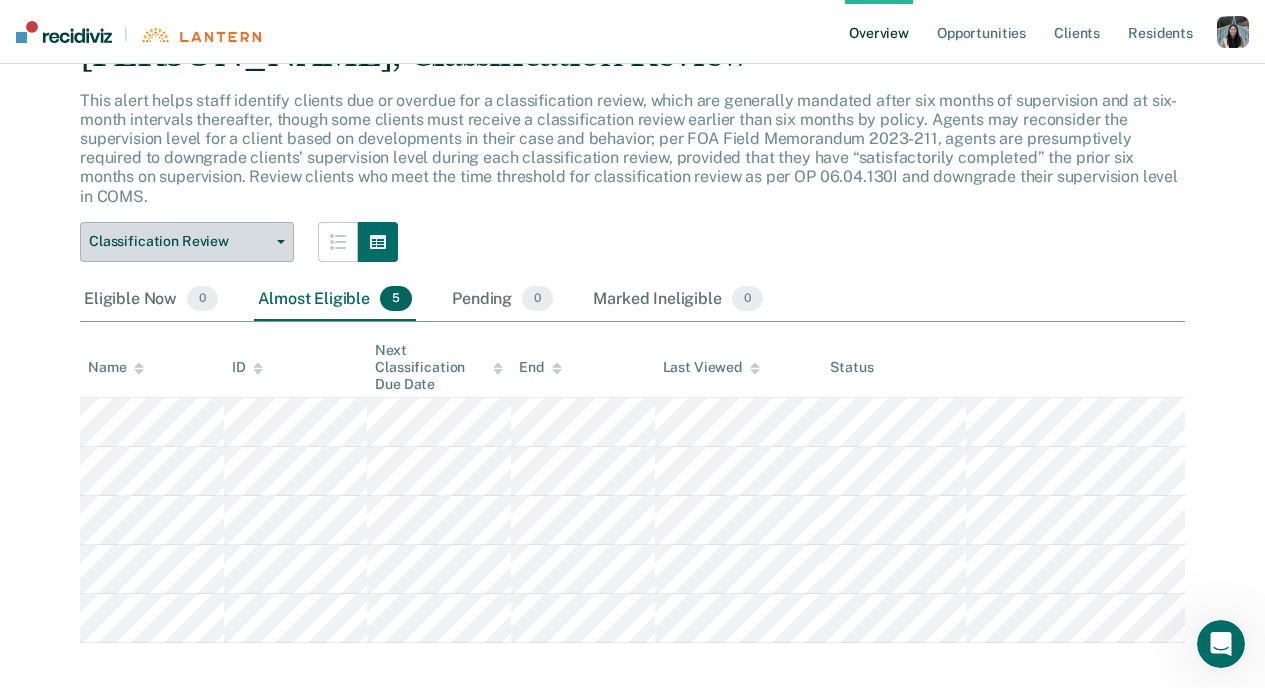 click on "Classification Review" at bounding box center (179, 241) 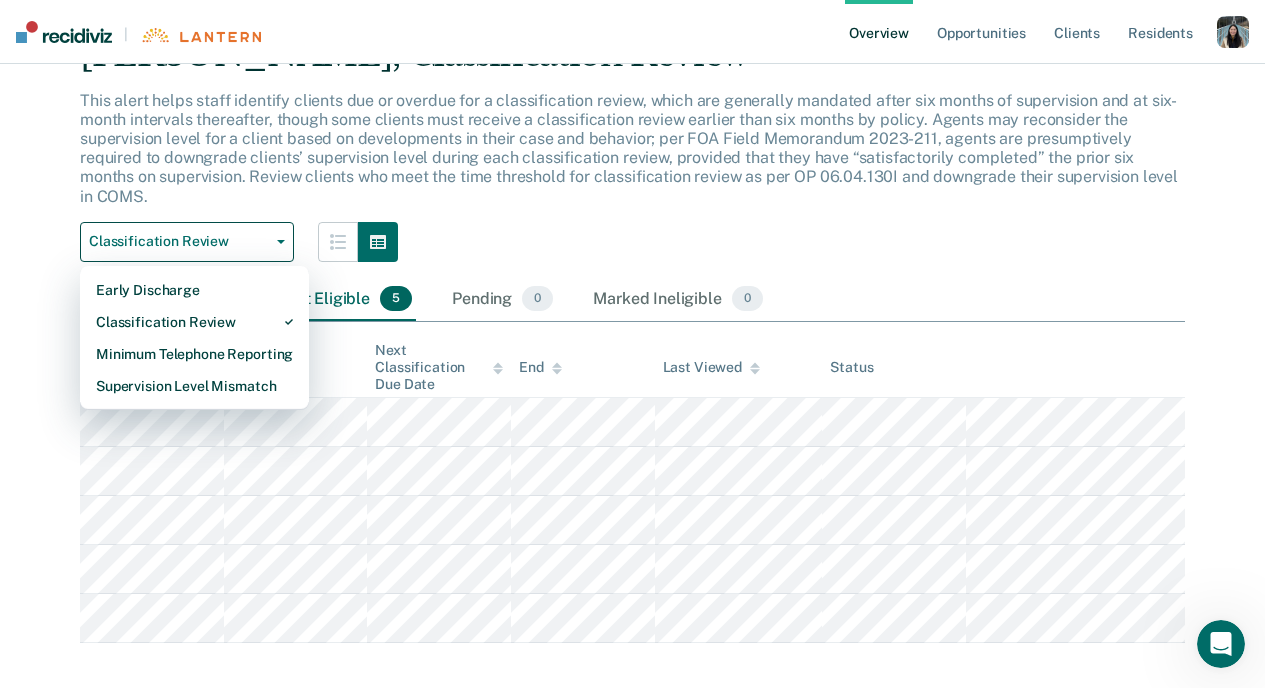 click on "All Supervisors / [PERSON_NAME] Overview / [PERSON_NAME] Profile / Classification Review [PERSON_NAME], Classification Review   This alert helps staff identify clients due or overdue for a classification review, which are generally mandated after six months of supervision and at six-month intervals thereafter, though some clients must receive a classification review earlier than six months by policy. Agents may reconsider the supervision level for a client based on developments in their case and behavior; per FOA Field Memorandum 2023-211, agents are presumptively required to downgrade clients’ supervision level during each classification review, provided that they have “satisfactorily completed” the prior six months on supervision. Review clients who meet the time threshold for classification review as per OP 06.04.130I and downgrade their supervision level in COMS. Classification Review Early Discharge Classification Review Minimum Telephone Reporting Supervision Level Mismatch Eligible Now 0 5 0 0 ID" at bounding box center [632, 314] 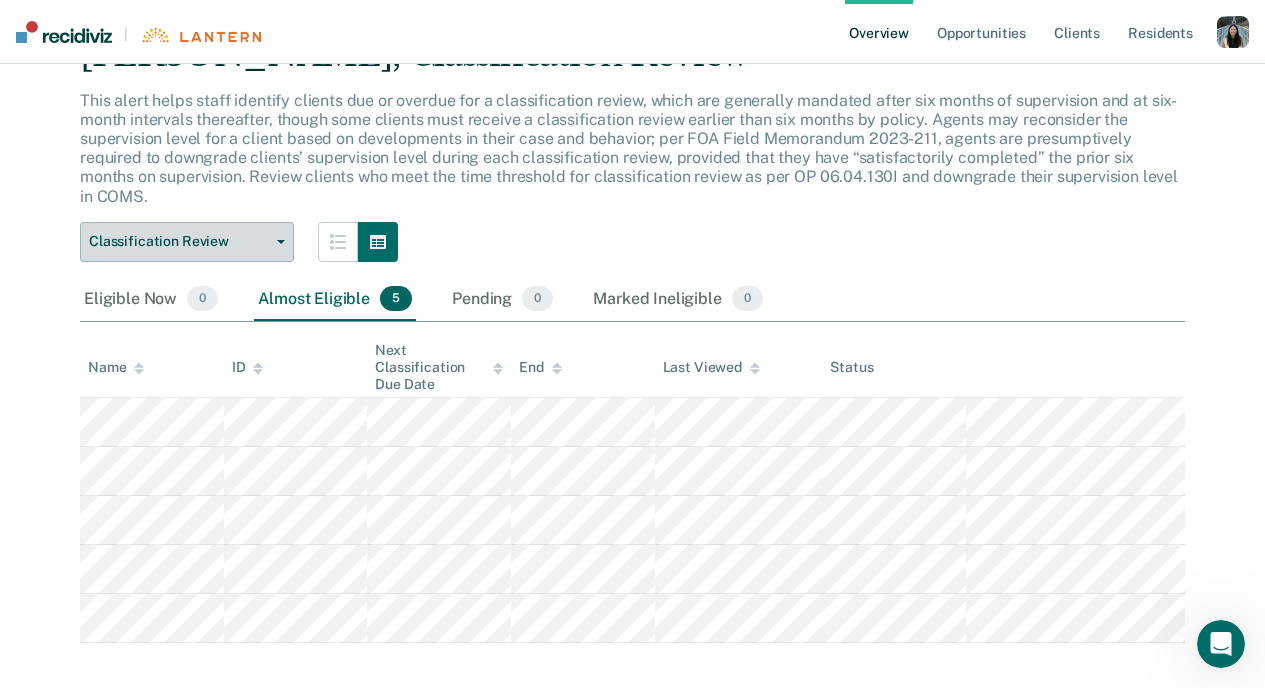 click on "Classification Review" at bounding box center (179, 241) 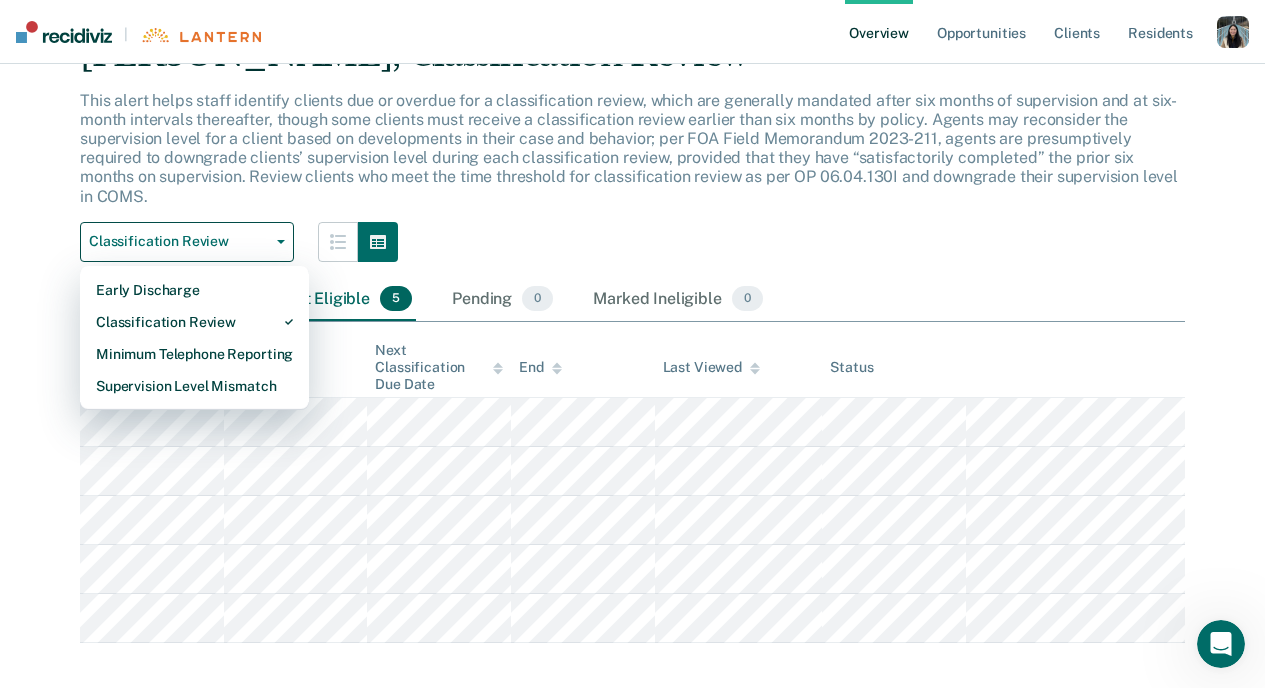 click on "All Supervisors / [PERSON_NAME] Overview / [PERSON_NAME] Profile / Classification Review [PERSON_NAME], Classification Review   This alert helps staff identify clients due or overdue for a classification review, which are generally mandated after six months of supervision and at six-month intervals thereafter, though some clients must receive a classification review earlier than six months by policy. Agents may reconsider the supervision level for a client based on developments in their case and behavior; per FOA Field Memorandum 2023-211, agents are presumptively required to downgrade clients’ supervision level during each classification review, provided that they have “satisfactorily completed” the prior six months on supervision. Review clients who meet the time threshold for classification review as per OP 06.04.130I and downgrade their supervision level in COMS. Classification Review Early Discharge Classification Review Minimum Telephone Reporting Supervision Level Mismatch Eligible Now 0 5 0 0 ID" at bounding box center [632, 314] 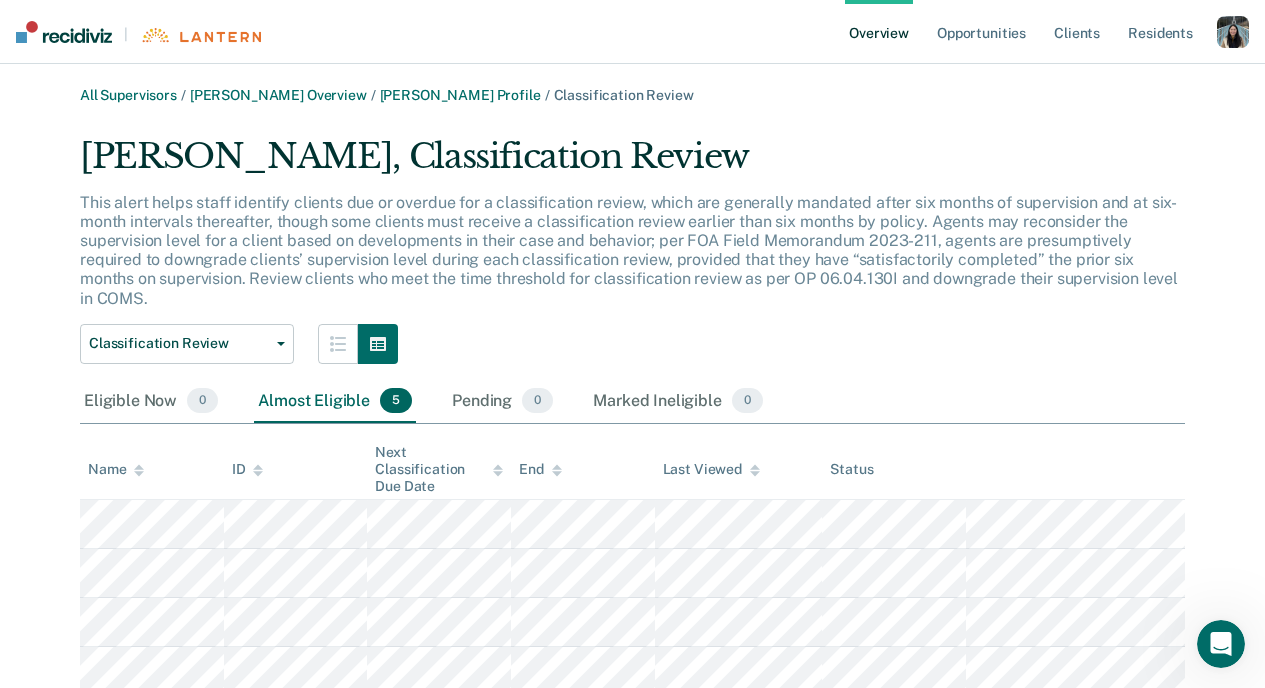 scroll, scrollTop: 0, scrollLeft: 0, axis: both 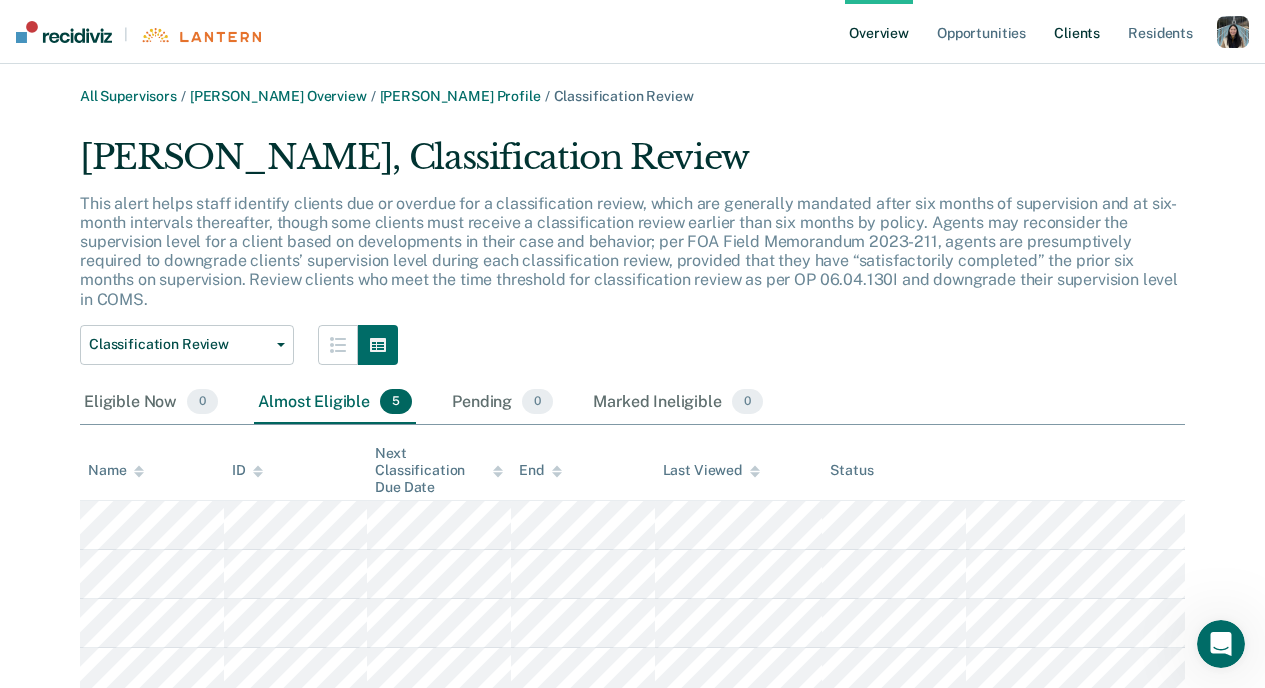 click on "Client s" at bounding box center [1077, 32] 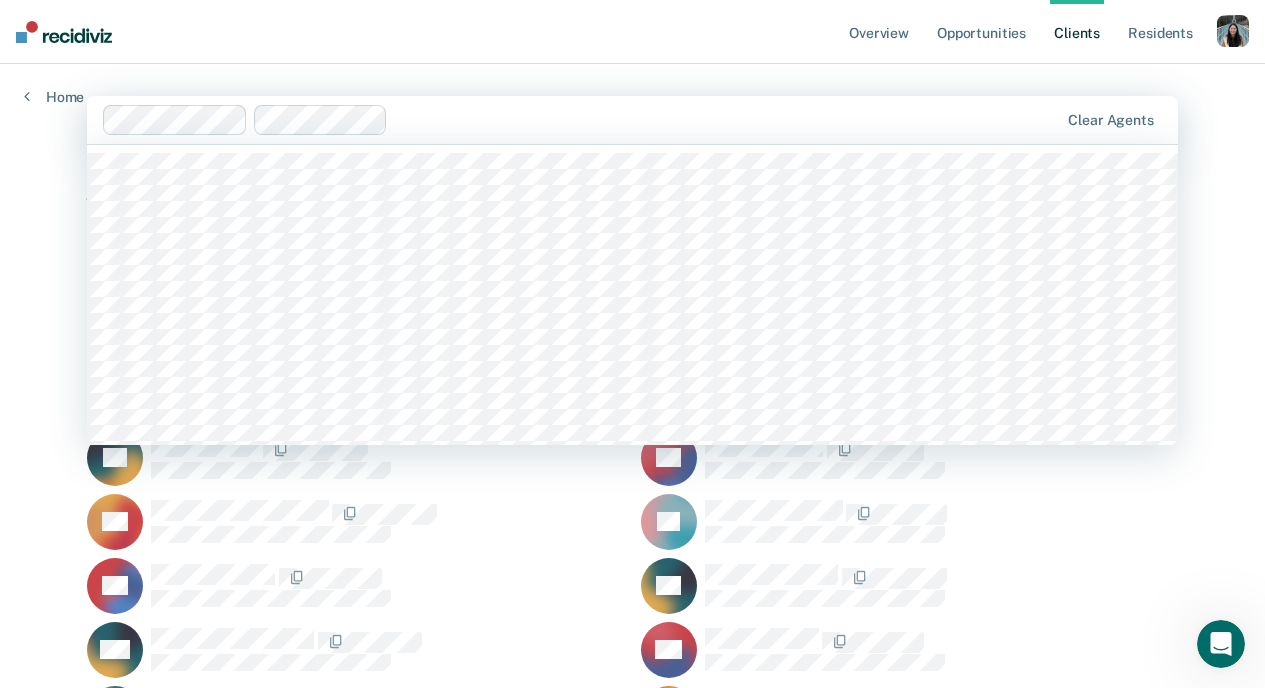 click at bounding box center (727, 119) 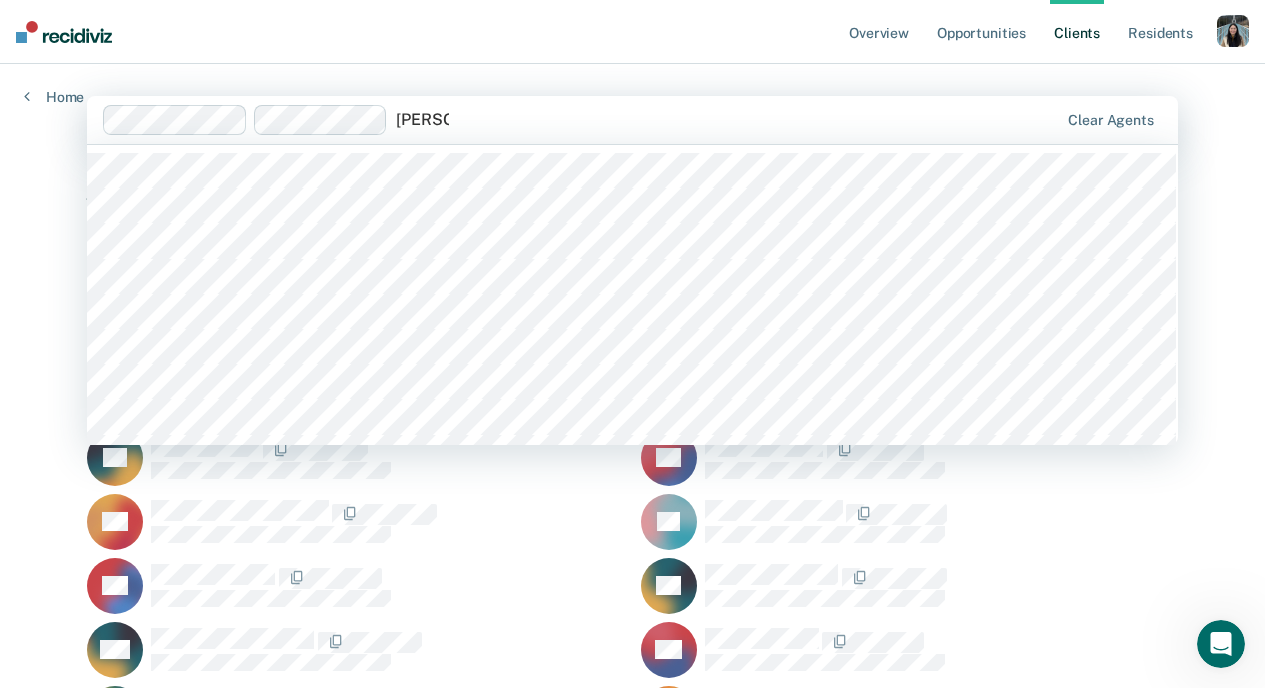 type on "[PERSON_NAME]" 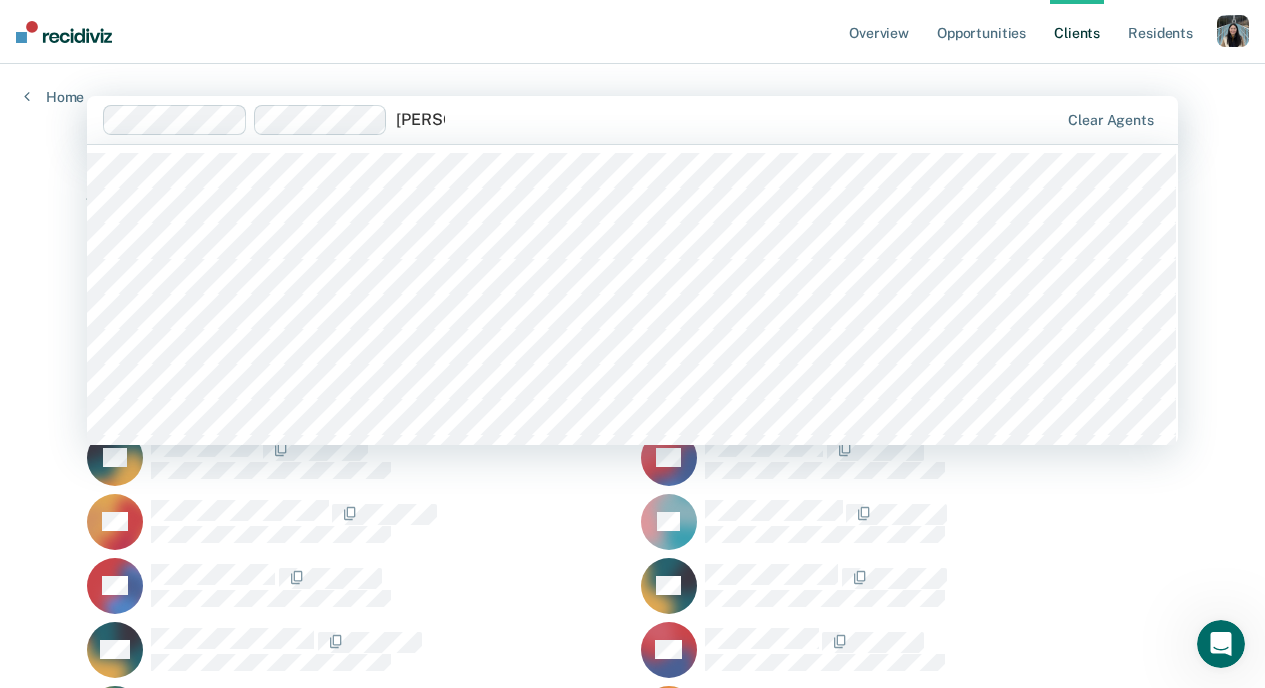 scroll, scrollTop: 138, scrollLeft: 0, axis: vertical 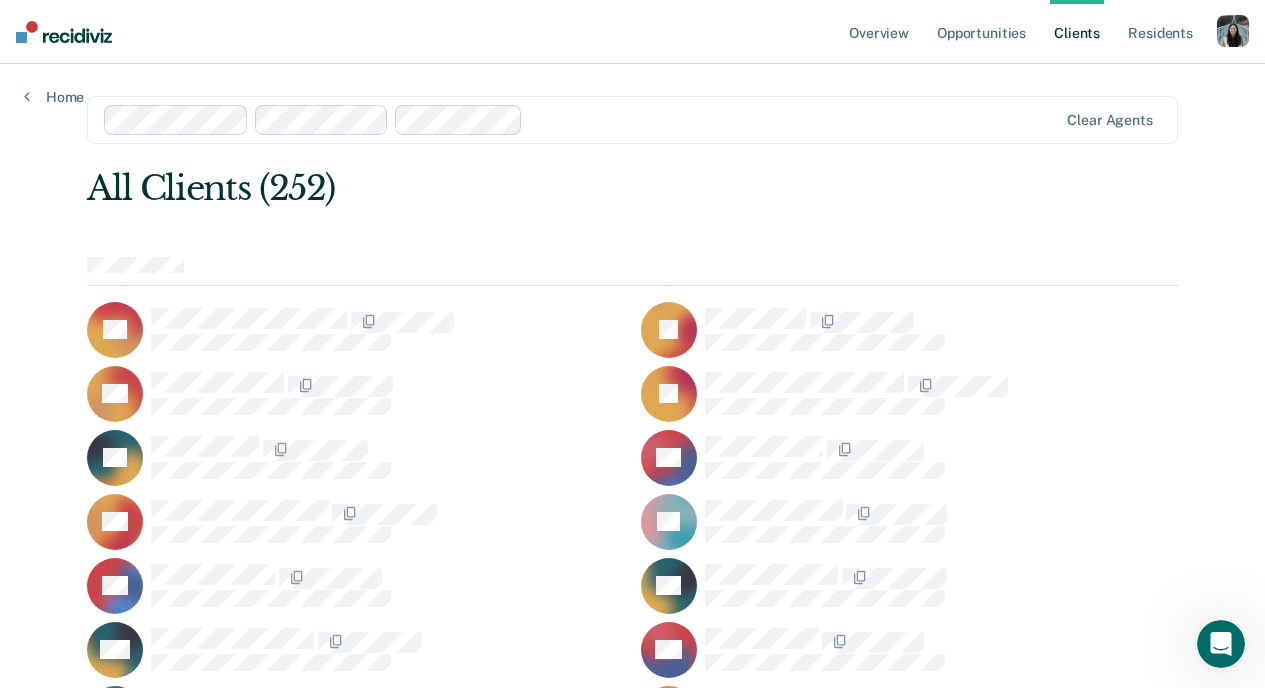 click on "Overview Opportunities Client s Resident s Profile How it works Log Out Home option [PERSON_NAME], selected. Clear   agents All Clients (252) VA   JA   DA   IB   TB   PB   CB   LB   CC   AC   MC   BD   JE   JF   AF   HG   KG   JH   MH   DJ   EJ   RL   DL   LL   LM   JM   AM   DO   DP   KP   [PERSON_NAME]   DR   BR   SR   DS   KS   NS   SS   AS   AS   JS   LT   DT   KW   CW   TW   TW   JW   MA   GA   DA   BB   AB   SB   AB   LB   BB   AB   SB   AB   KB   JC   RC   AC   CC   AC   DC   TC   CC   MC   AC   AC   AC   LC   BC   KD   AD   SD   TD   TD   MD   TE   AE   NF   BF   TF   AG   KG   LG   MH   MH   MH   BH   DH   EH   HI   GI   [PERSON_NAME]   [PERSON_NAME]   AJ   AJ   [PERSON_NAME]   TJ   RJ   RK   BK   AK   JL   DL   AL   KL   HL   ML   KM   JM   CM   SM   MM   MM   SM   JM   TM   JM   LN   SO   TP   AP   SP   BP   JP   TP   DQ   DR   OR   AR   AS   AS   AS   AS   BS   BS   KS   KS   YS   AS   CS   GW   MW   DW   JW   TW   JW   SZ   MZ   PA   BA   ZA   MB   AB   CB   KB   MB   JB   MB   LB   NB   JB   KC   NC   MC   CC   KC   VC   JD   [PERSON_NAME]   MD" at bounding box center [632, 4319] 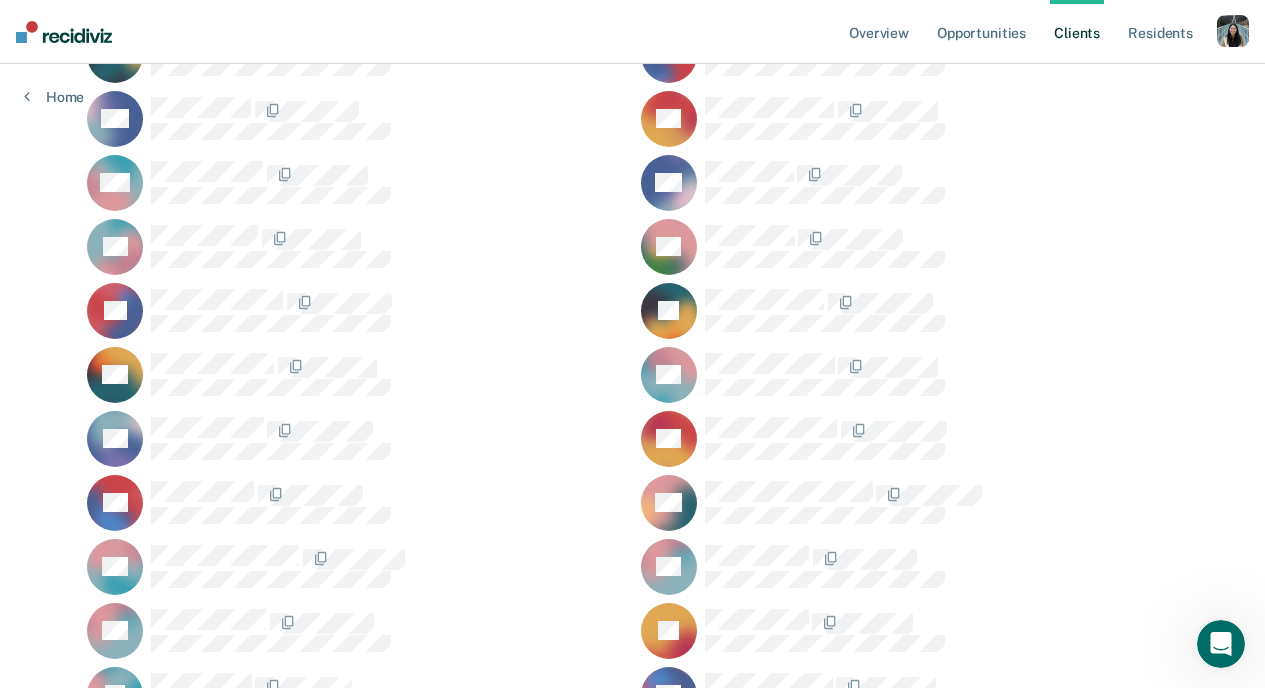 scroll, scrollTop: 0, scrollLeft: 0, axis: both 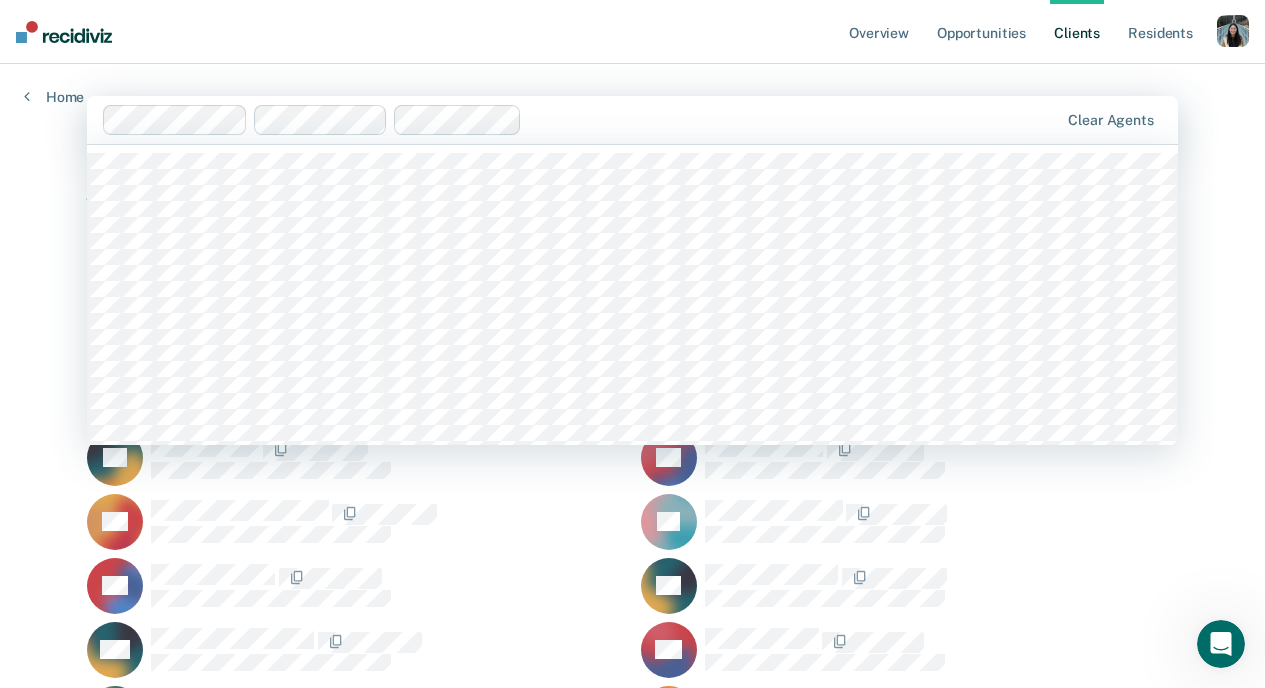 click at bounding box center [794, 119] 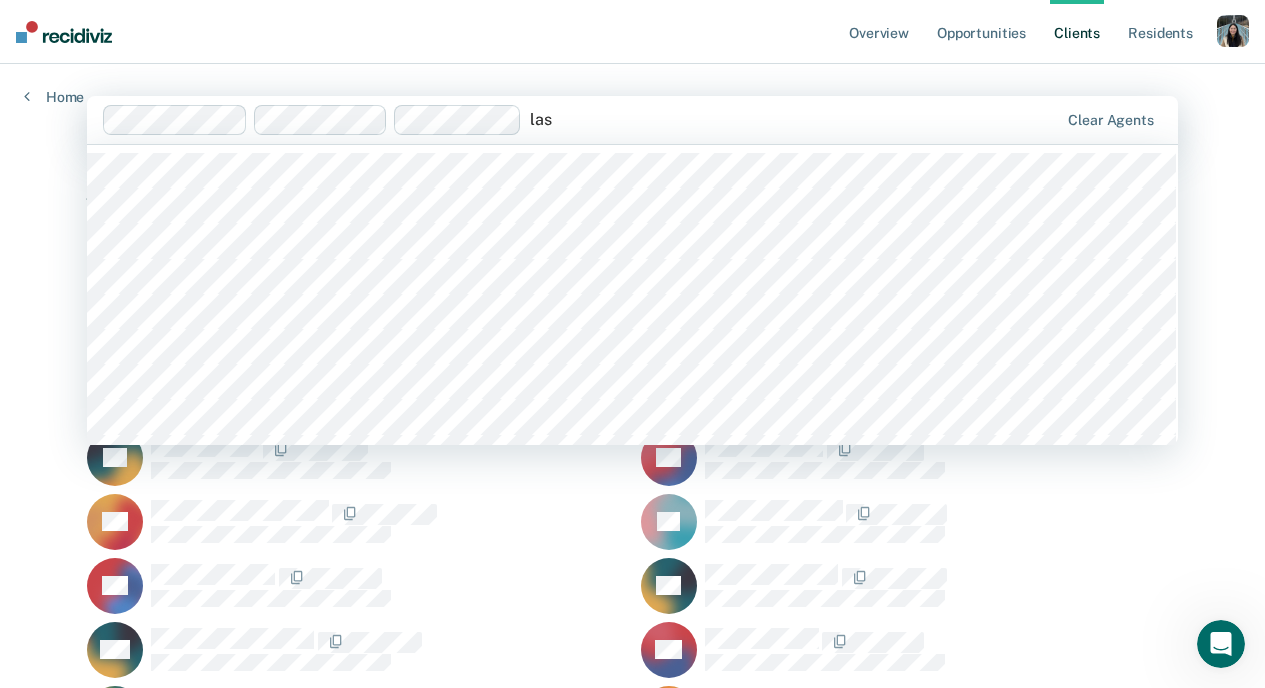 type on "lask" 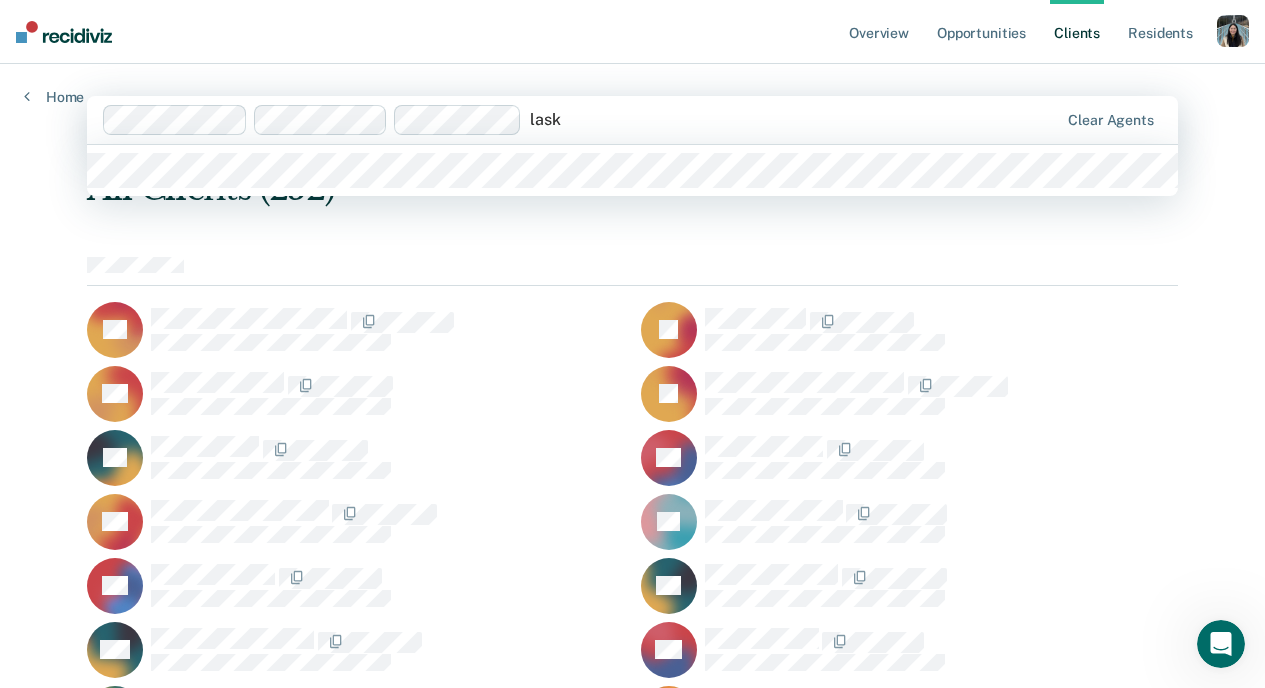 type 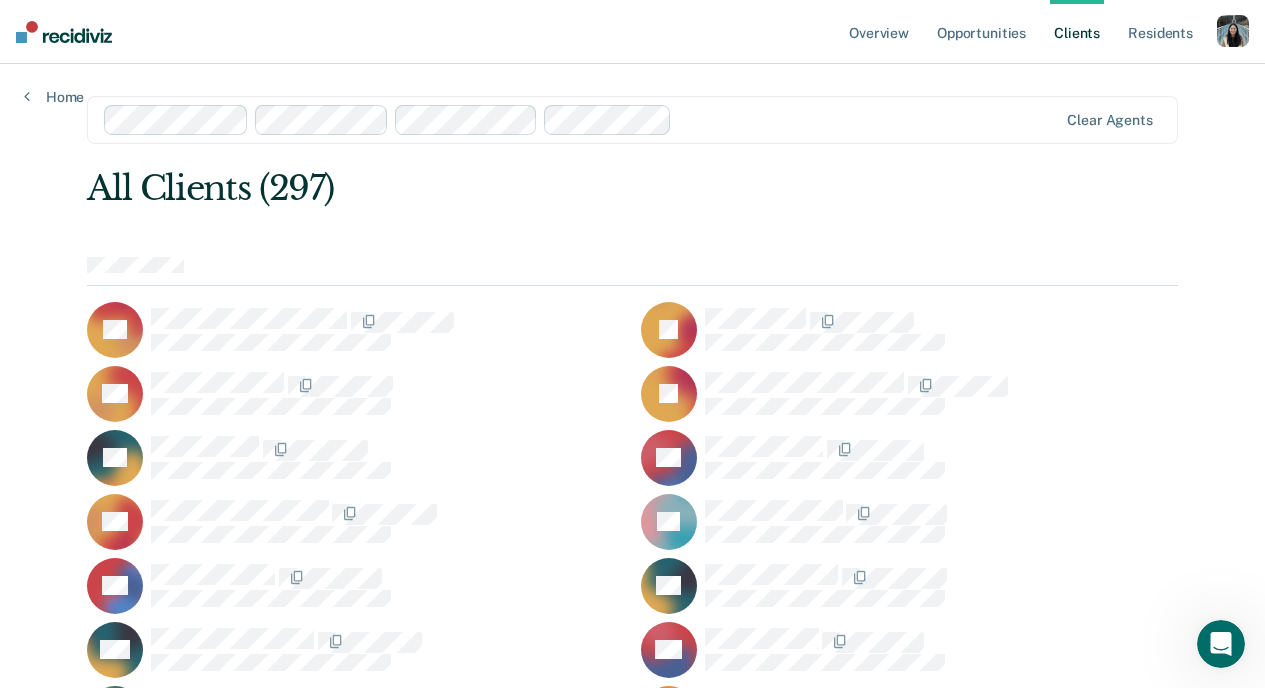 scroll, scrollTop: 5097, scrollLeft: 0, axis: vertical 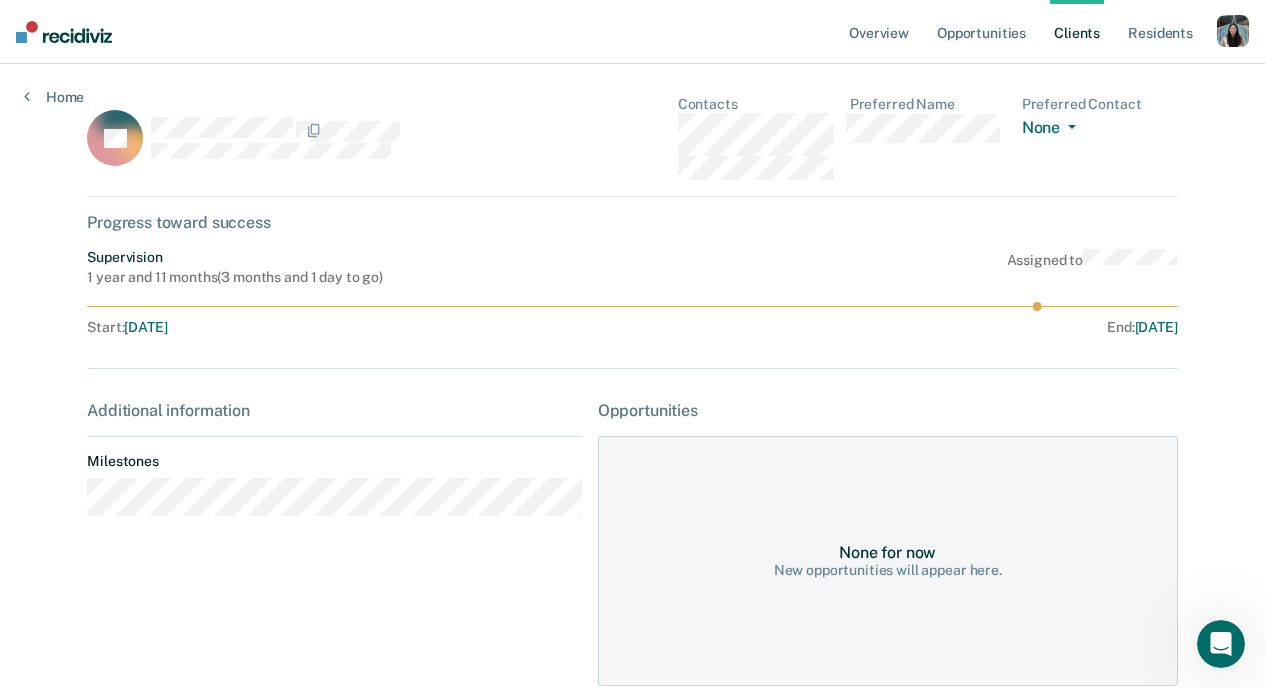 click on "Supervision 1 year and 11 months  ( 3 months and 1 day to go ) Assigned to" at bounding box center (632, 268) 